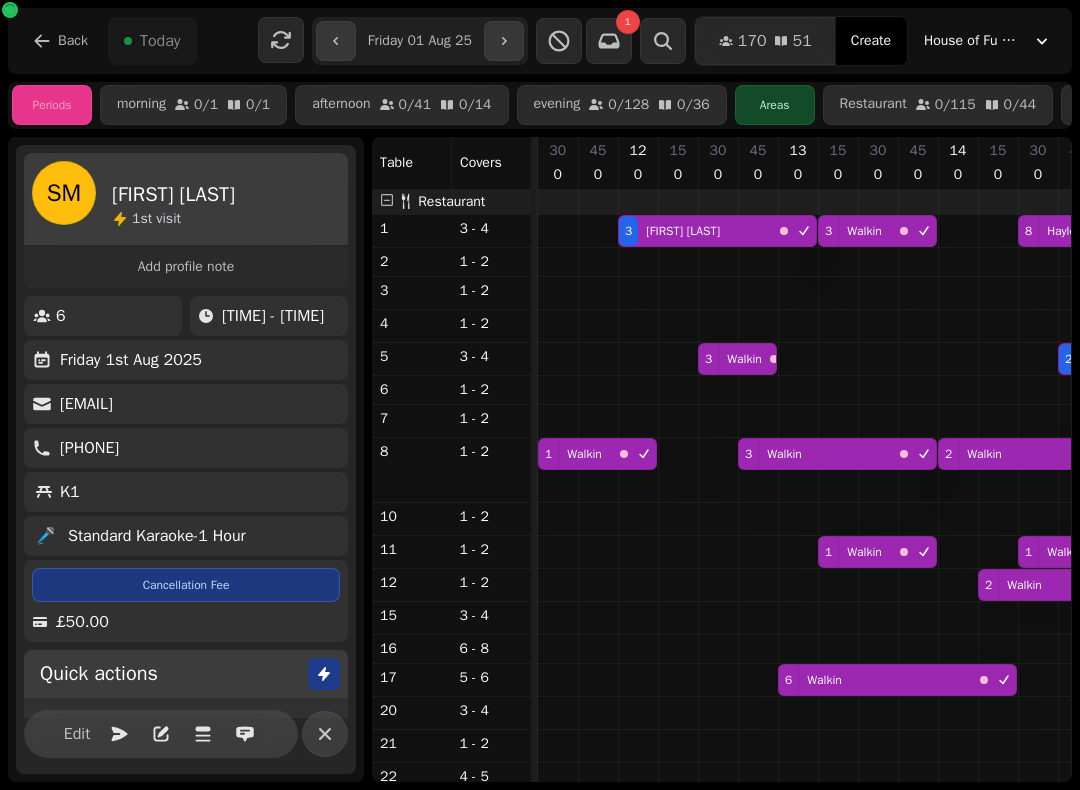 select on "**********" 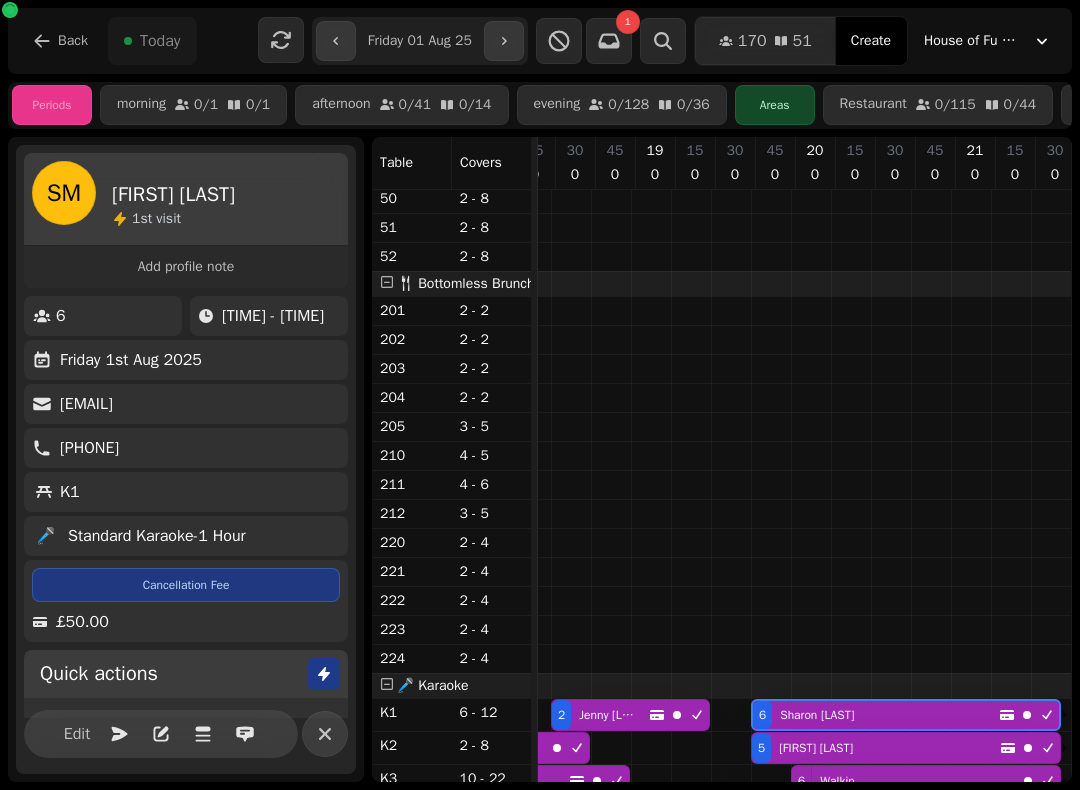 click at bounding box center (504, 41) 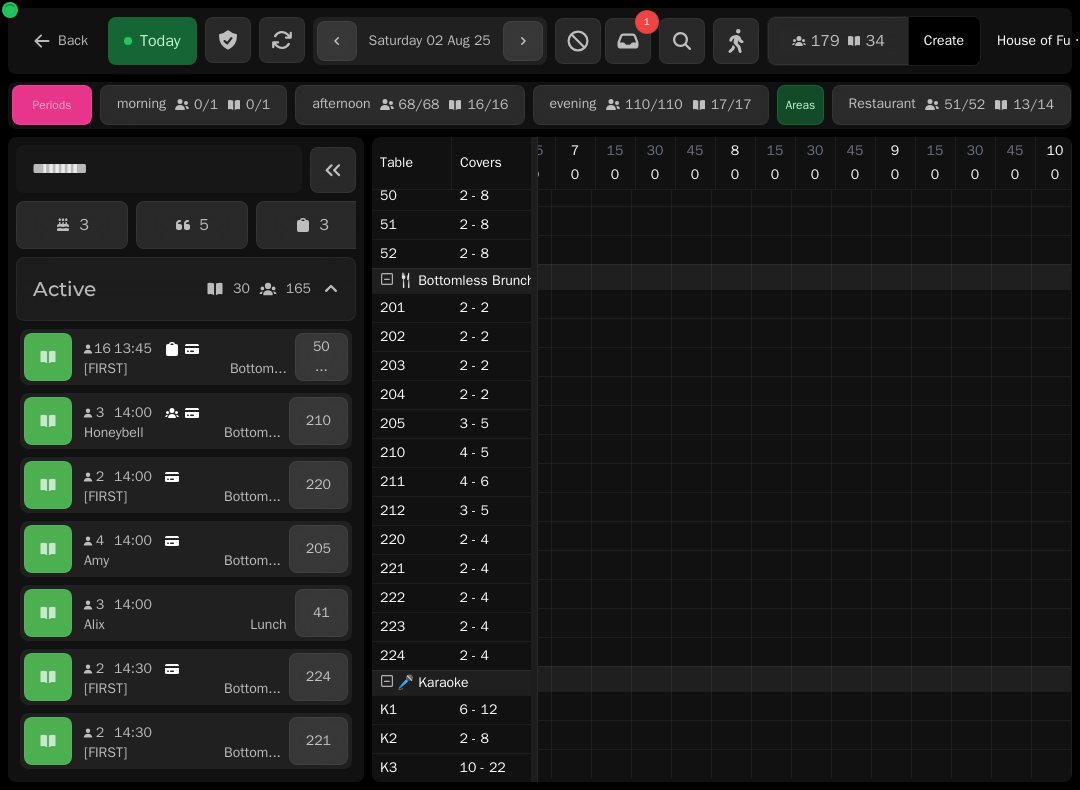 scroll, scrollTop: 0, scrollLeft: 3307, axis: horizontal 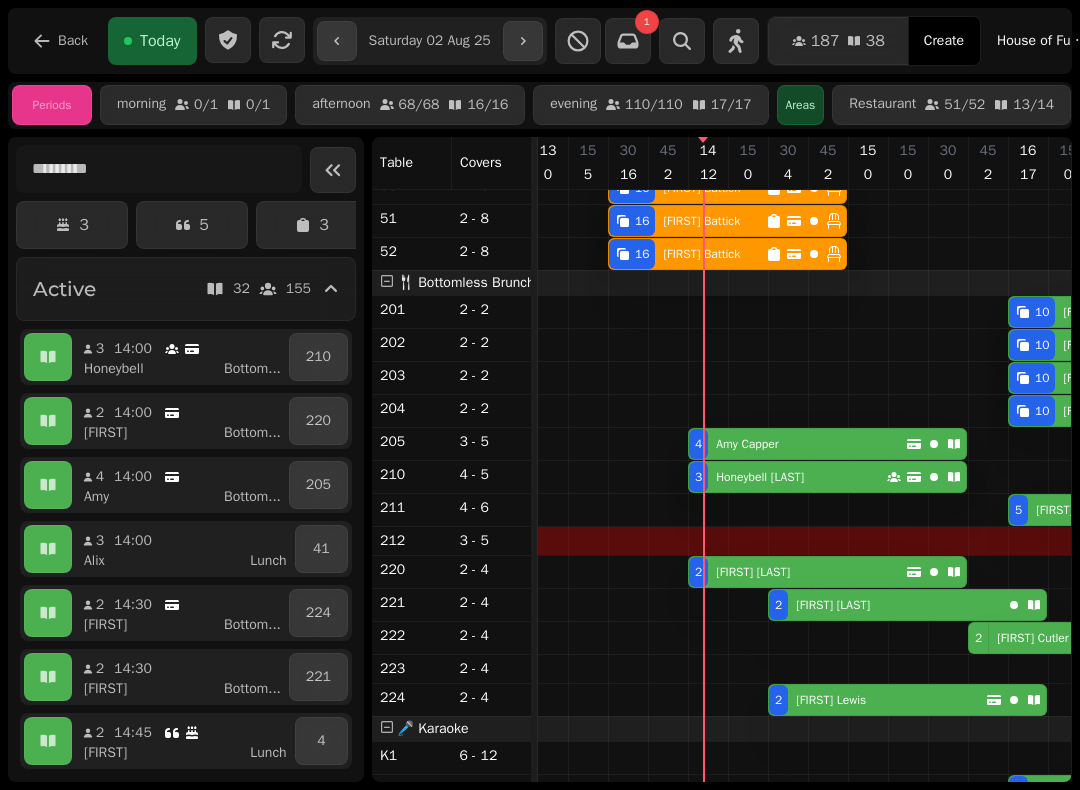 click on "Jasmine   Meredith" at bounding box center (833, 605) 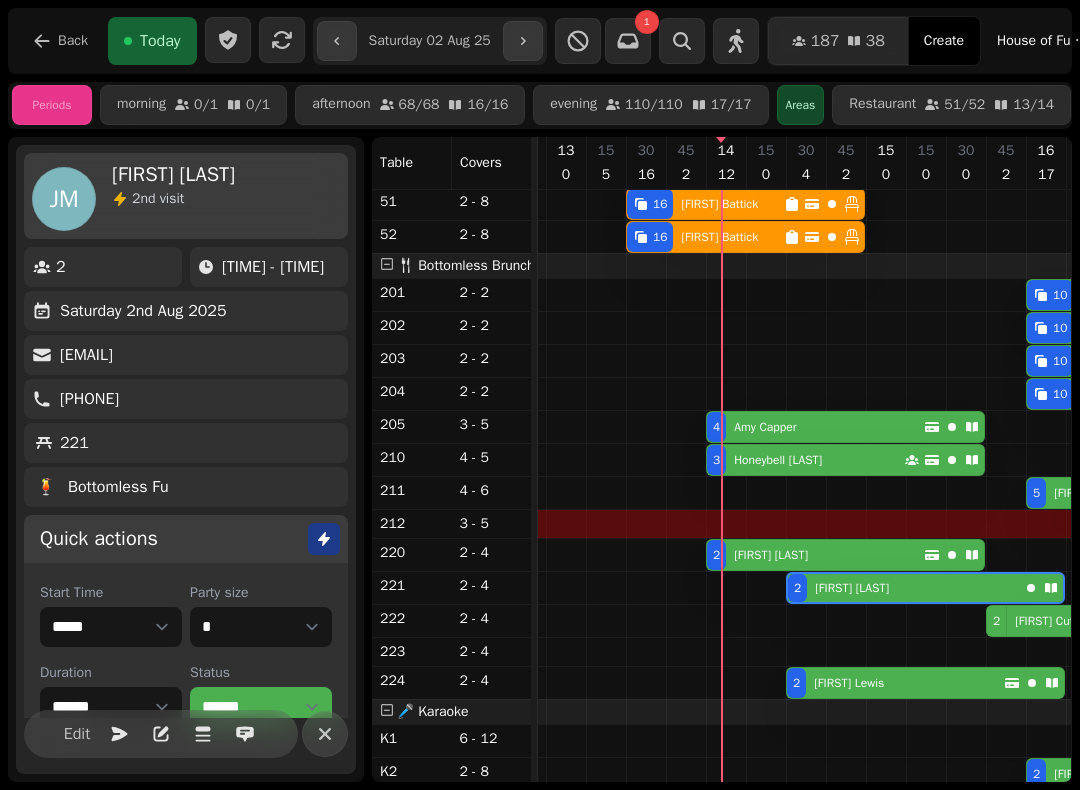 click on "Jess   Gunn" at bounding box center [771, 555] 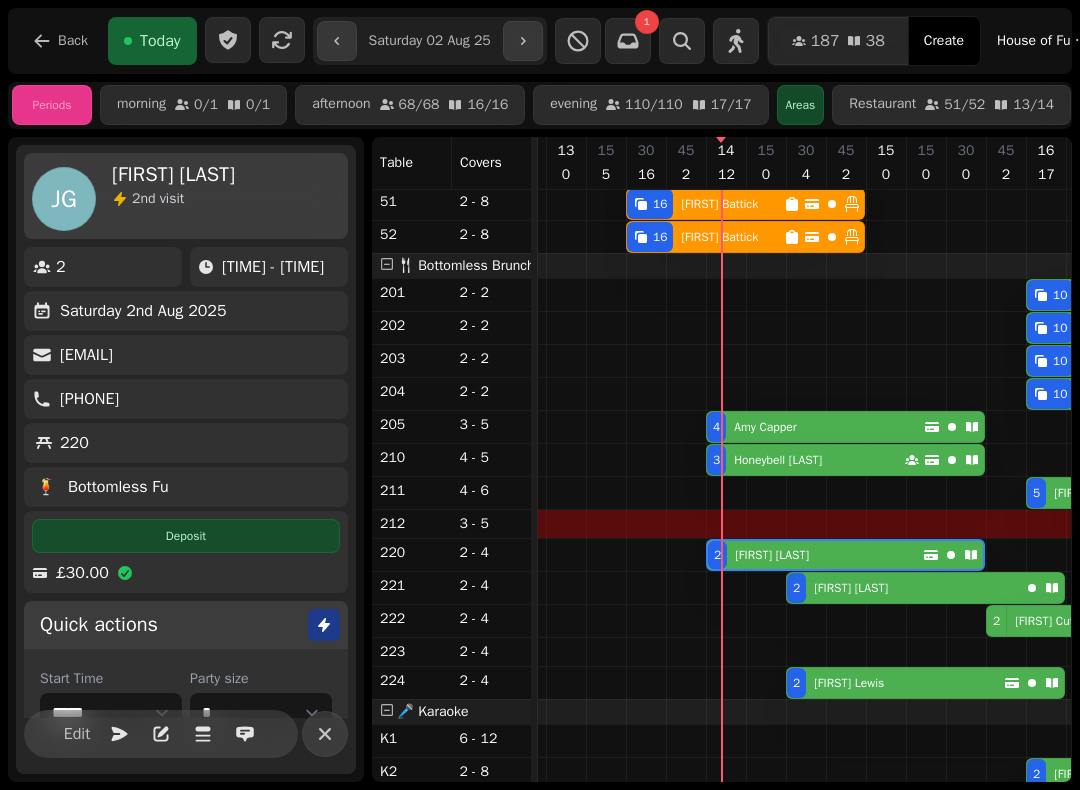select on "**********" 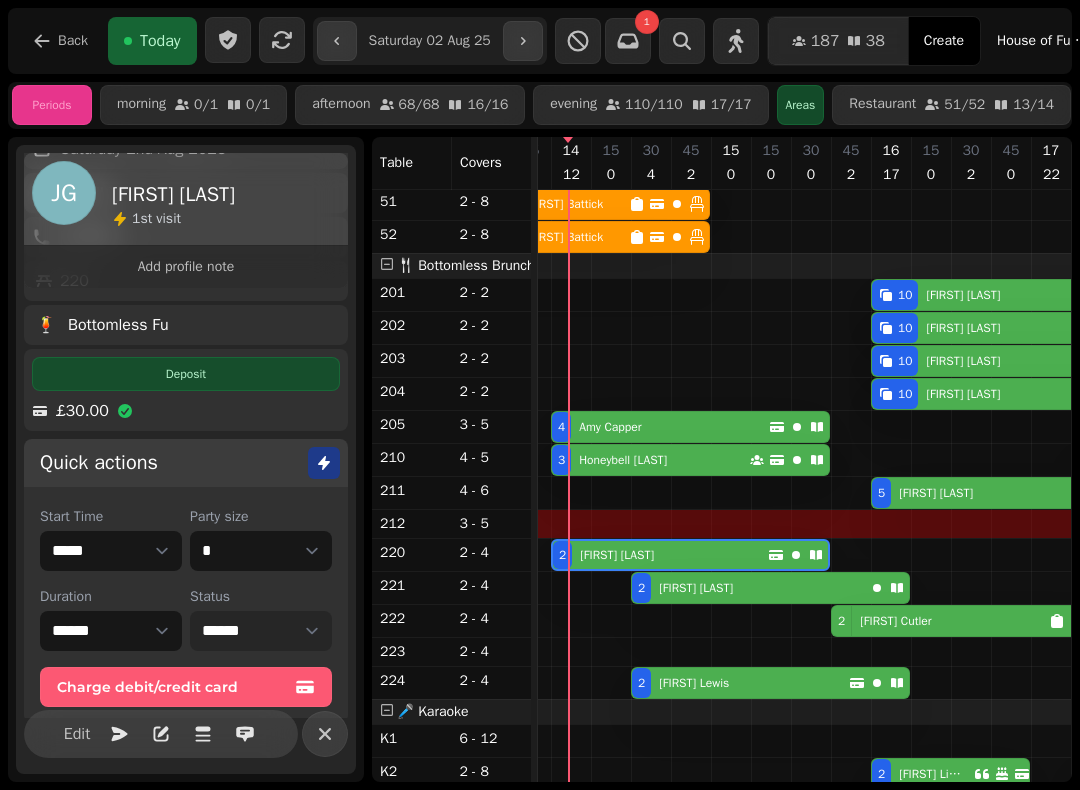 click on "**********" at bounding box center (261, 631) 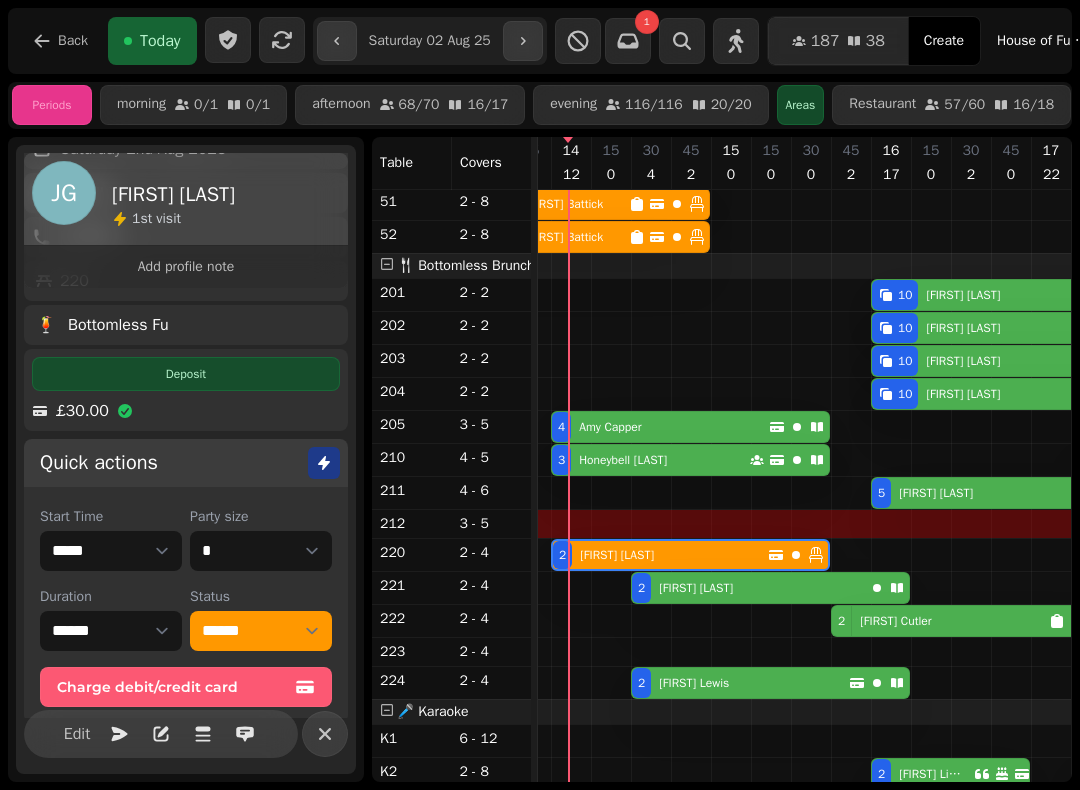 click on "Amy   Capper" at bounding box center [610, 427] 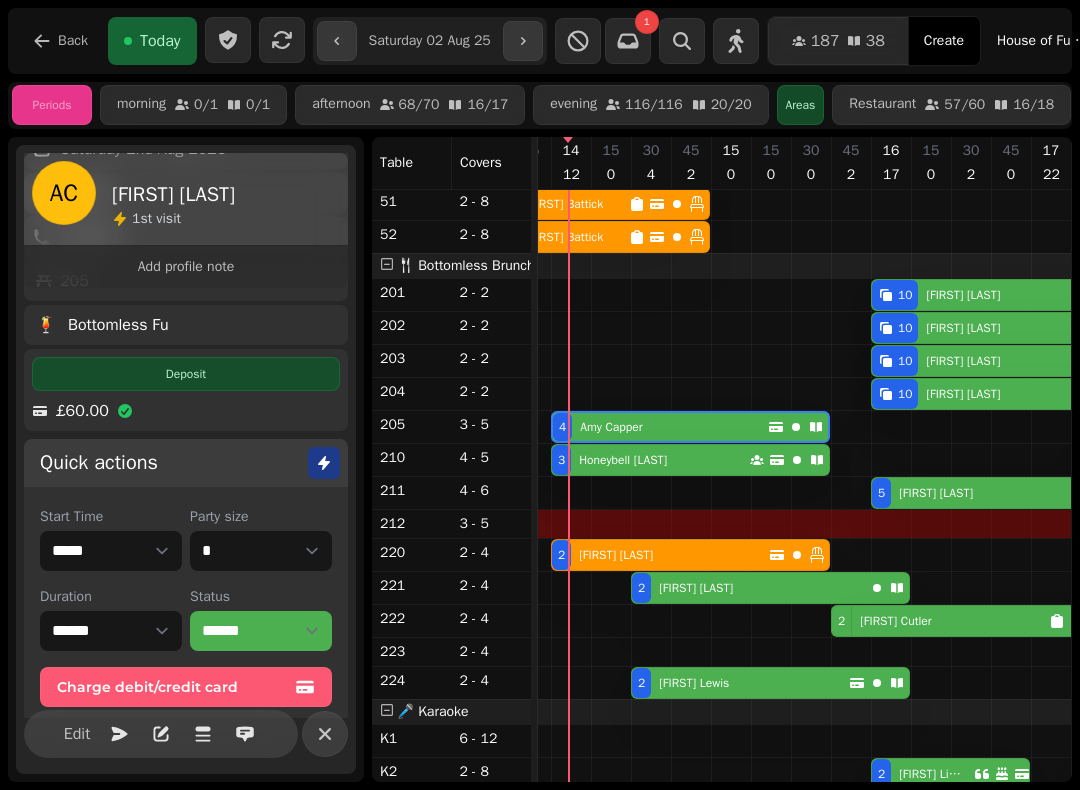 select on "*" 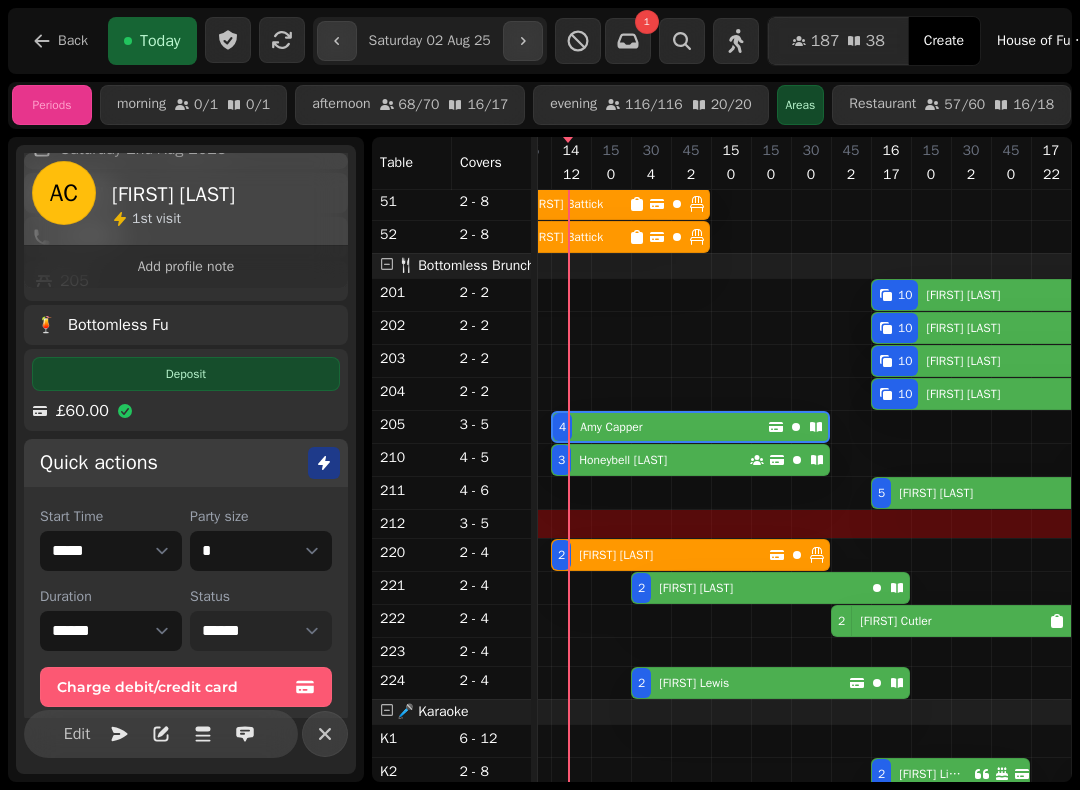 click on "**********" at bounding box center (261, 631) 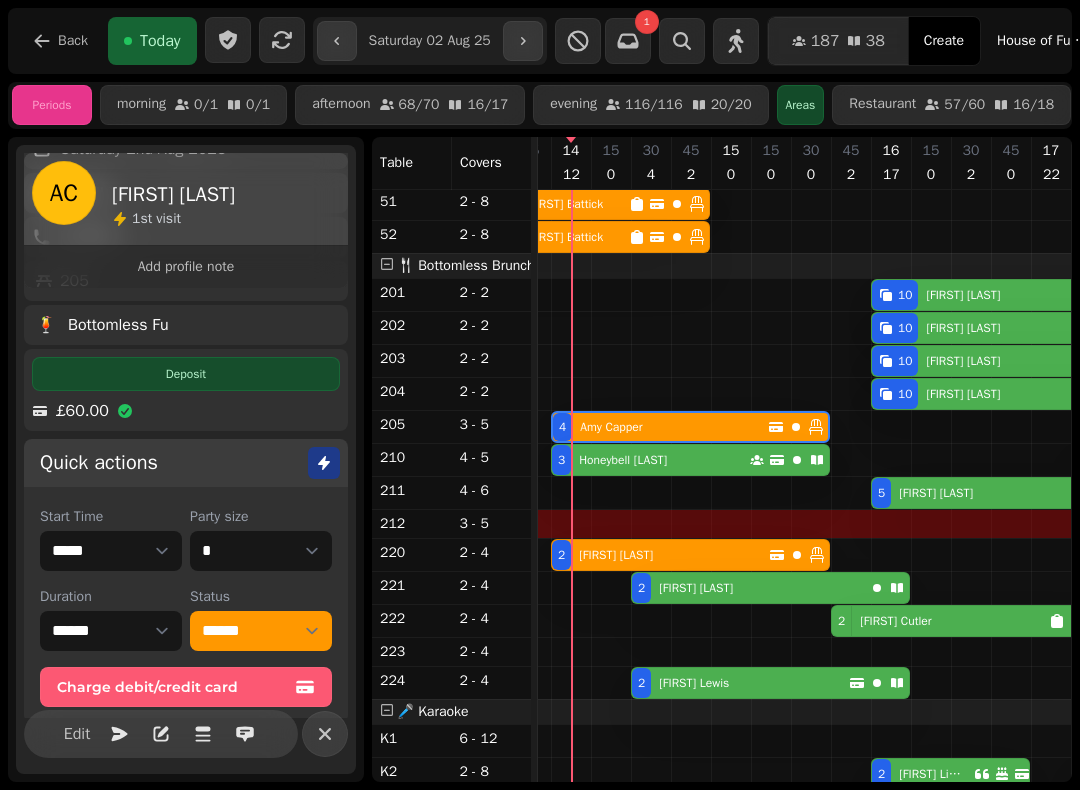 click on "Jasmine   Meredith" at bounding box center [692, 588] 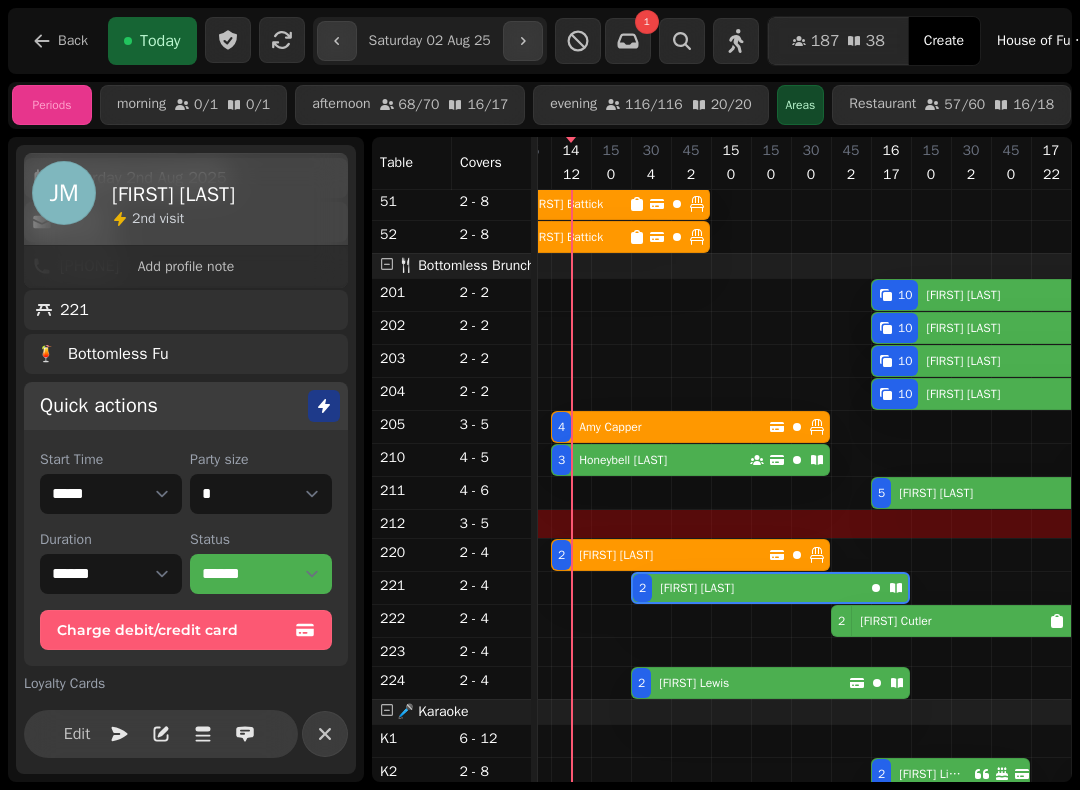 select on "**********" 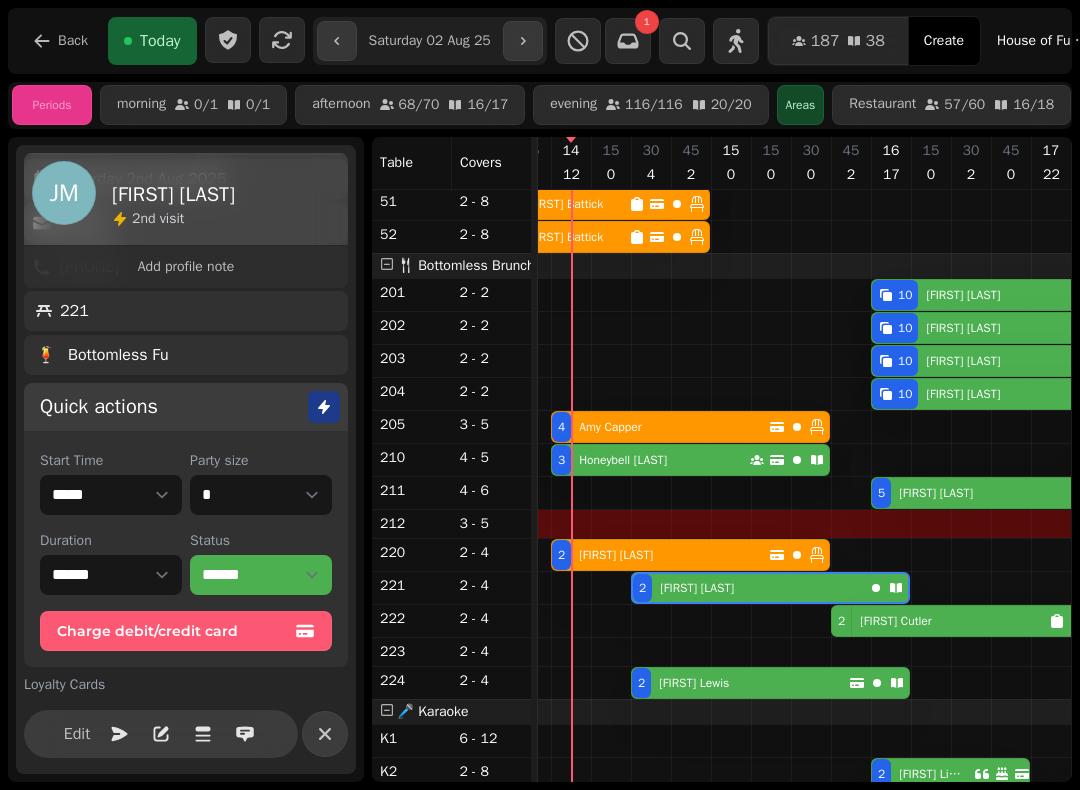 scroll, scrollTop: 0, scrollLeft: 2307, axis: horizontal 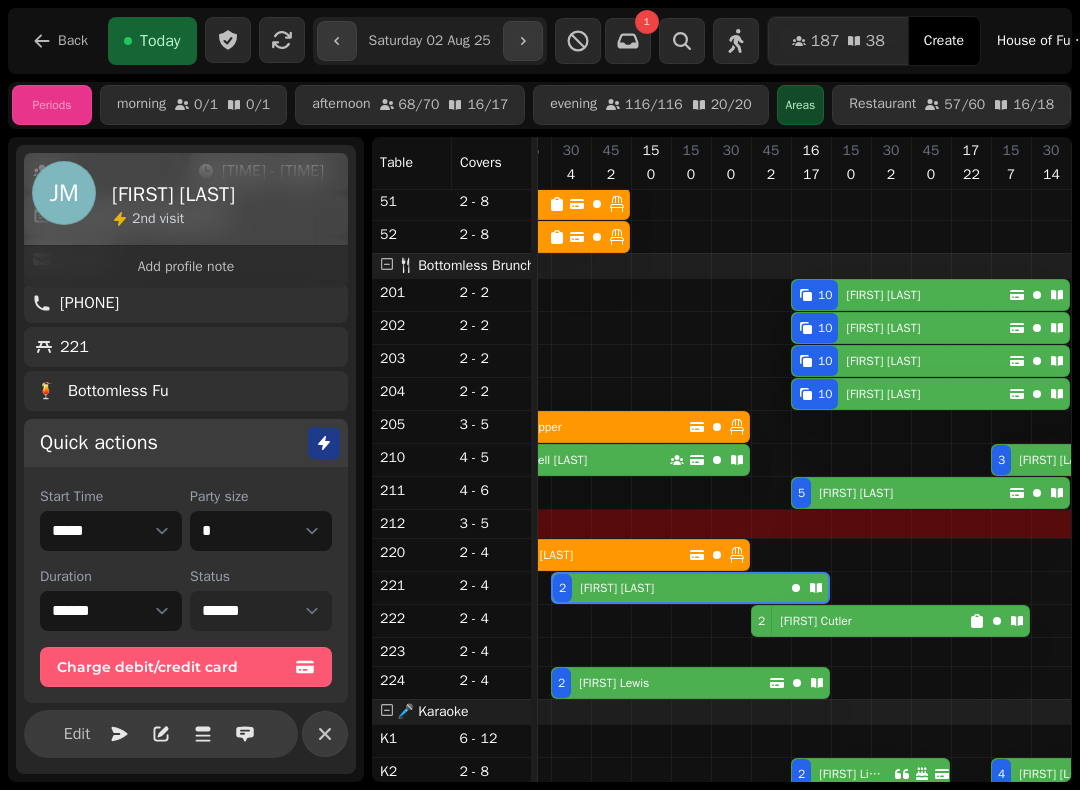 click on "**********" at bounding box center (261, 611) 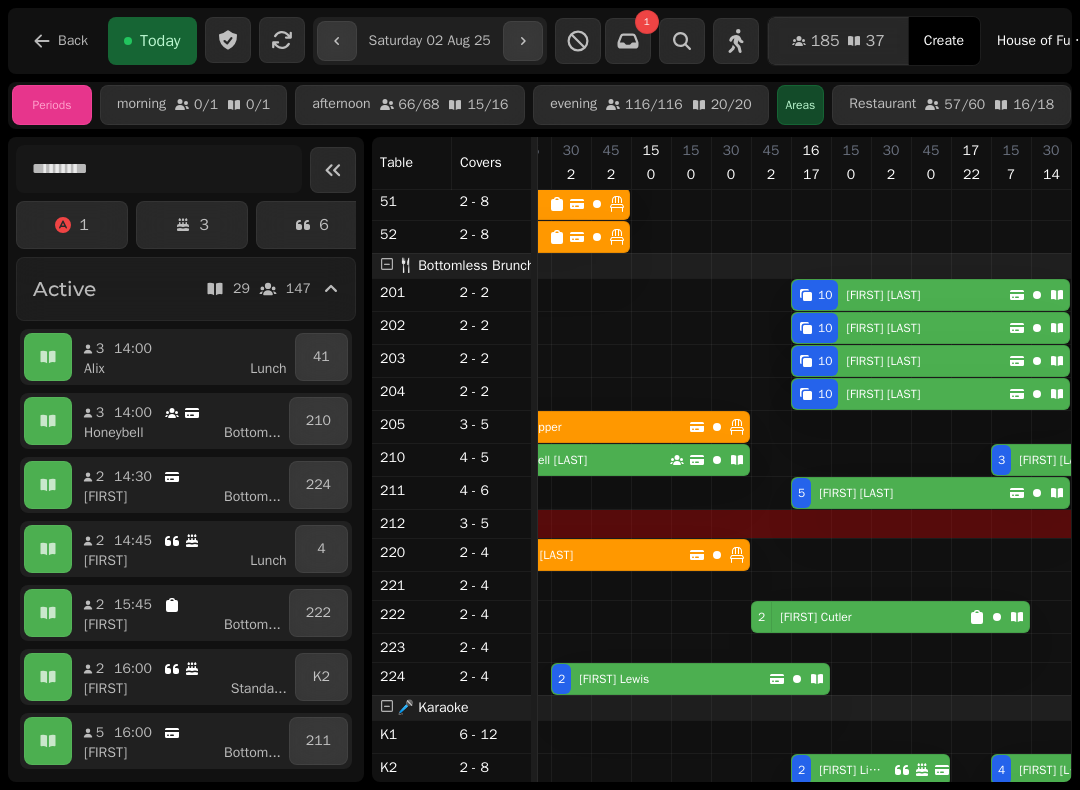 scroll, scrollTop: 1094, scrollLeft: 2152, axis: both 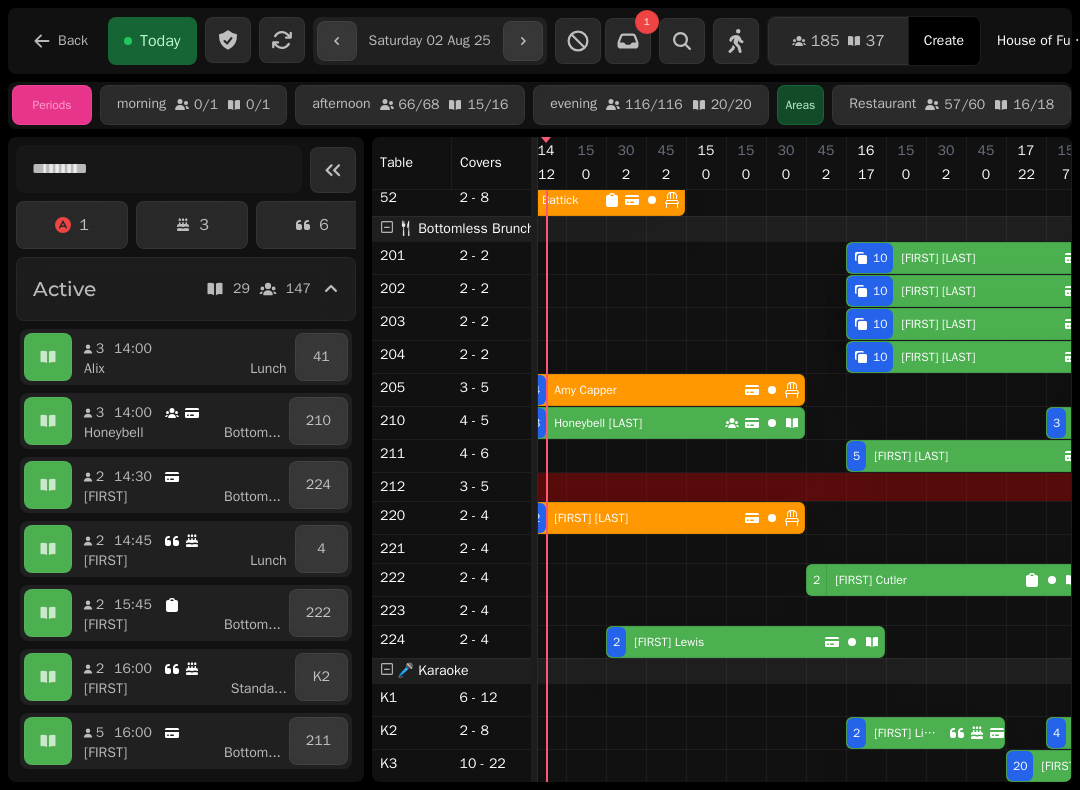 click on "Natasha   Lewis" at bounding box center [669, 642] 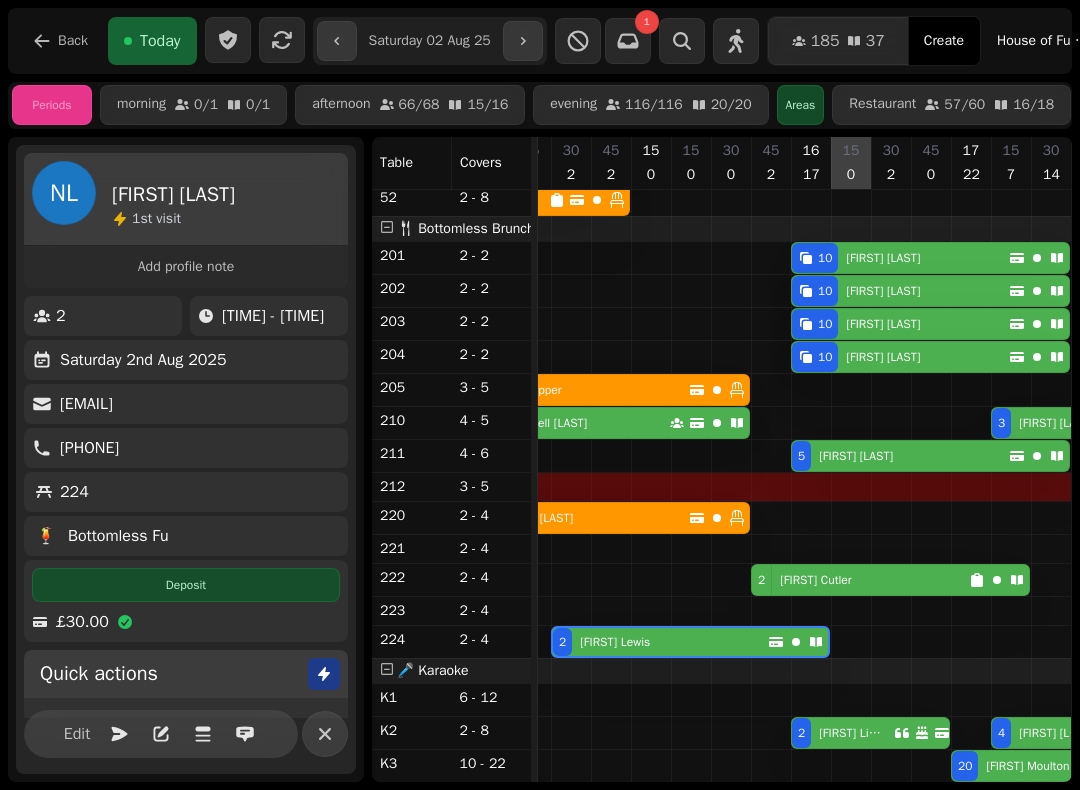 click at bounding box center (851, -115) 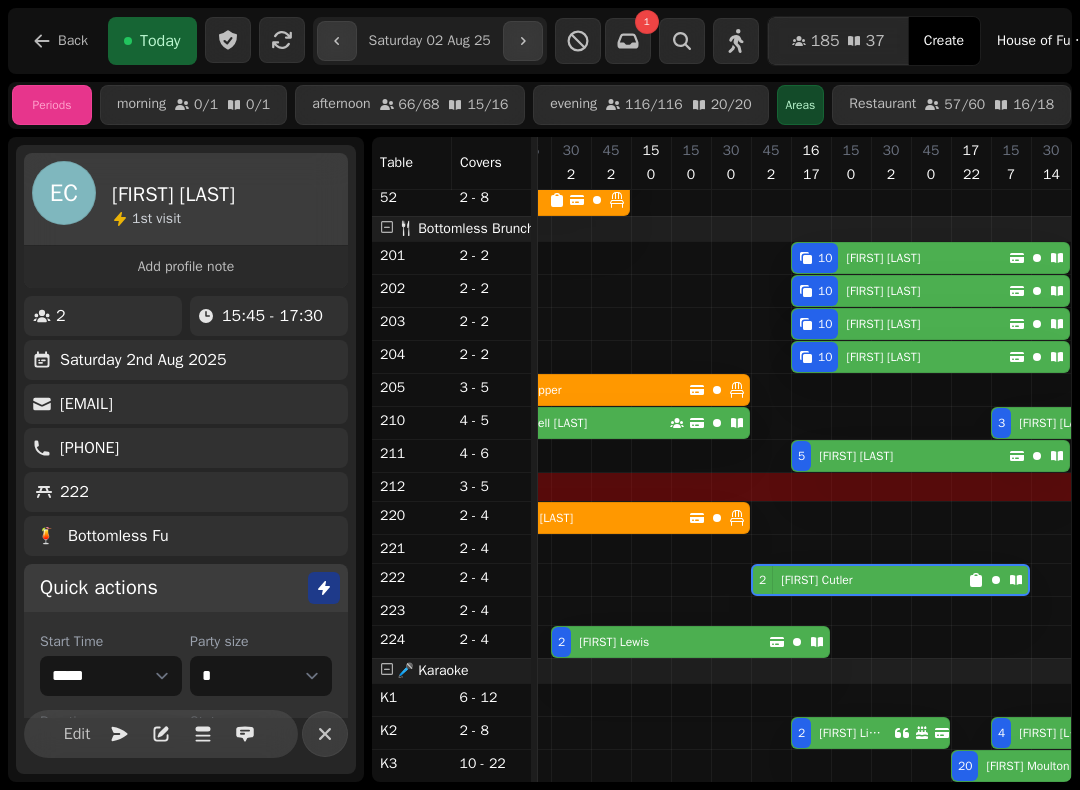 select on "**********" 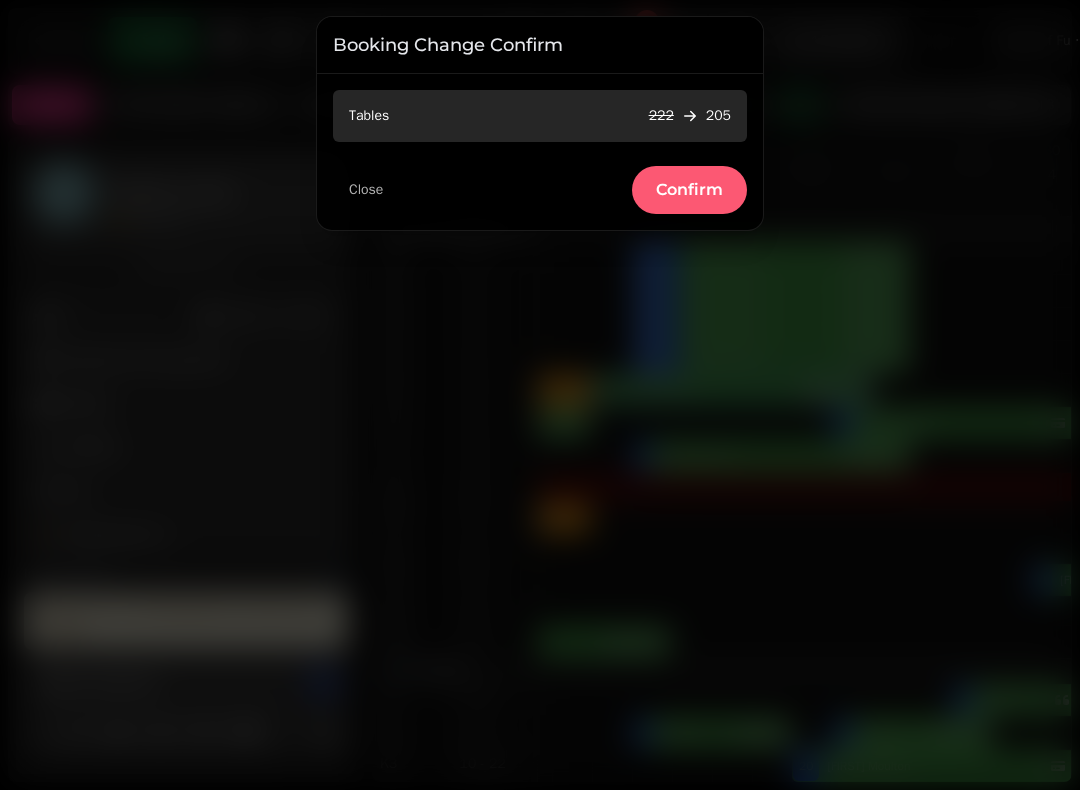 click on "Confirm" at bounding box center [689, 190] 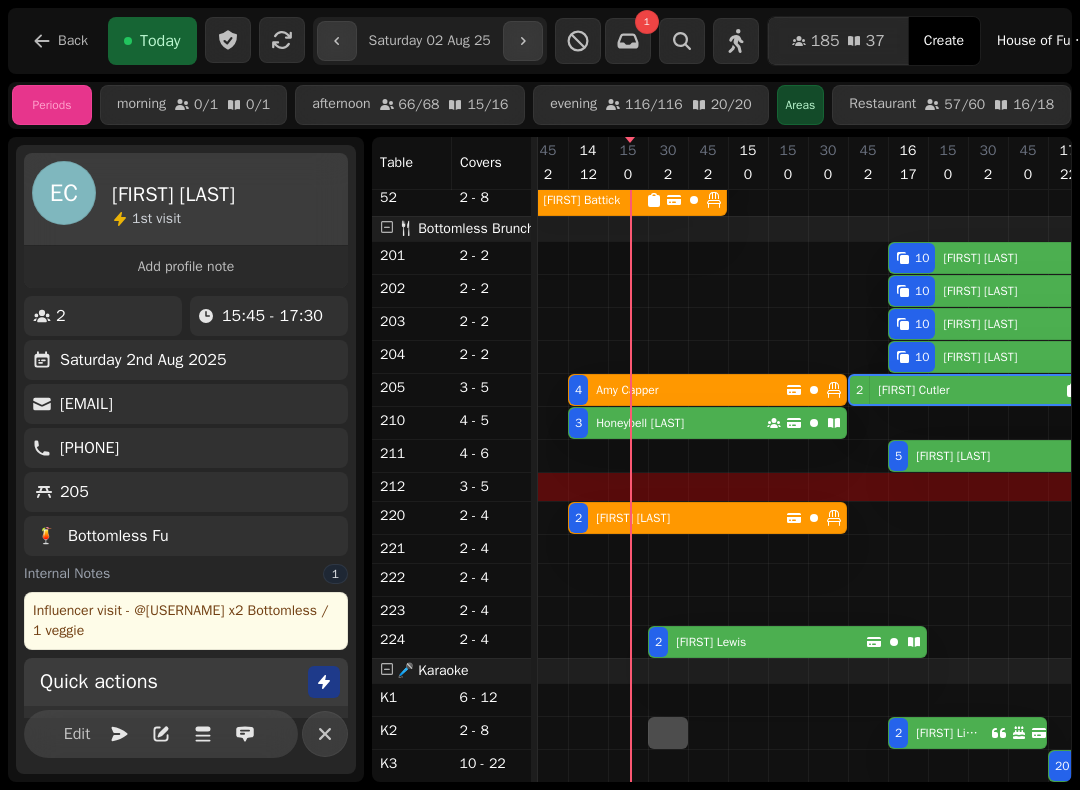 scroll, scrollTop: 1201, scrollLeft: 2207, axis: both 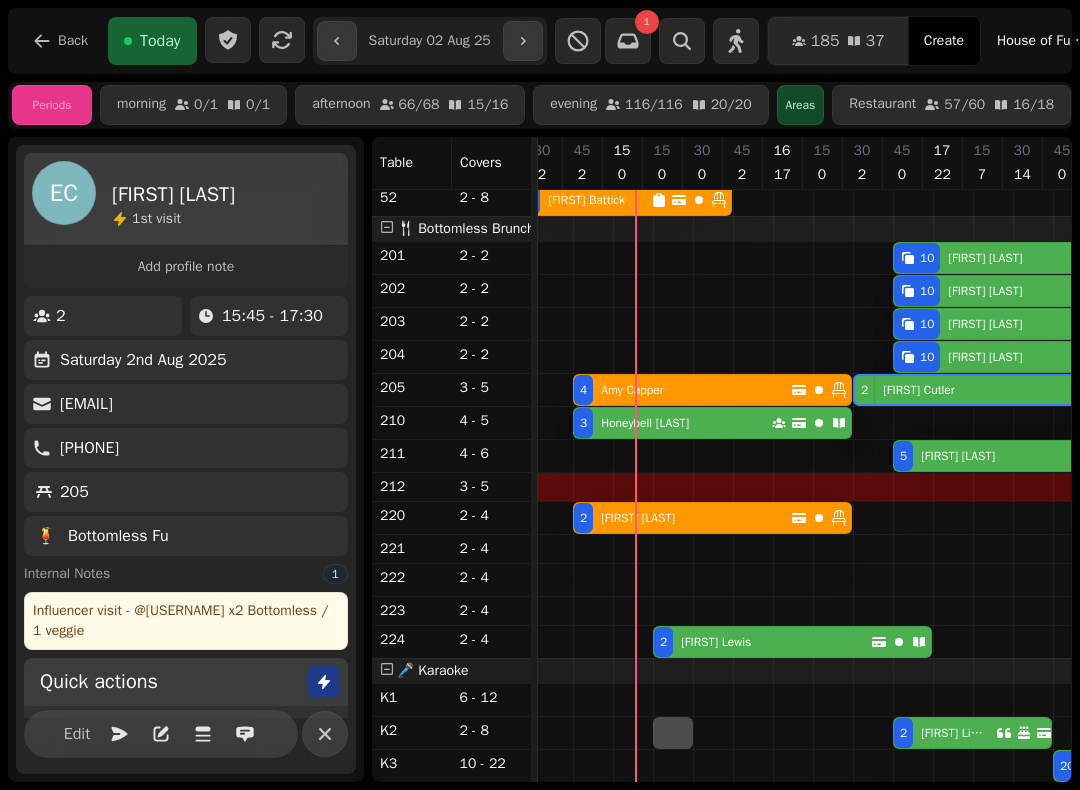 select on "*" 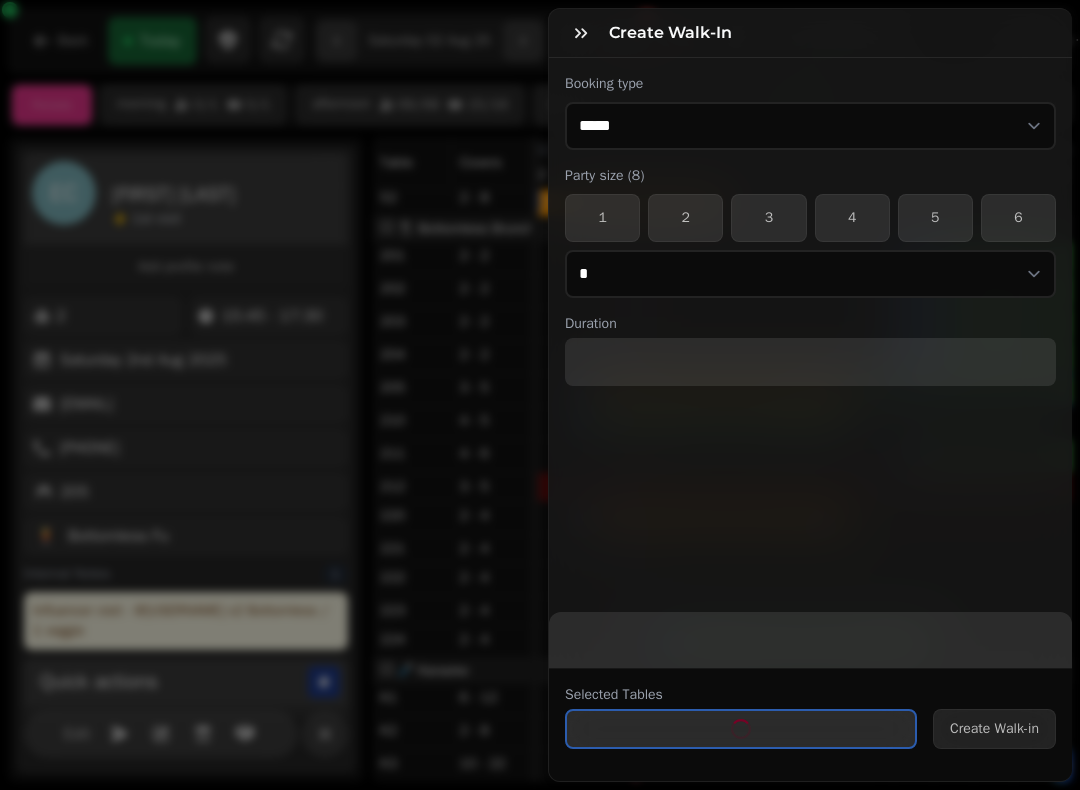 scroll, scrollTop: 0, scrollLeft: 2500, axis: horizontal 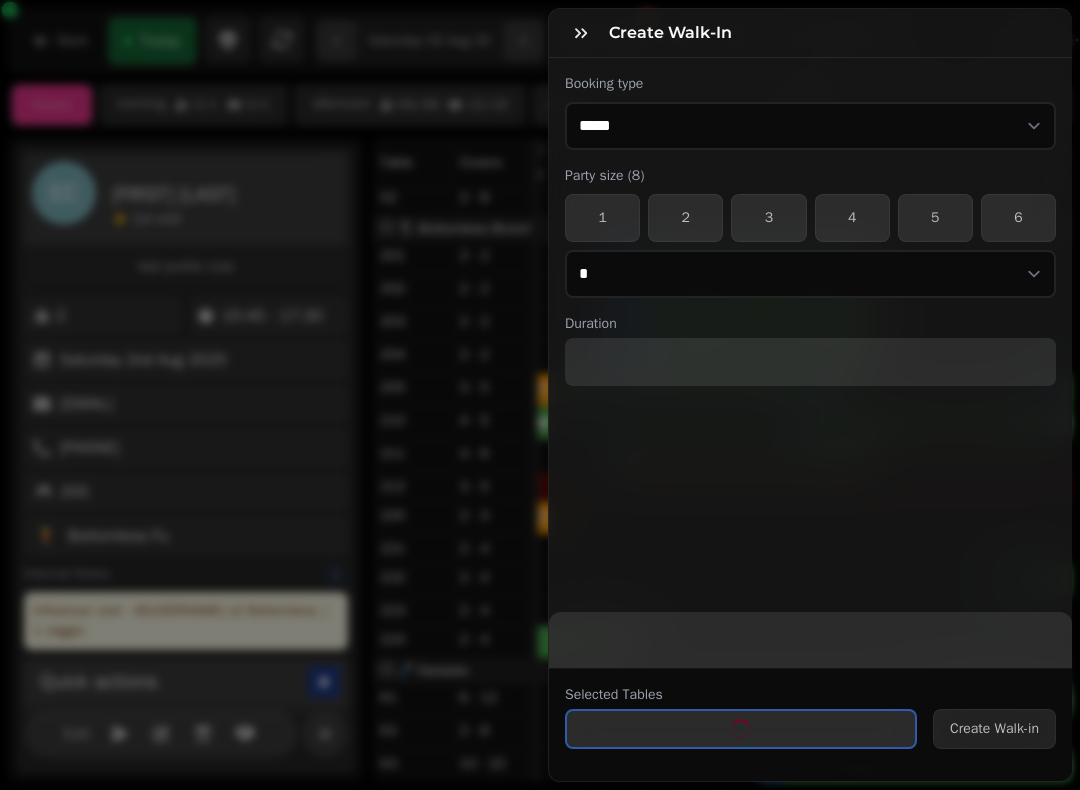 select on "****" 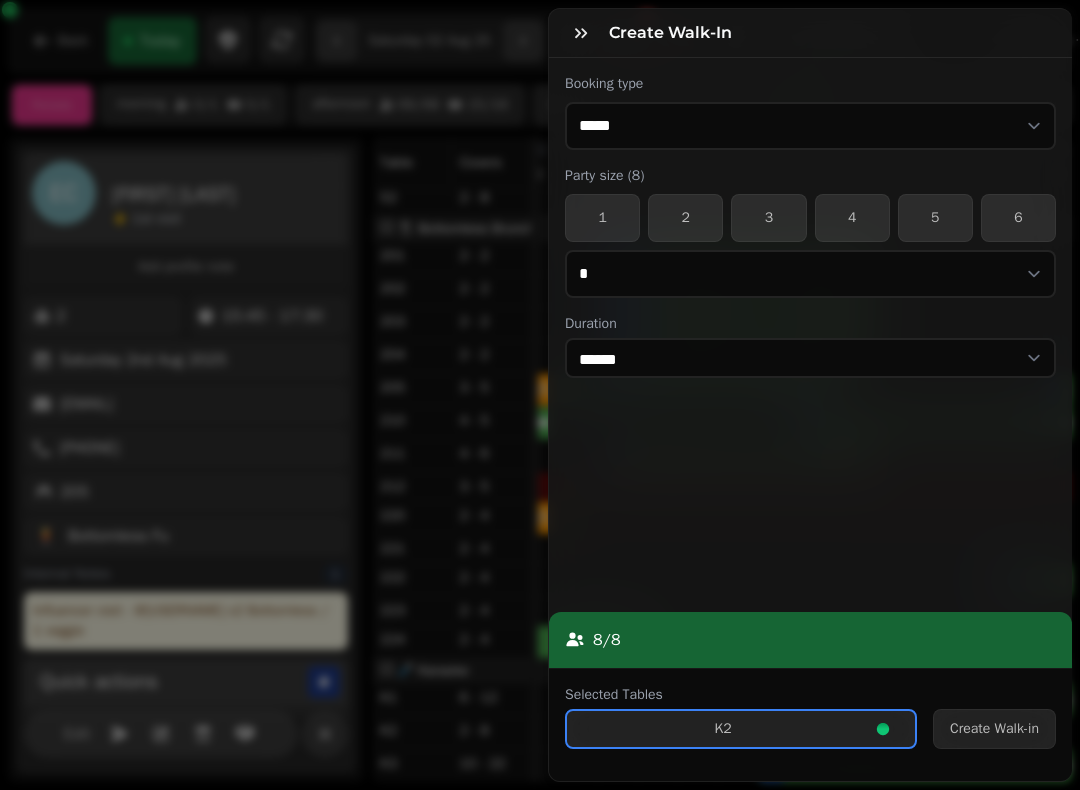 click 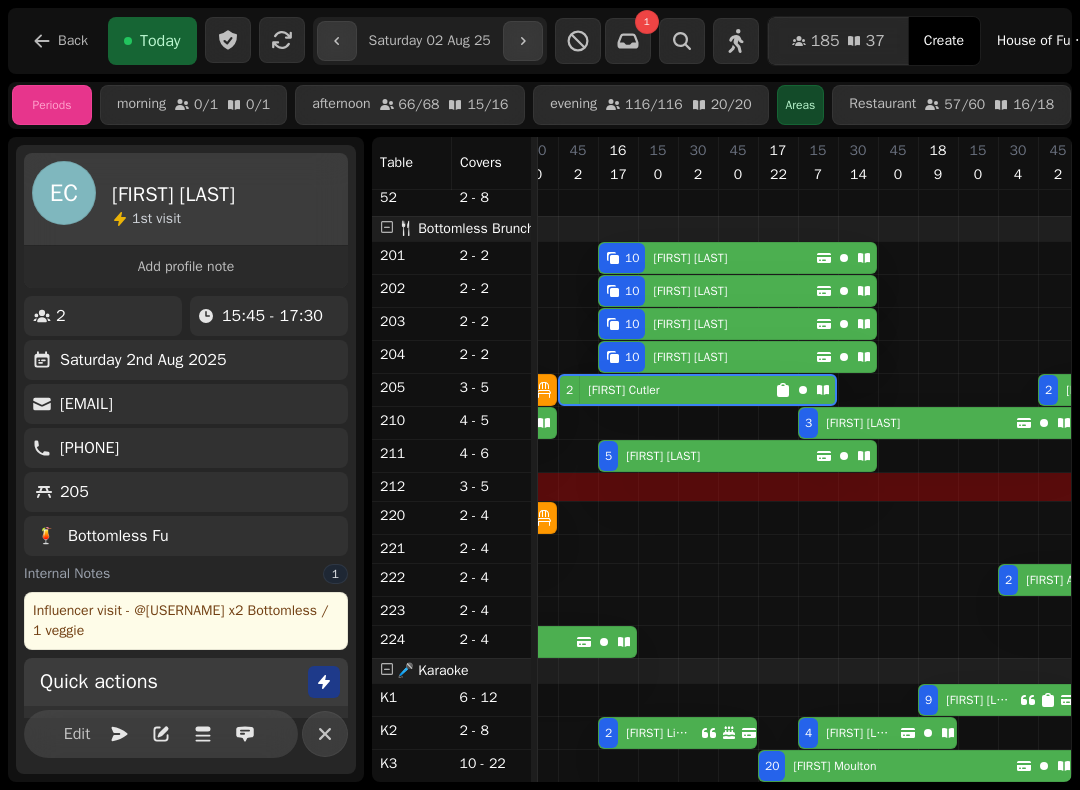 scroll, scrollTop: 1135, scrollLeft: 2434, axis: both 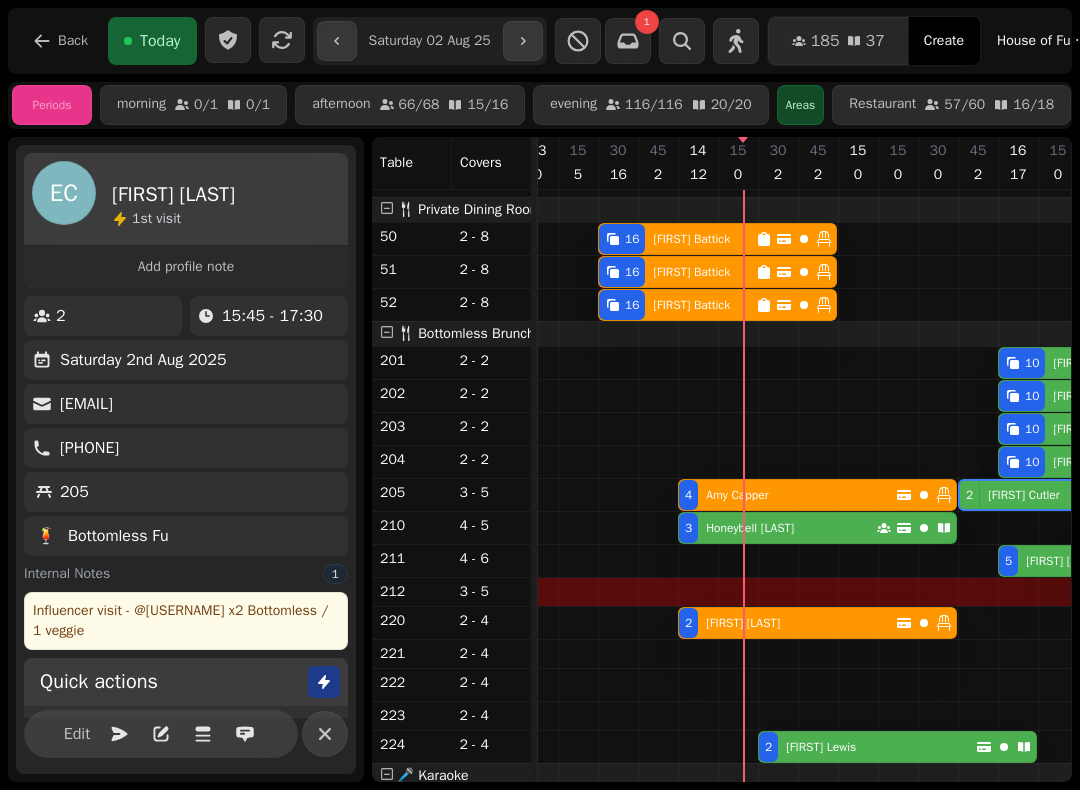 click on "3 Honeybell   Ukponu" at bounding box center (777, 528) 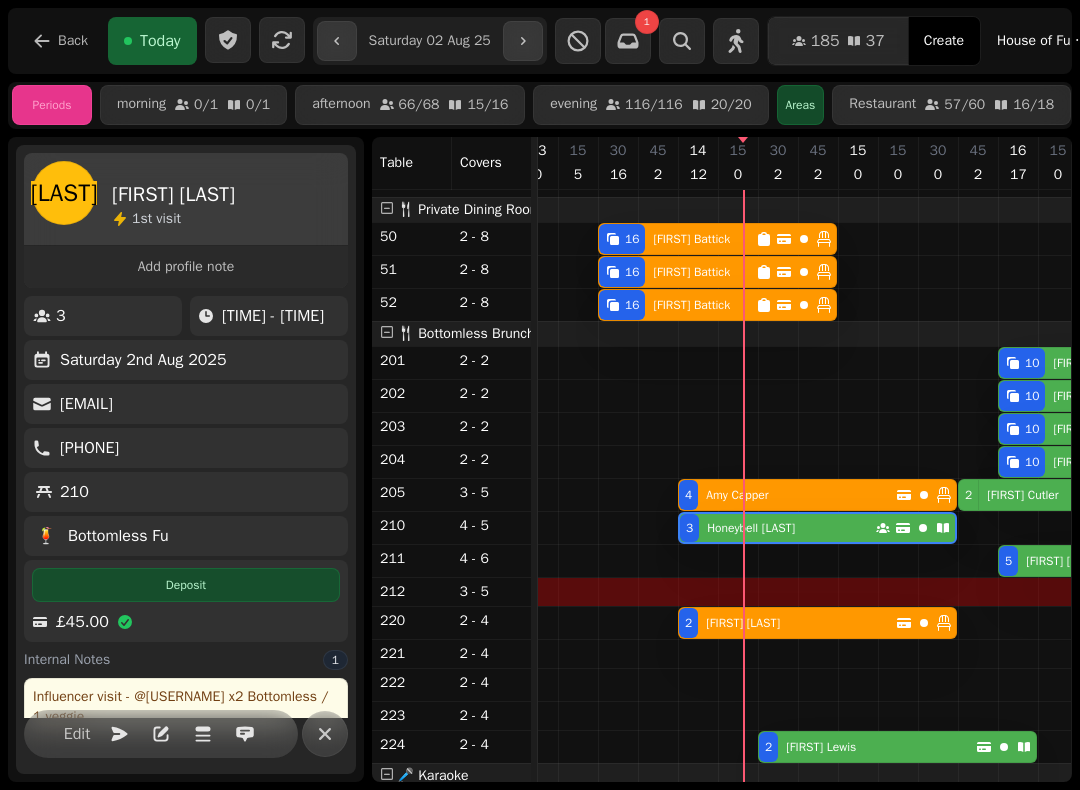 select on "**********" 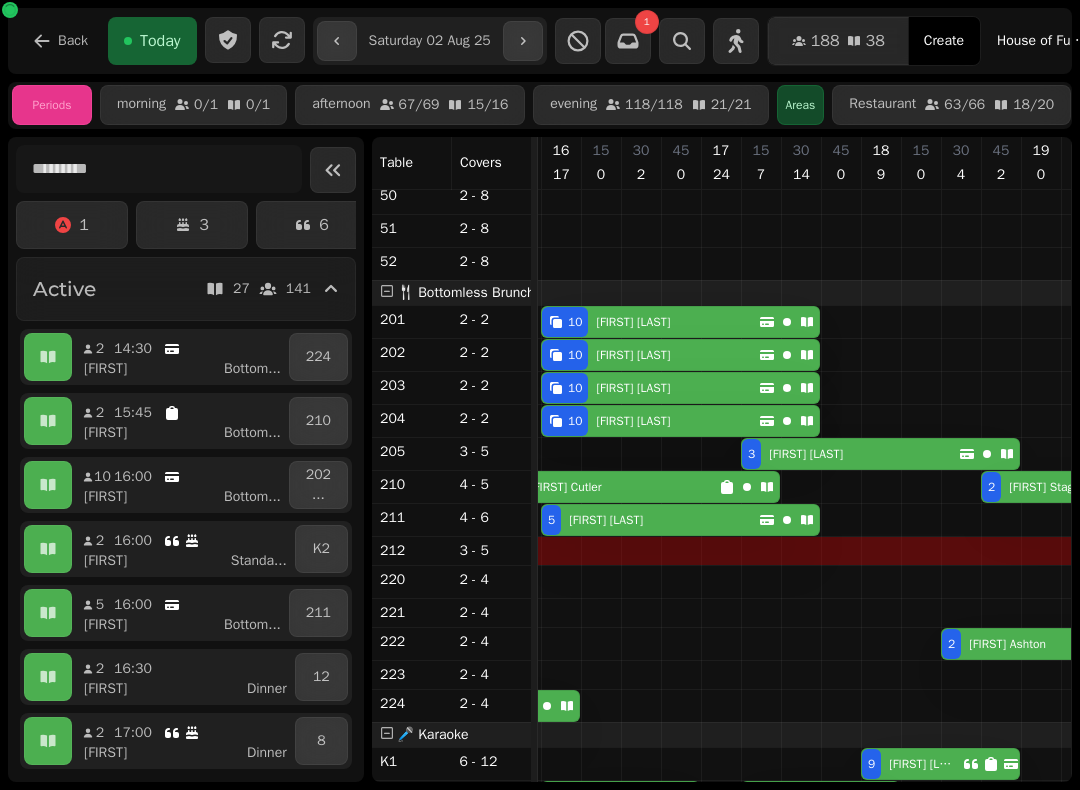 scroll, scrollTop: 1197, scrollLeft: 2212, axis: both 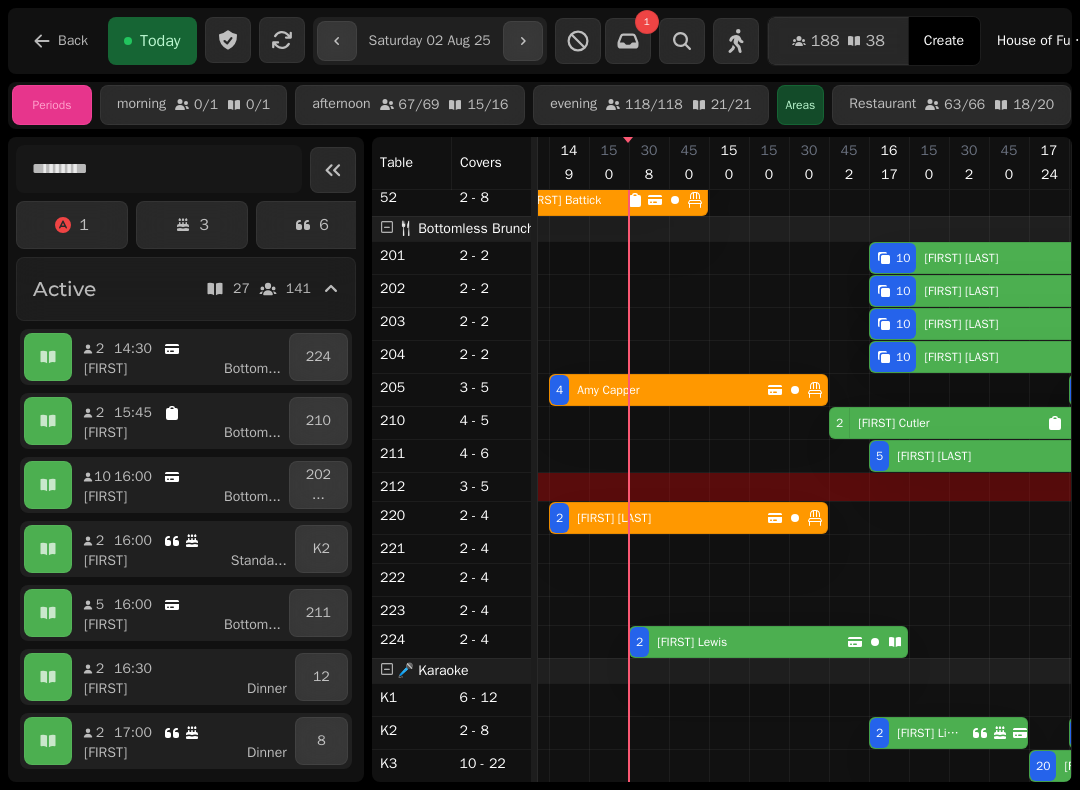 click on "2 Natasha   Lewis" at bounding box center (738, 642) 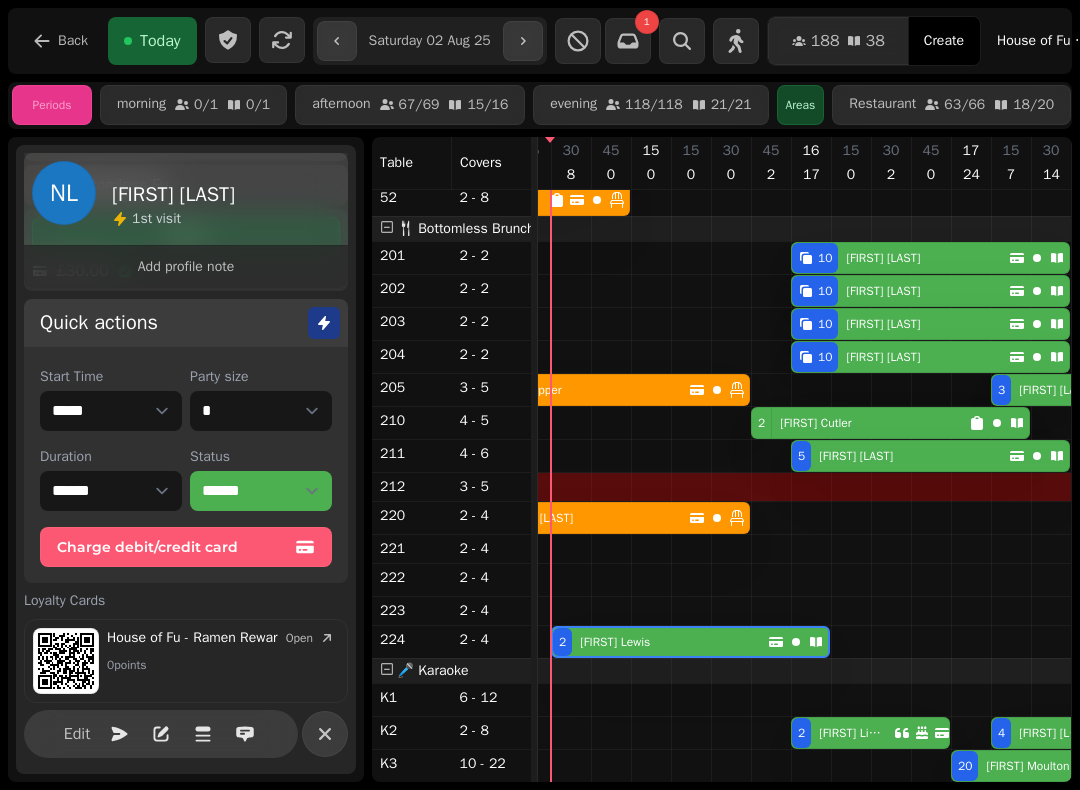 click 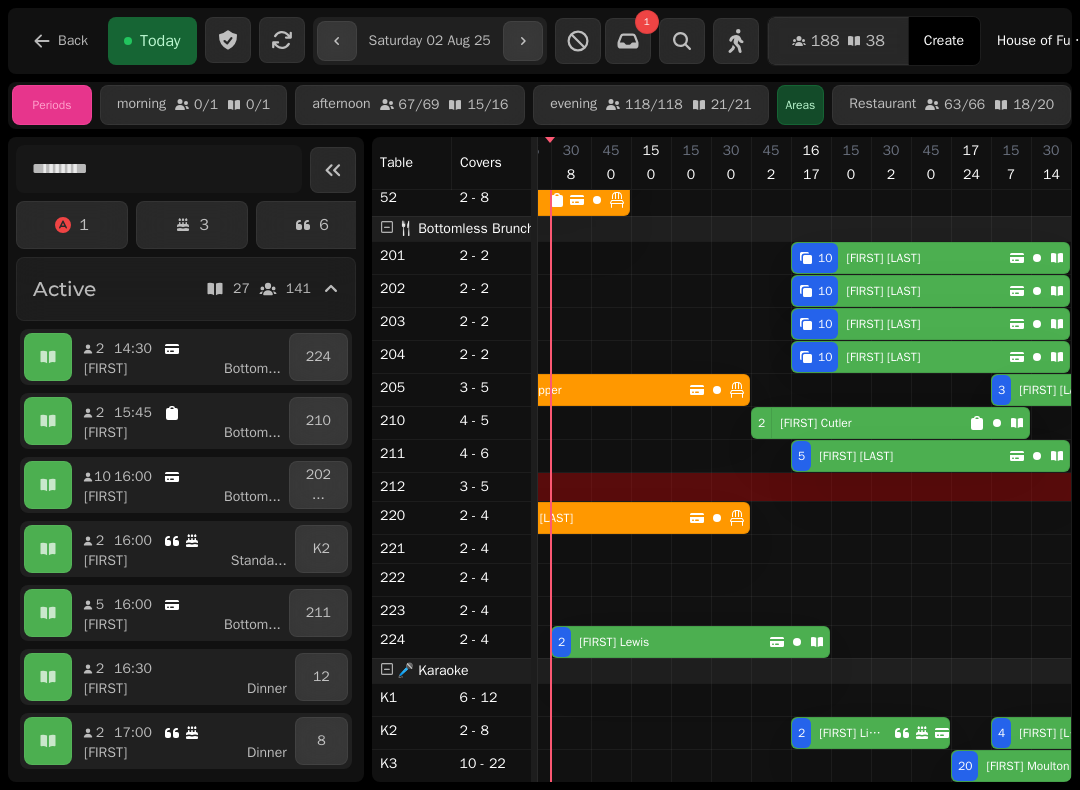 click on "2 Elle   Cutler" at bounding box center (860, 423) 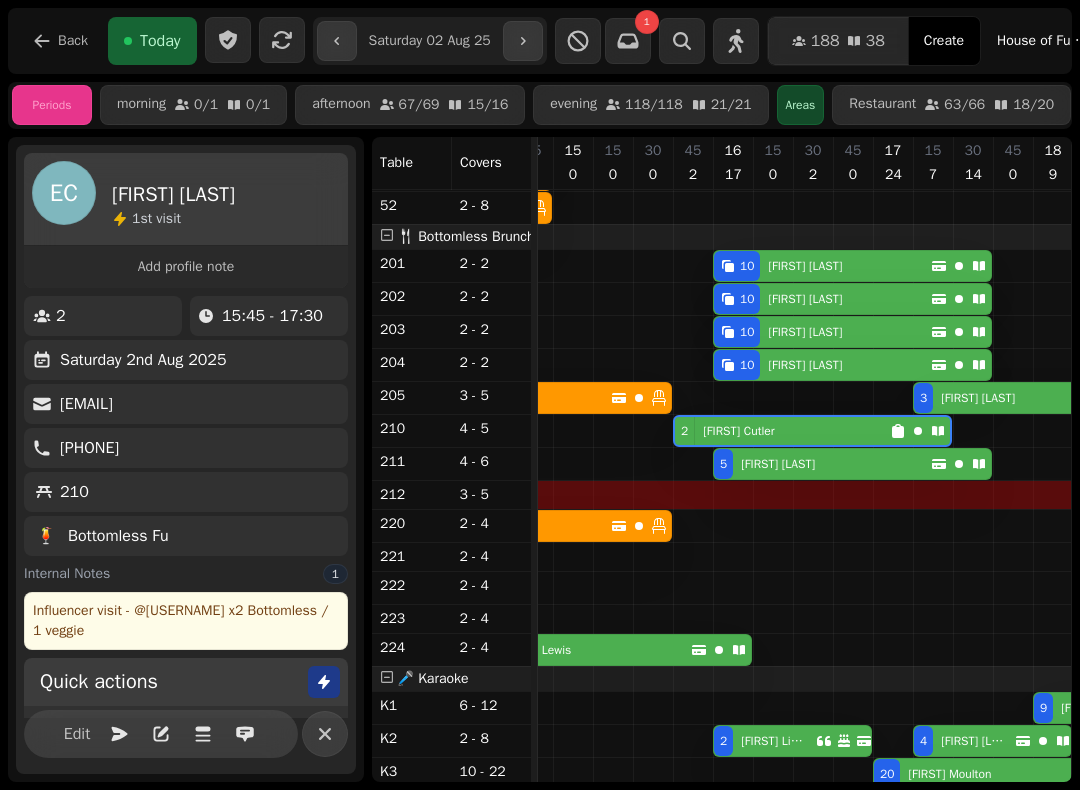 click on "5 Amelia   Coates" at bounding box center (822, 464) 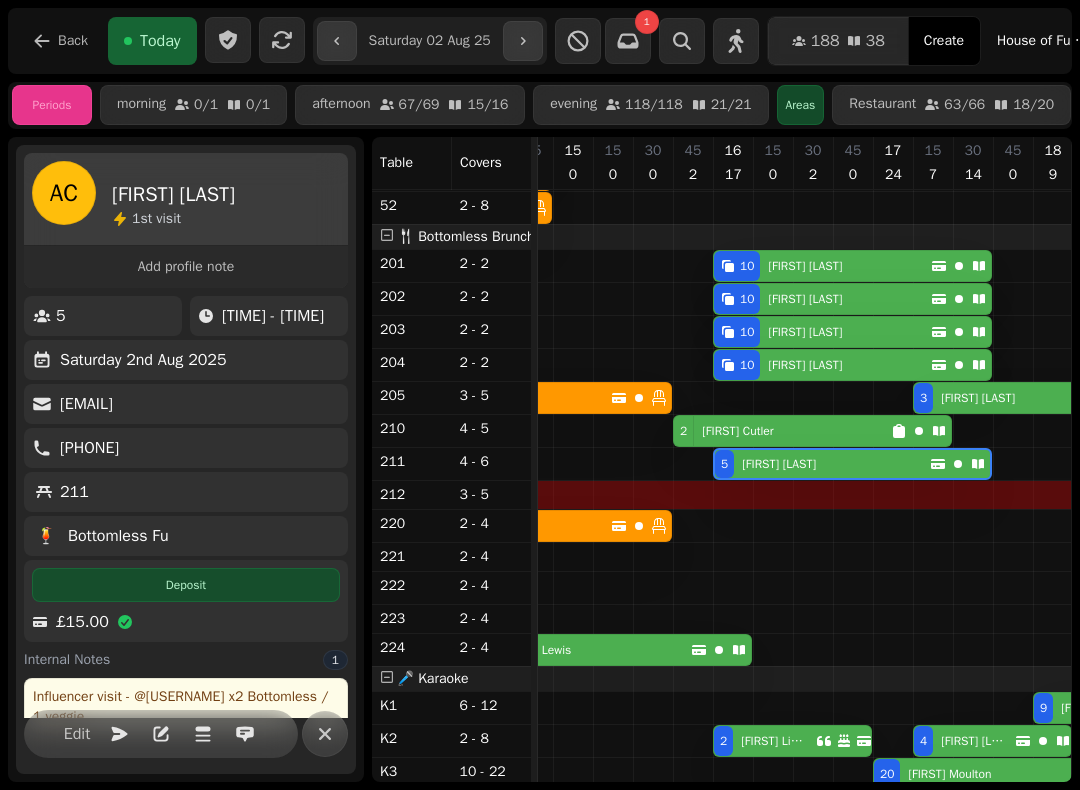 select on "**********" 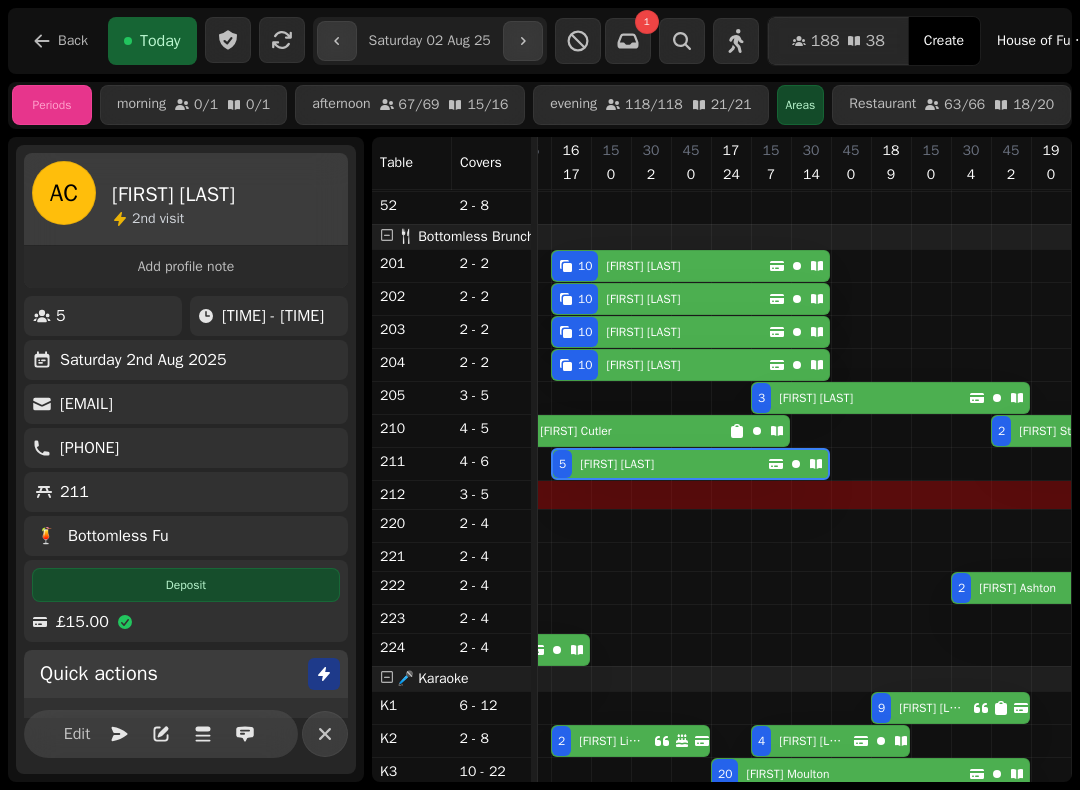 click at bounding box center (325, 734) 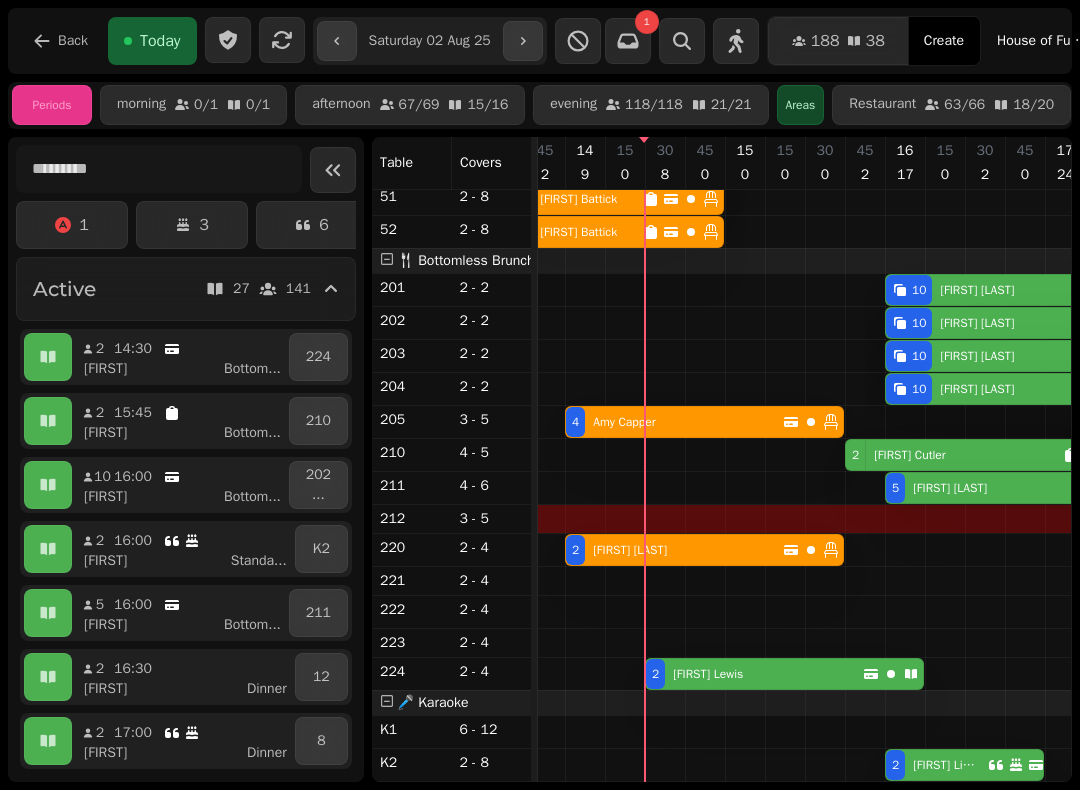 click on "2 Elle   Cutler" at bounding box center (954, 455) 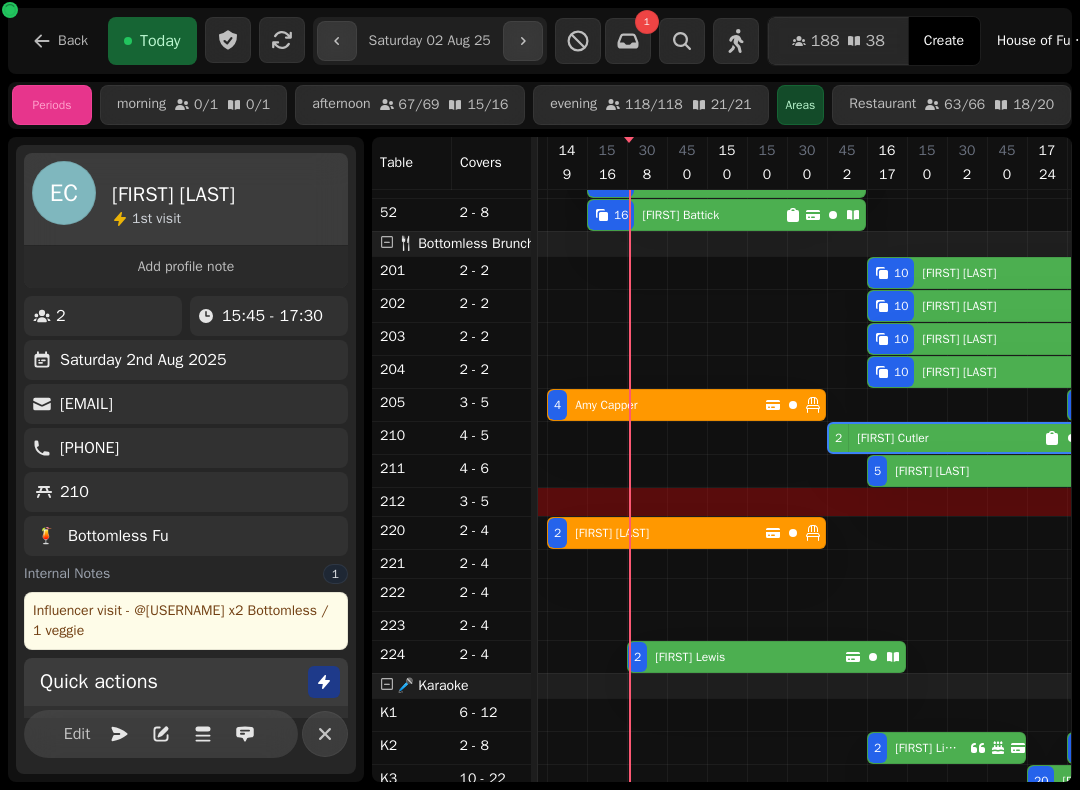 click on "Natasha   Lewis" at bounding box center [690, 657] 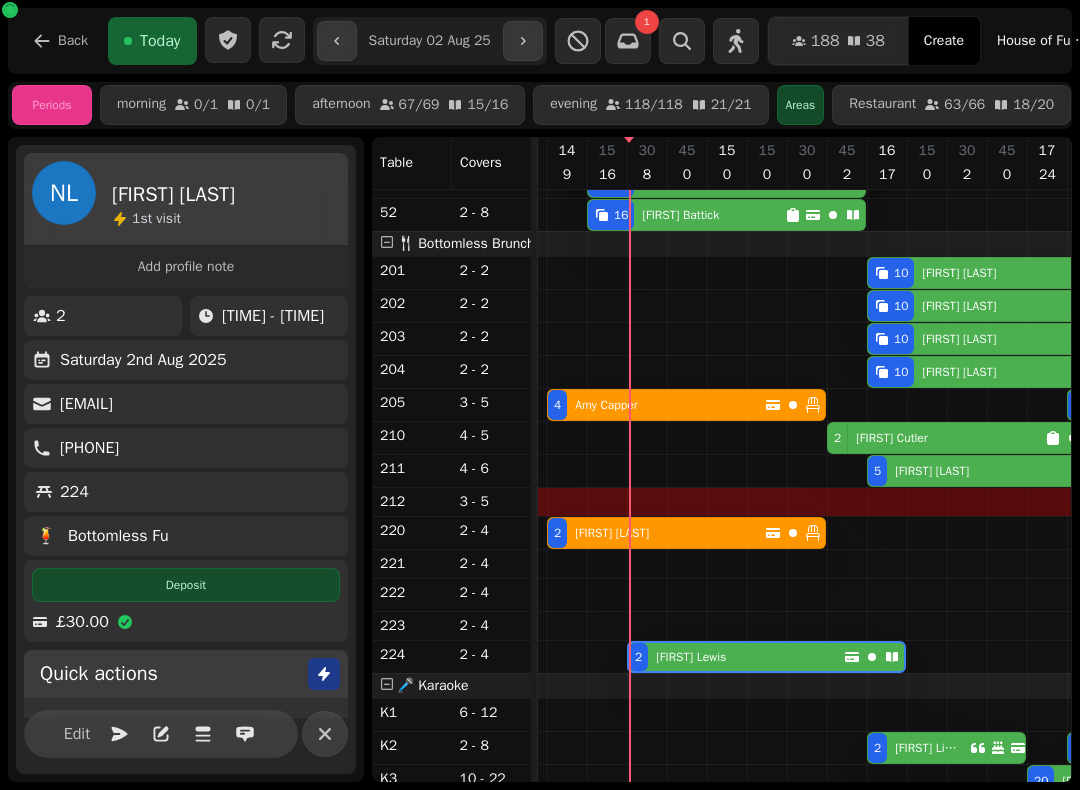 select on "**********" 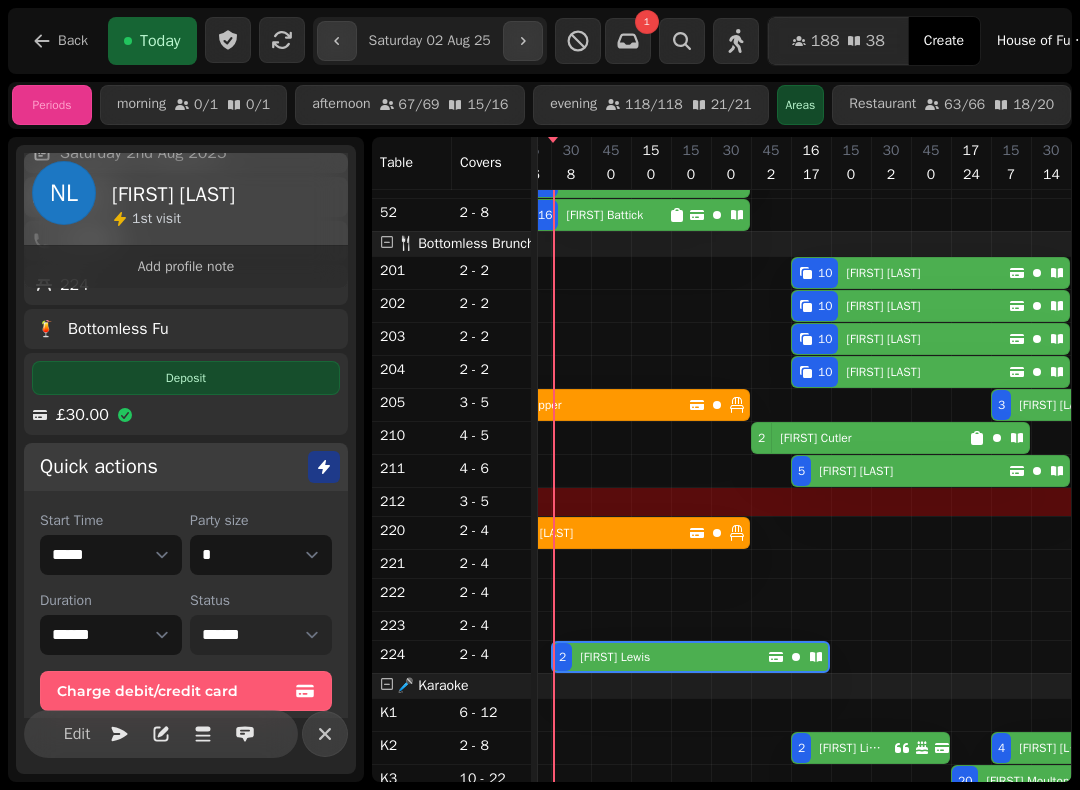 click on "**********" at bounding box center (261, 635) 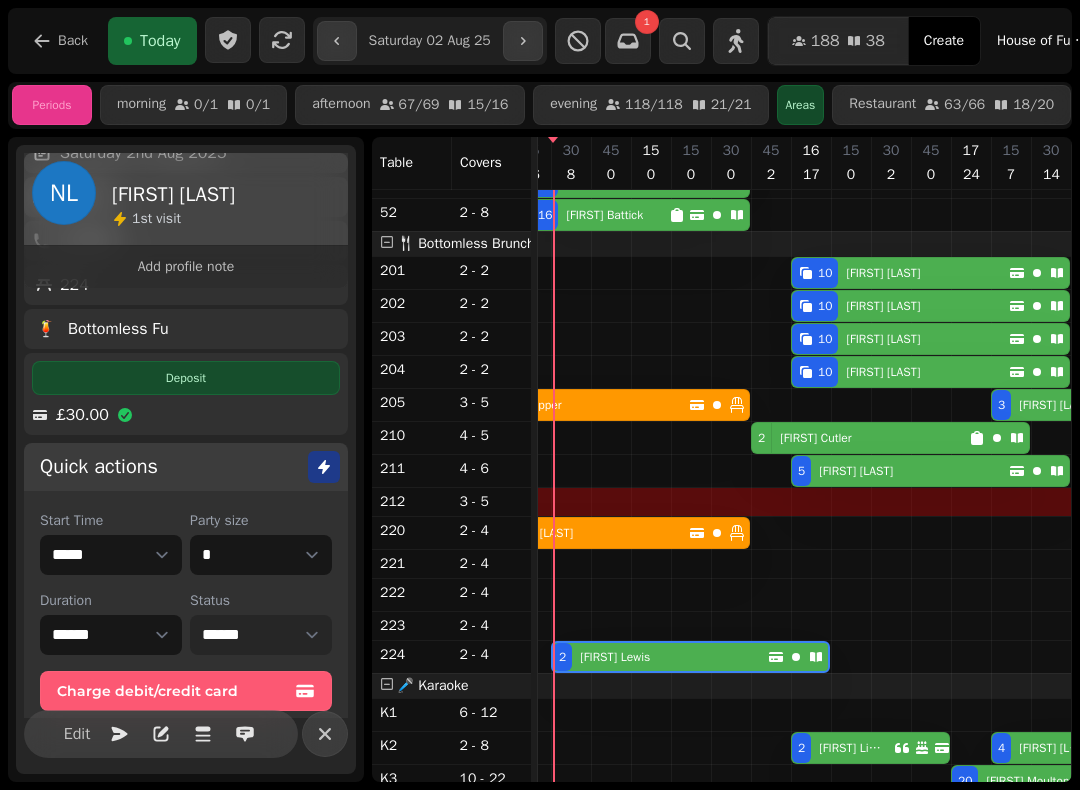 select on "******" 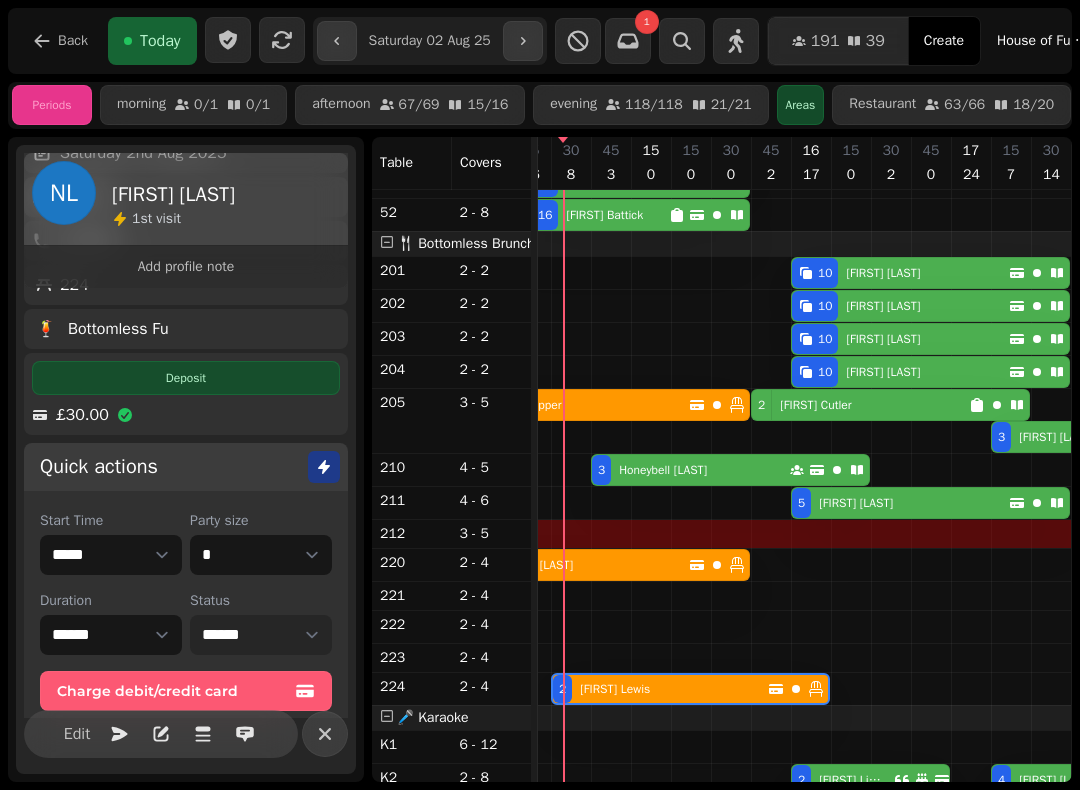 scroll, scrollTop: 1189, scrollLeft: 2188, axis: both 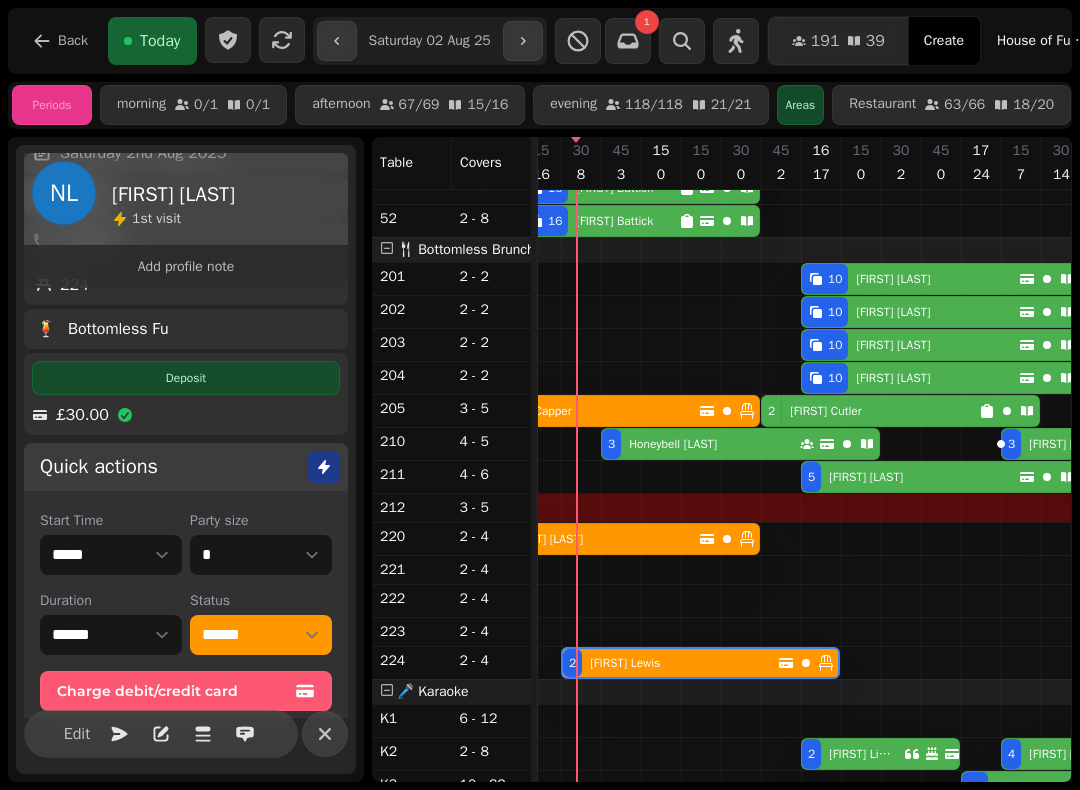 click 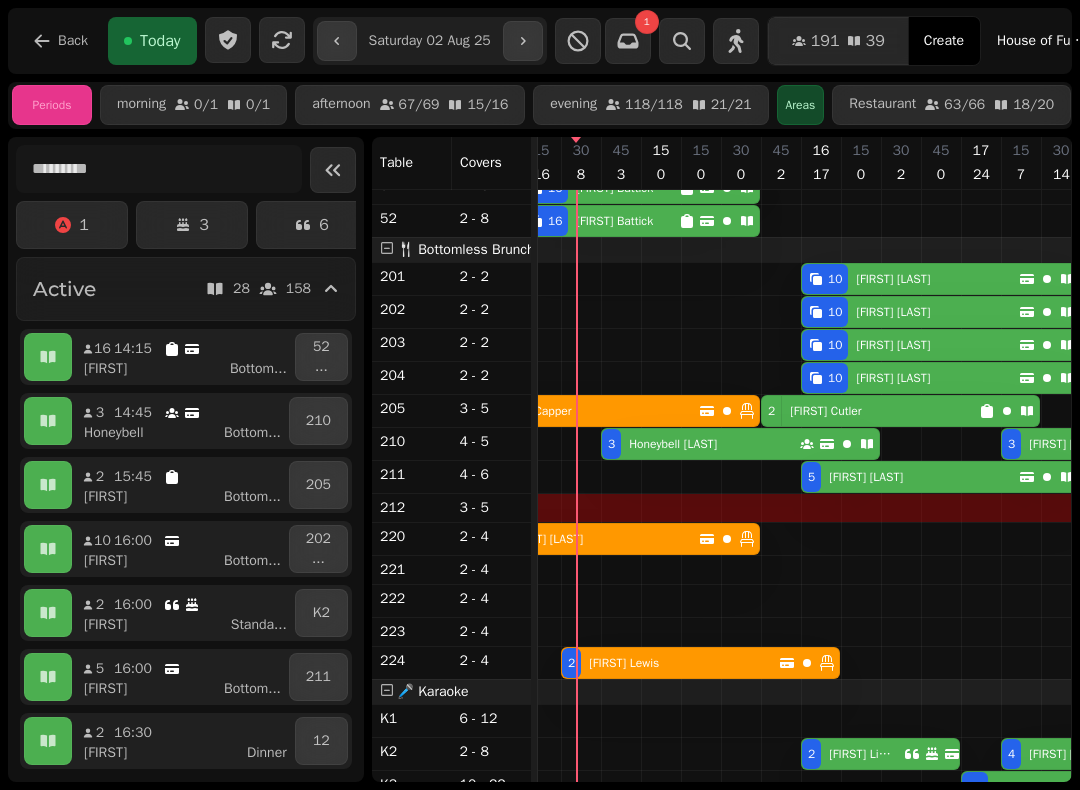 scroll, scrollTop: 1174, scrollLeft: 2272, axis: both 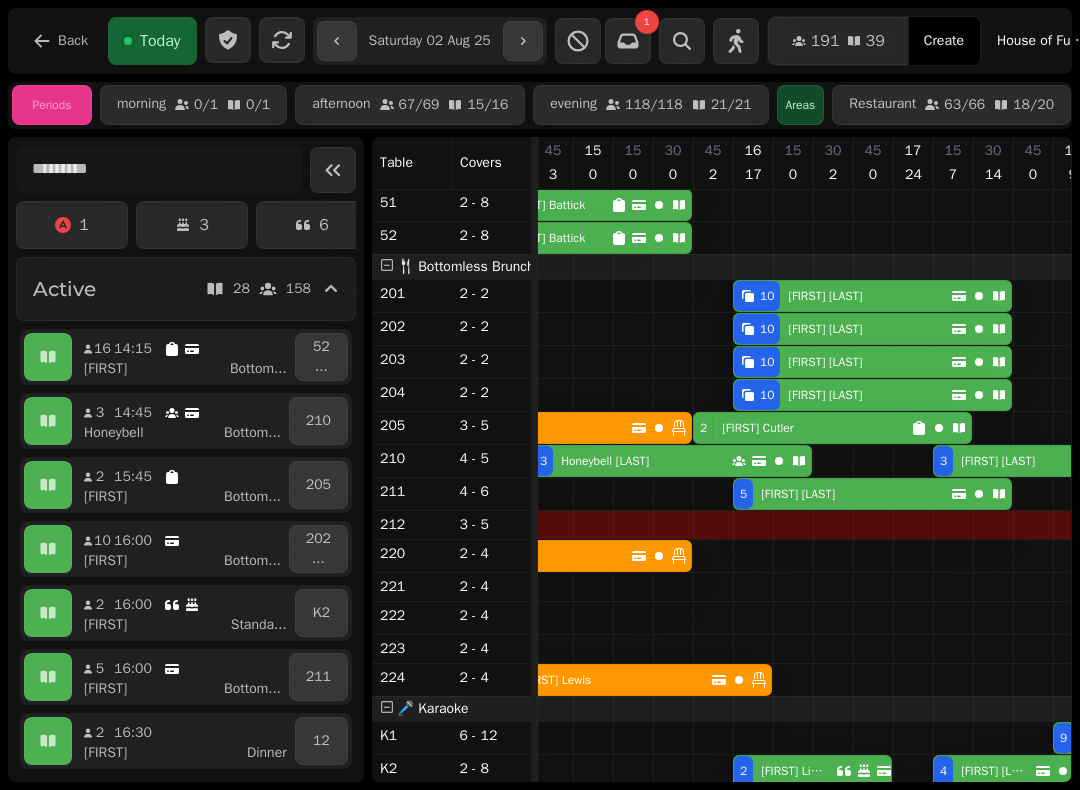 click at bounding box center [333, 170] 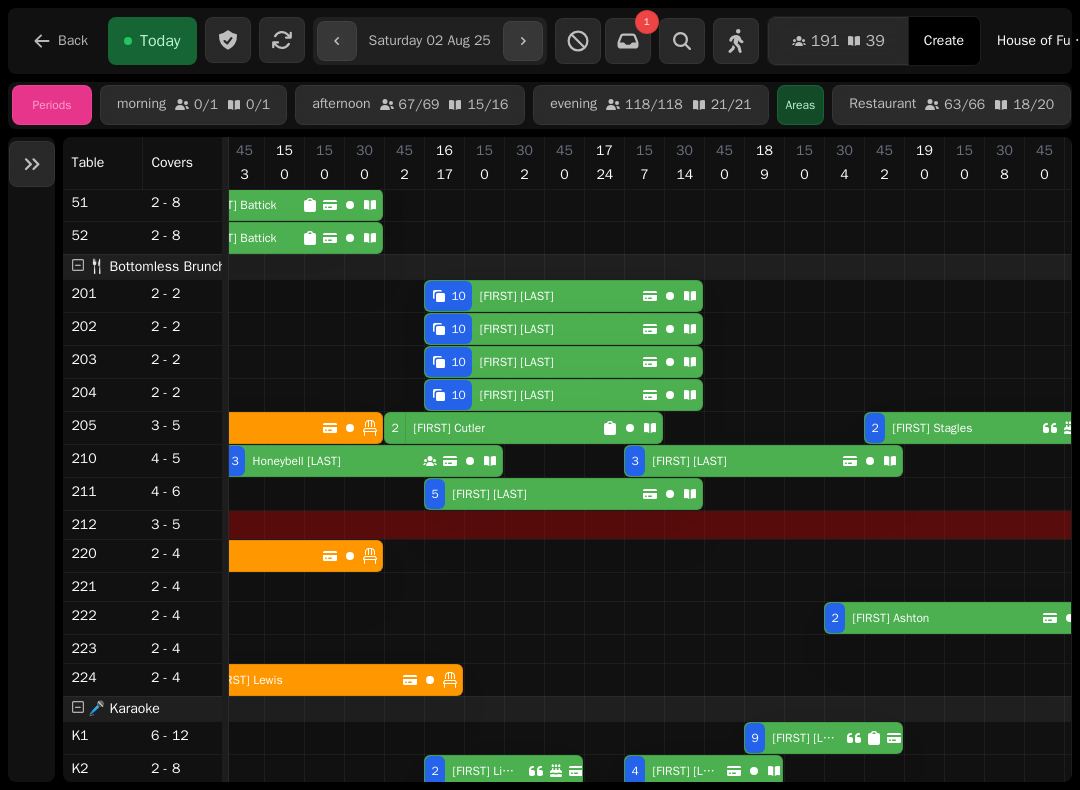 click on "Honeybell   Ukponu" at bounding box center (297, 461) 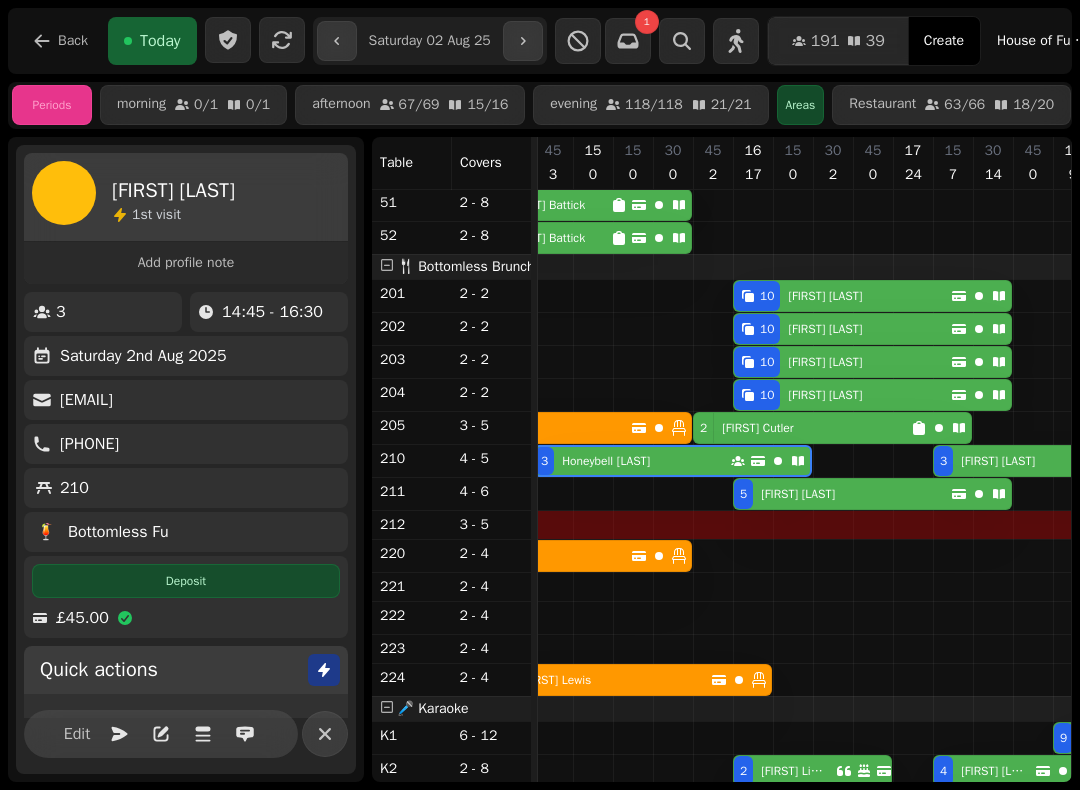 scroll, scrollTop: 0, scrollLeft: 2347, axis: horizontal 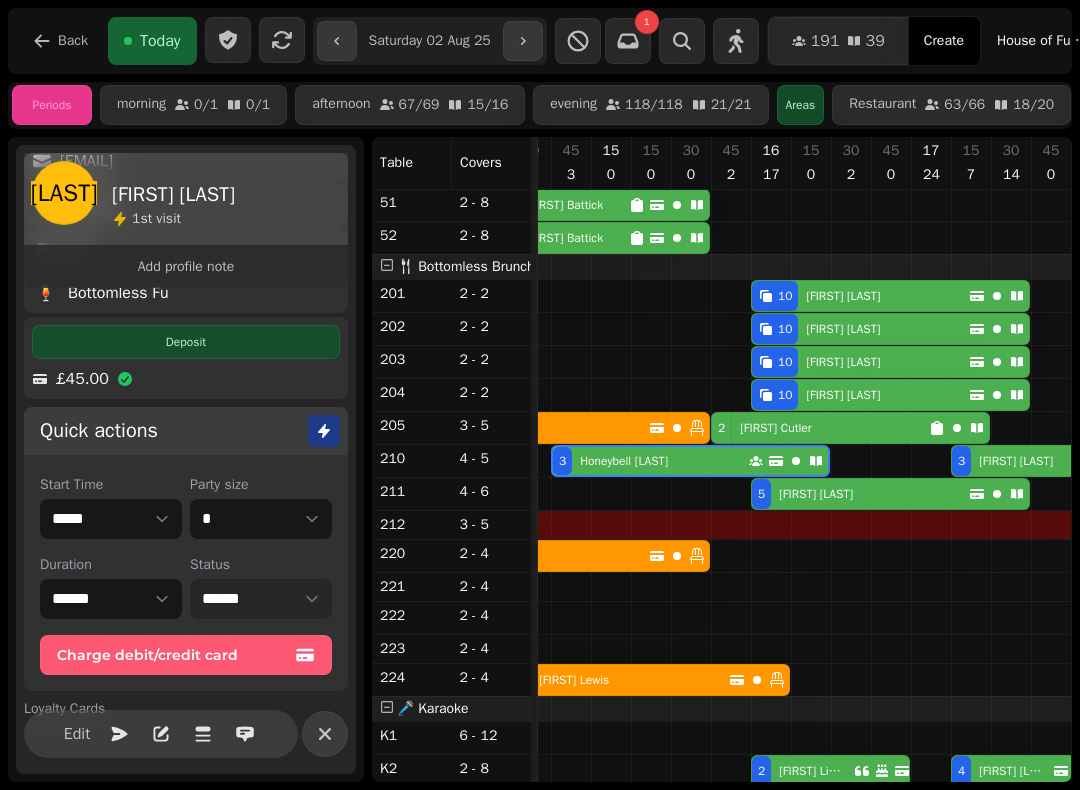 click on "**********" at bounding box center (261, 599) 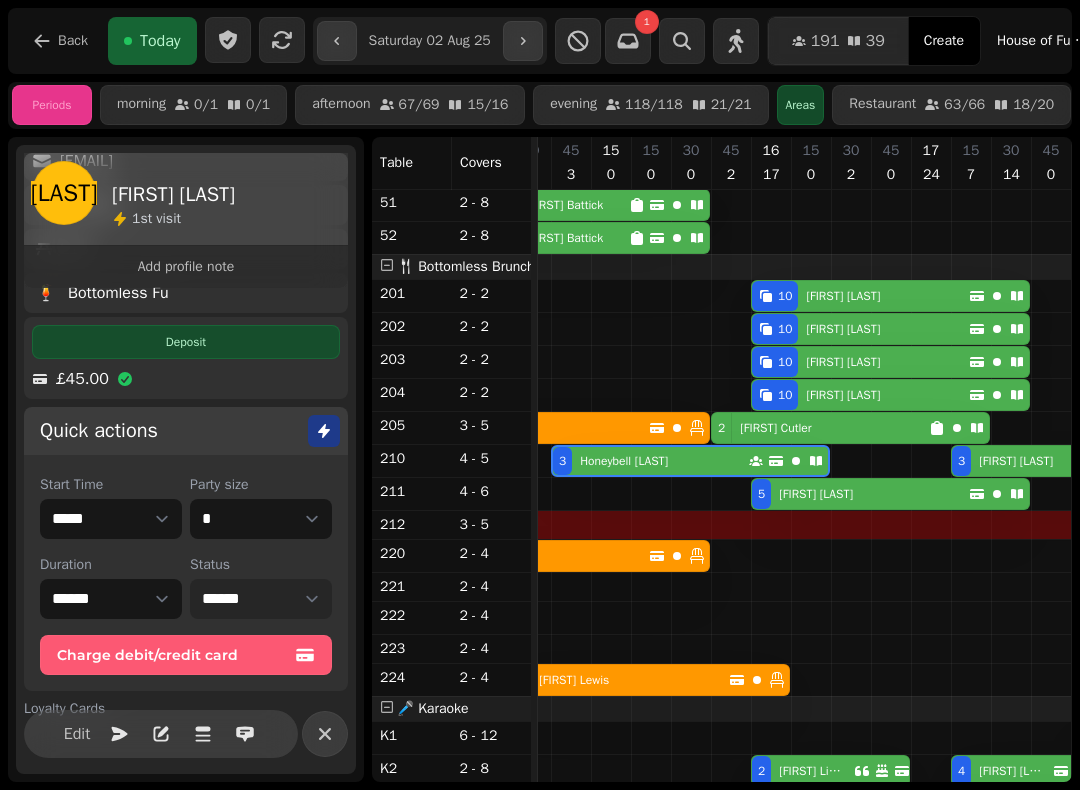 select on "******" 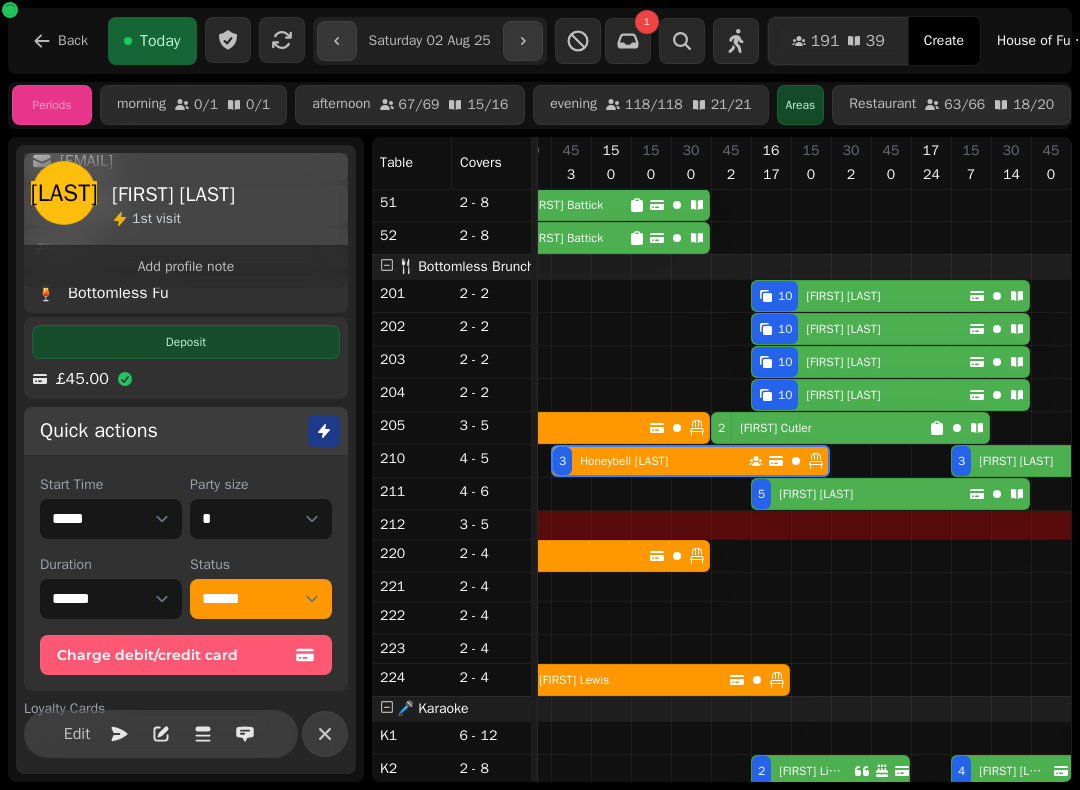 click 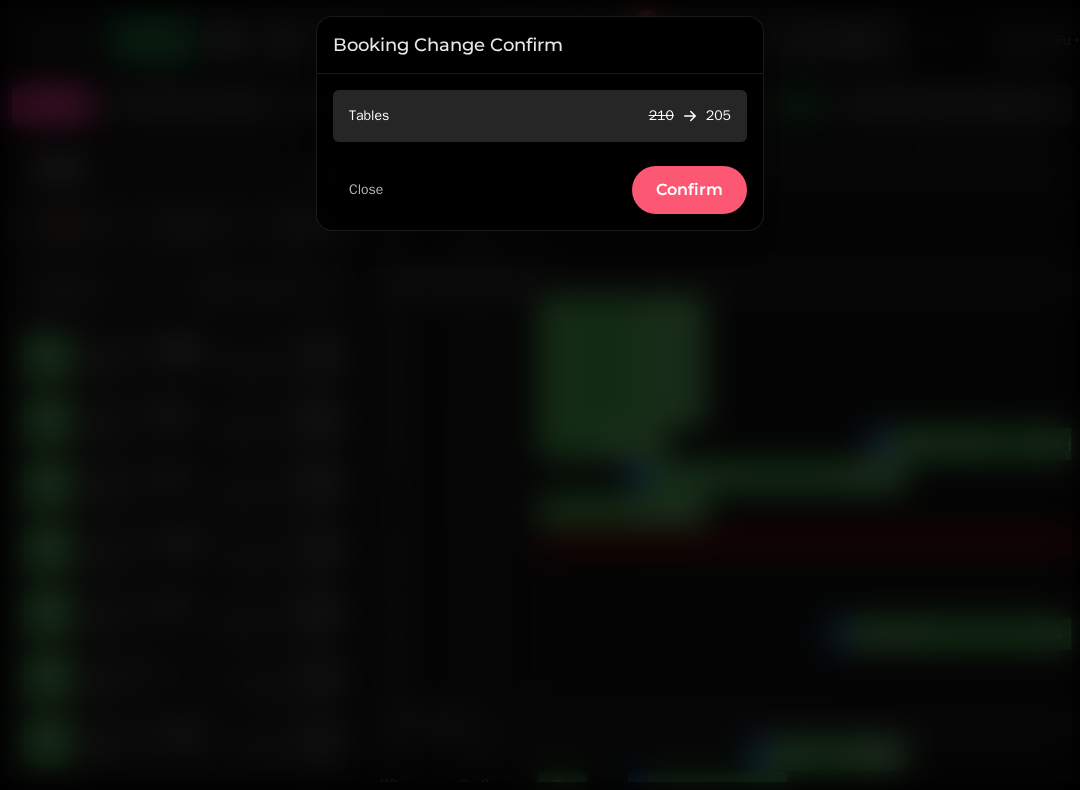click on "Confirm" at bounding box center (689, 190) 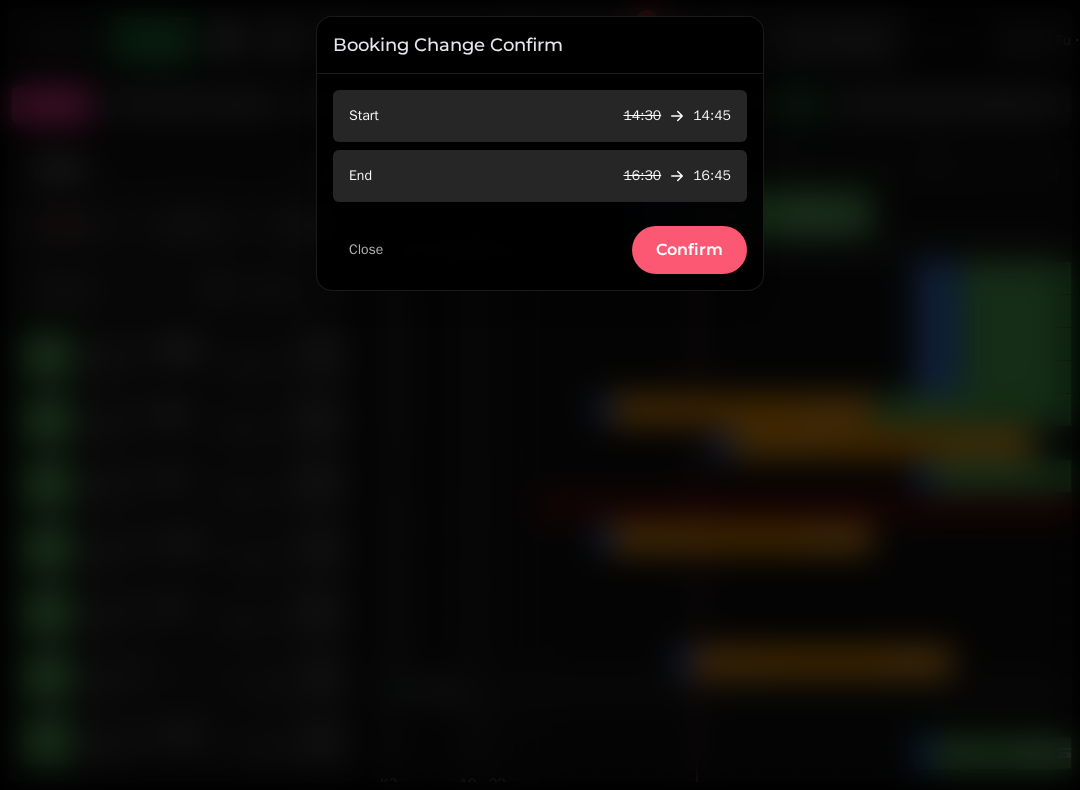 click on "Confirm" at bounding box center [689, 250] 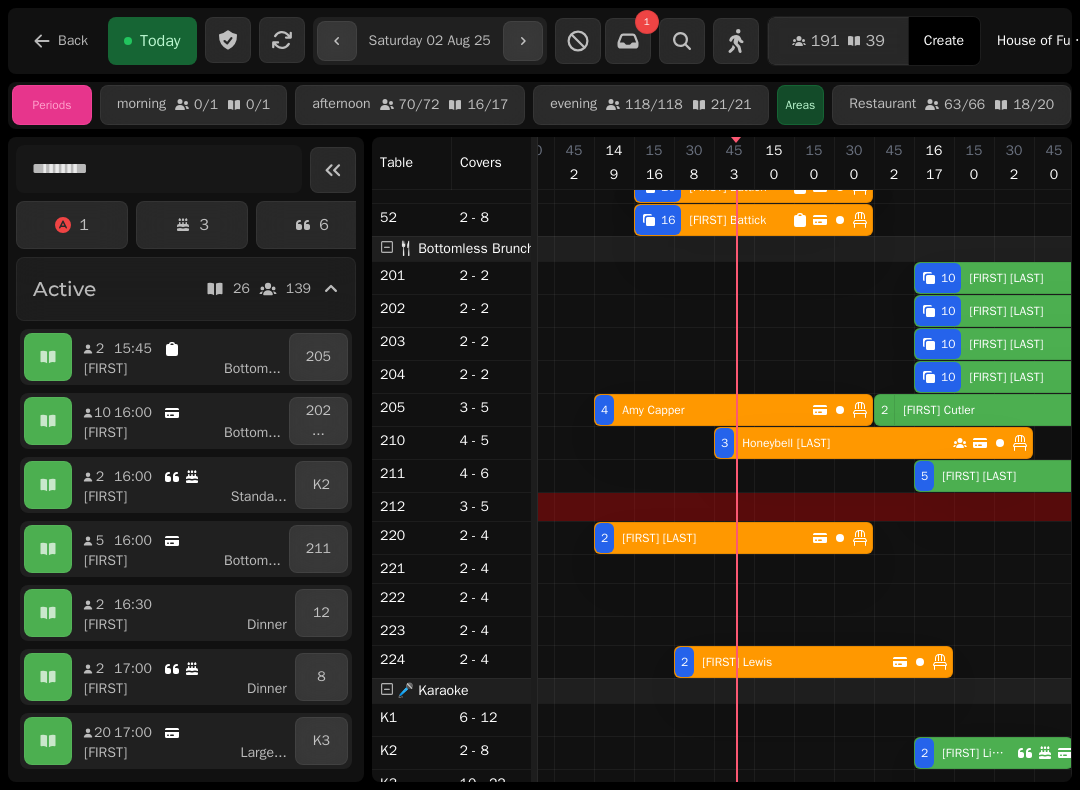 scroll, scrollTop: 1181, scrollLeft: 2220, axis: both 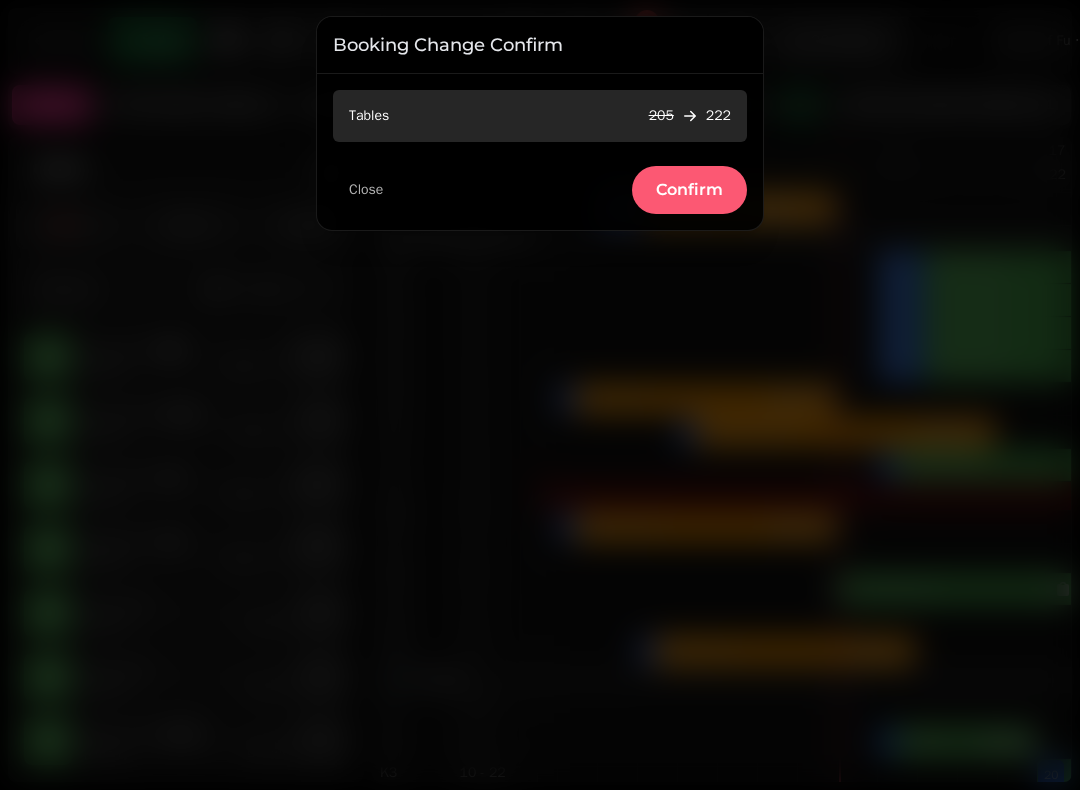 click on "Confirm" at bounding box center (689, 190) 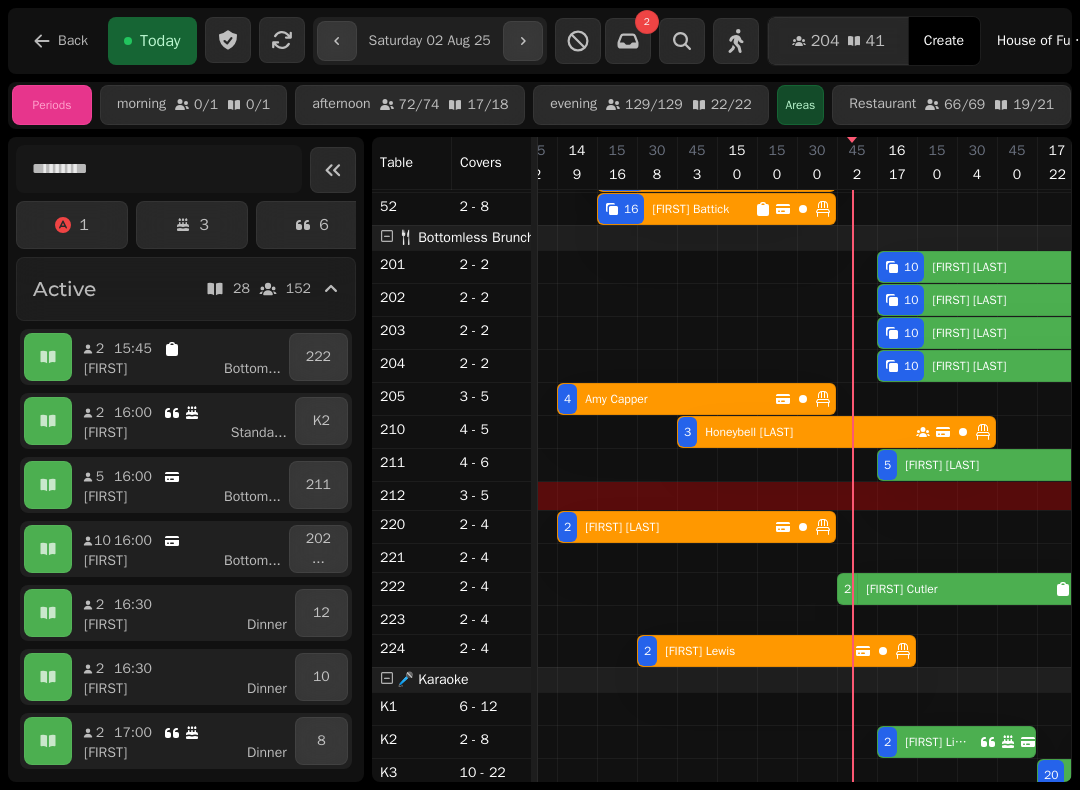 scroll, scrollTop: 1177, scrollLeft: 2279, axis: both 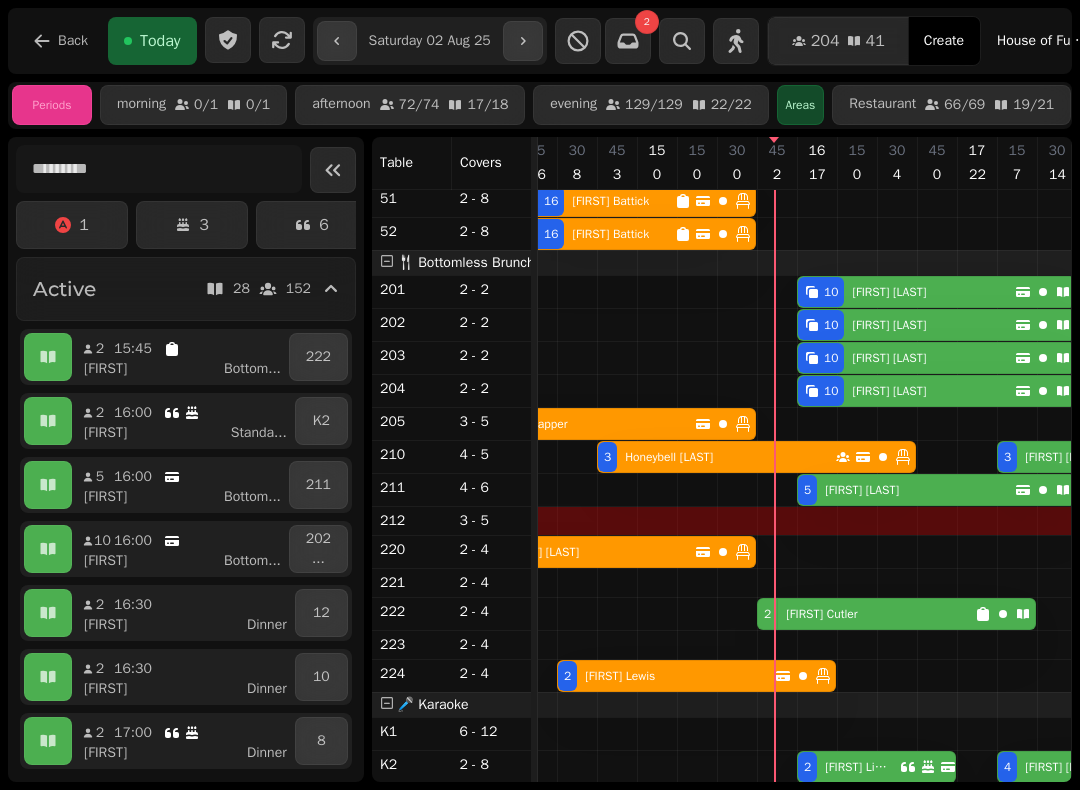 click on "2 Elle   Cutler" at bounding box center (866, 614) 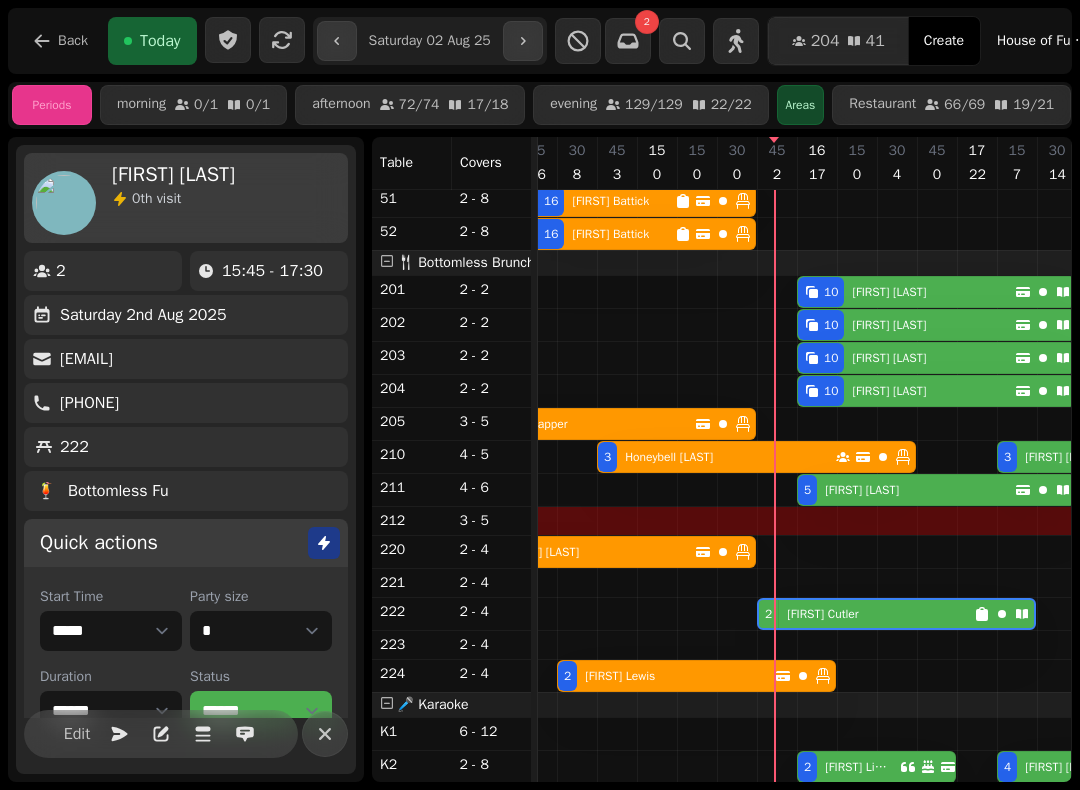 scroll, scrollTop: 0, scrollLeft: 2507, axis: horizontal 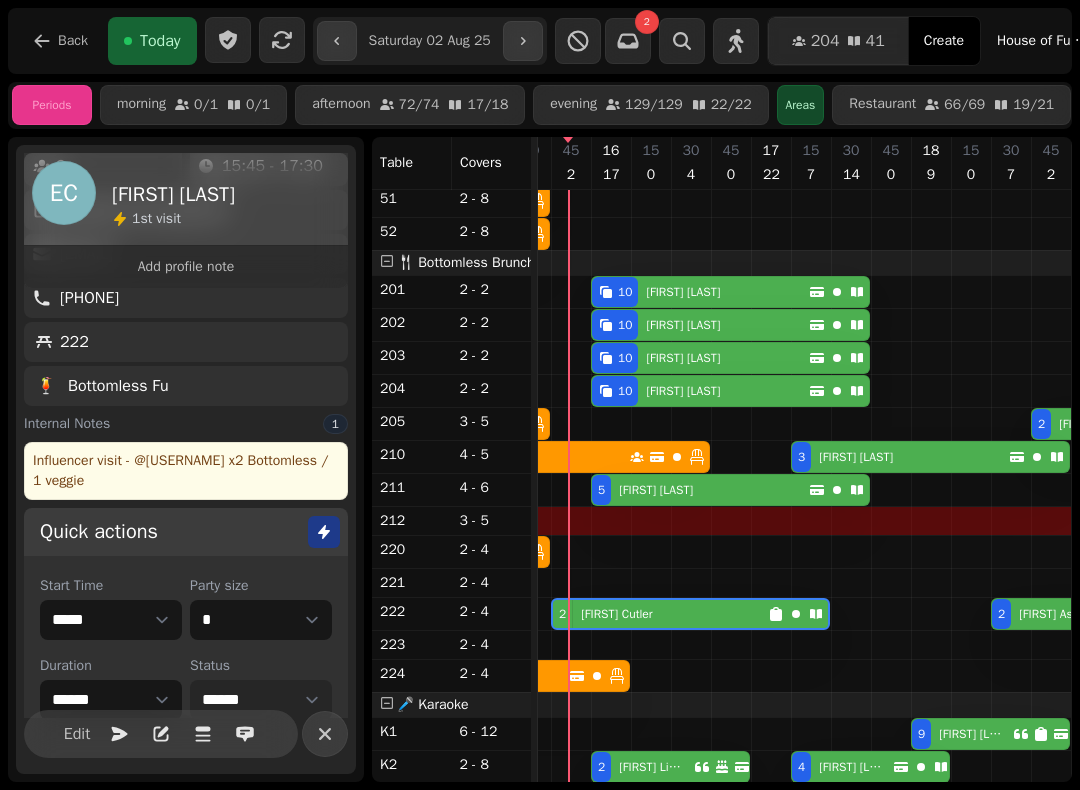 click on "**********" at bounding box center (261, 700) 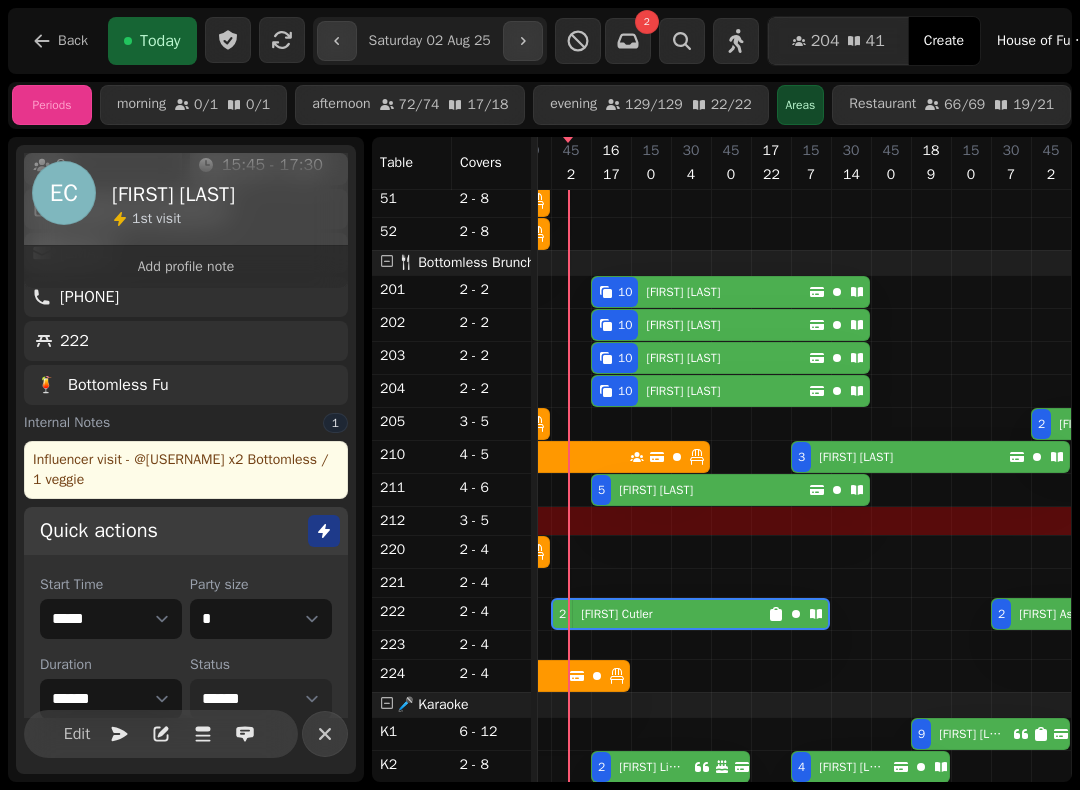 select on "******" 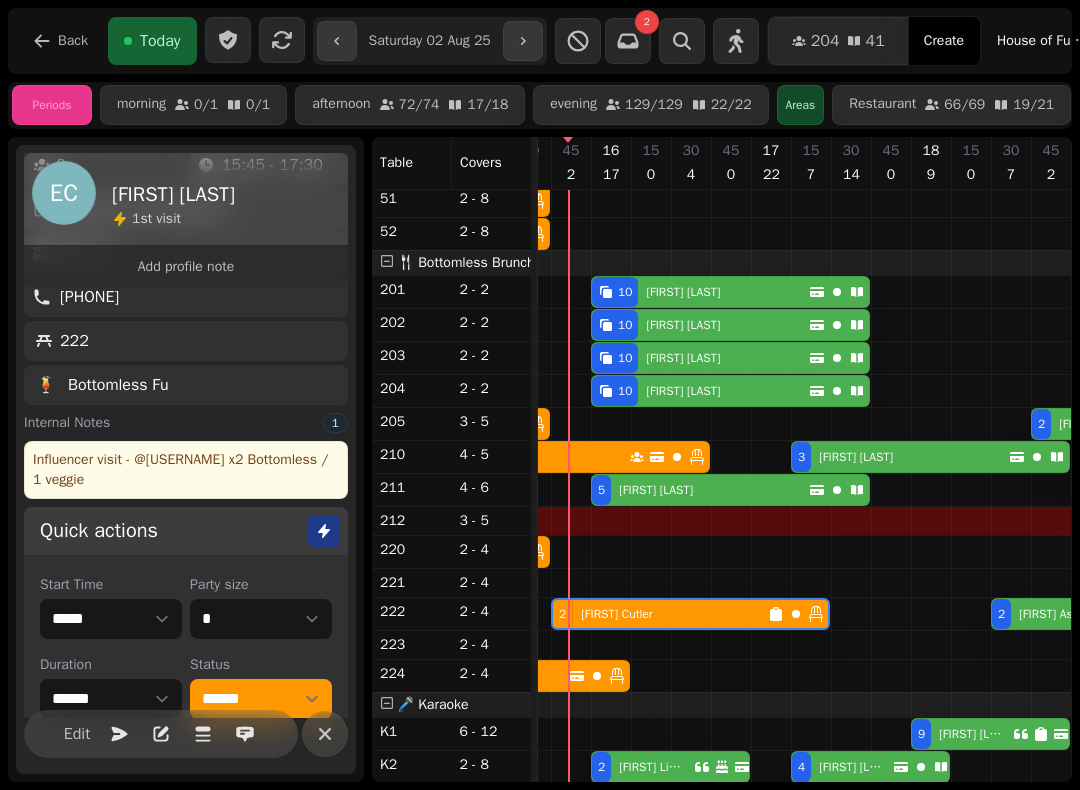click at bounding box center (325, 734) 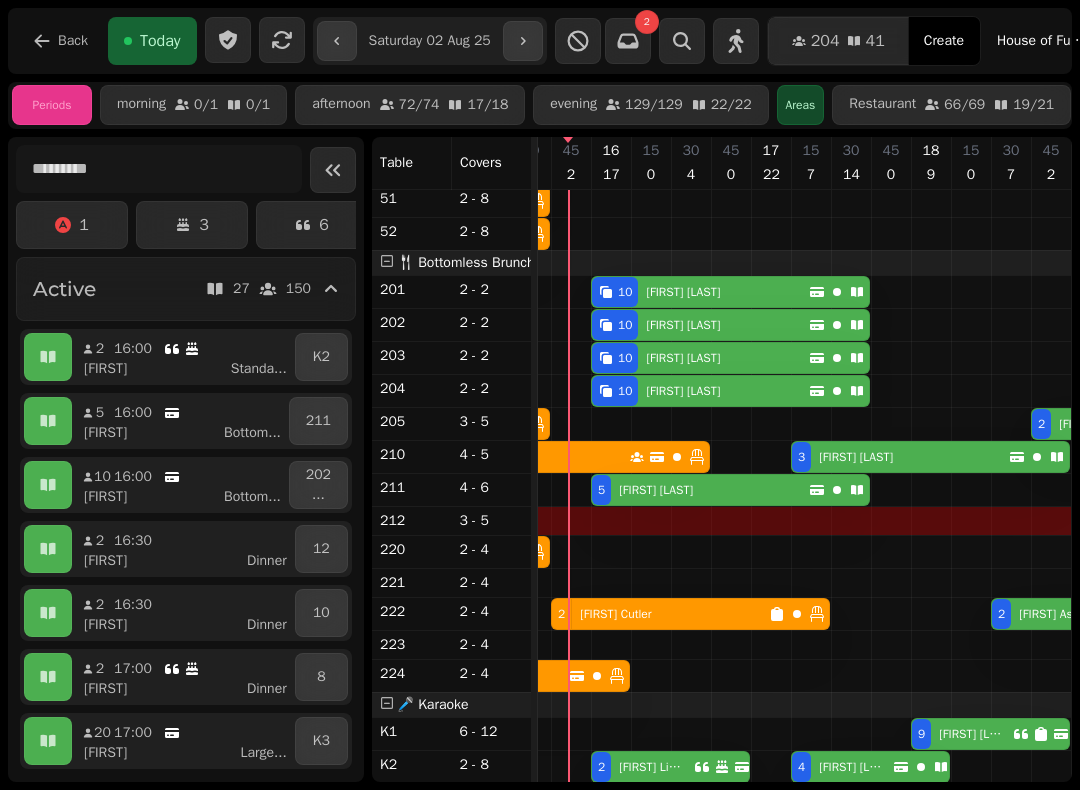 scroll, scrollTop: 1205, scrollLeft: 2334, axis: both 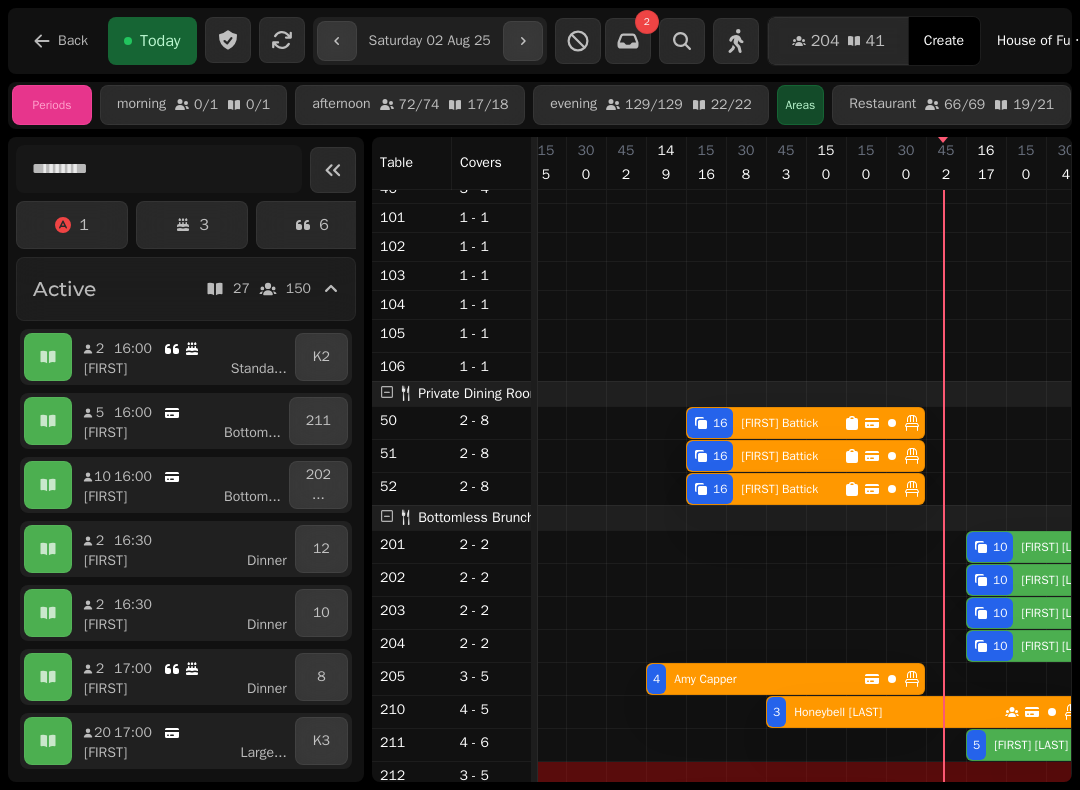 click on "16 Joel   Battick" at bounding box center (805, 423) 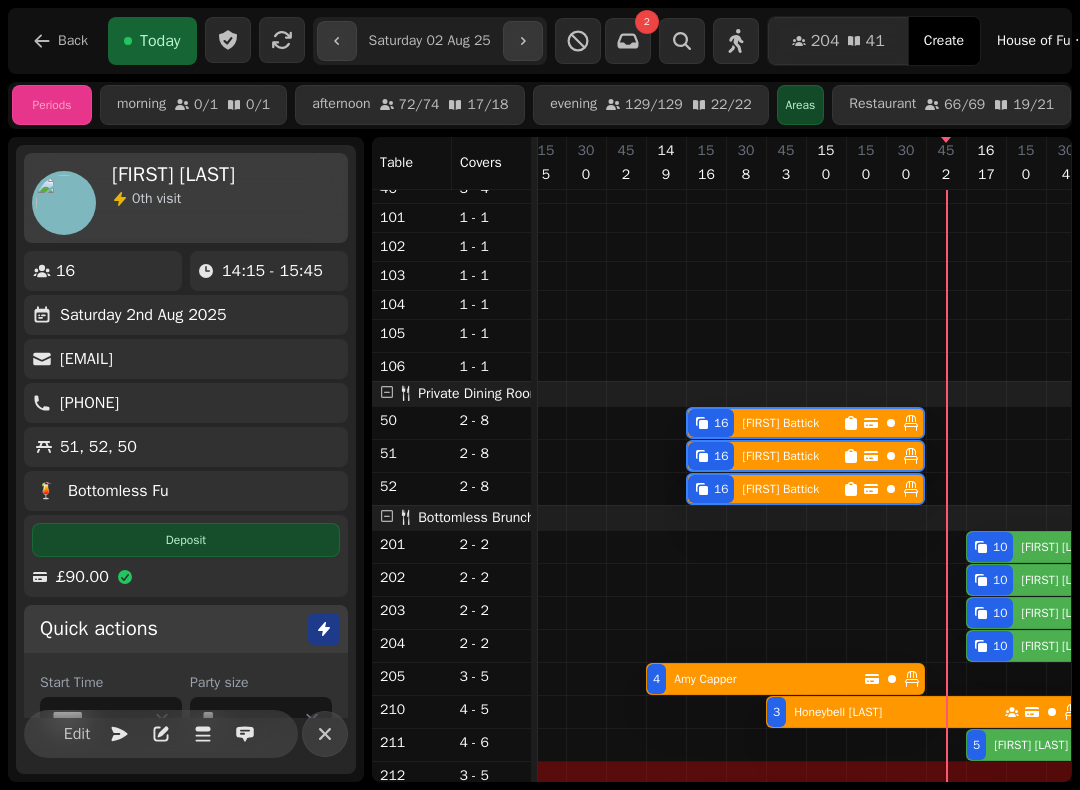 scroll, scrollTop: 0, scrollLeft: 2267, axis: horizontal 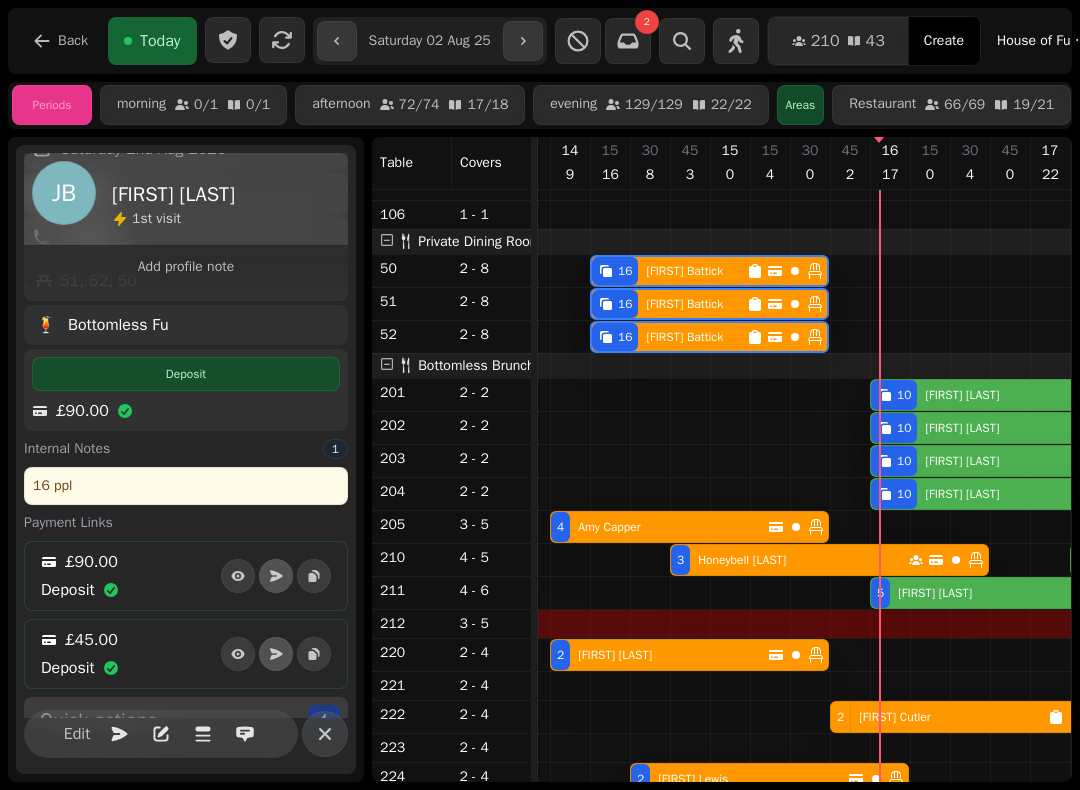 click on "Amy   Capper" at bounding box center [609, 527] 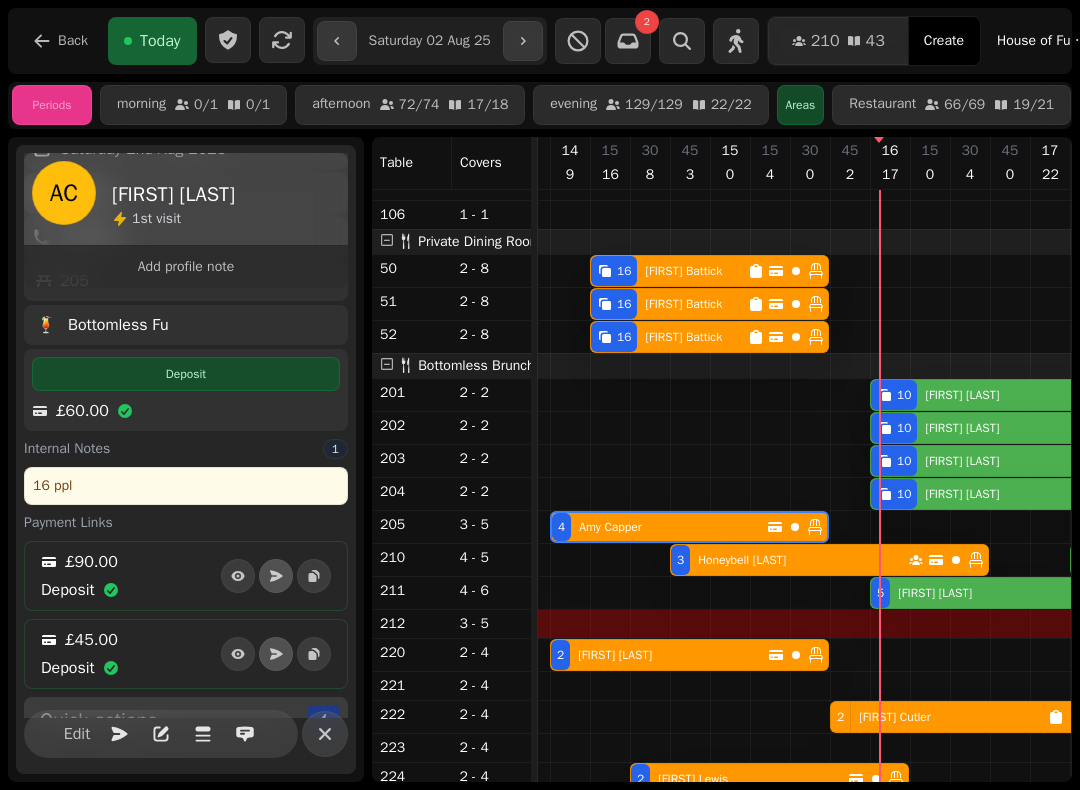 scroll, scrollTop: 0, scrollLeft: 2227, axis: horizontal 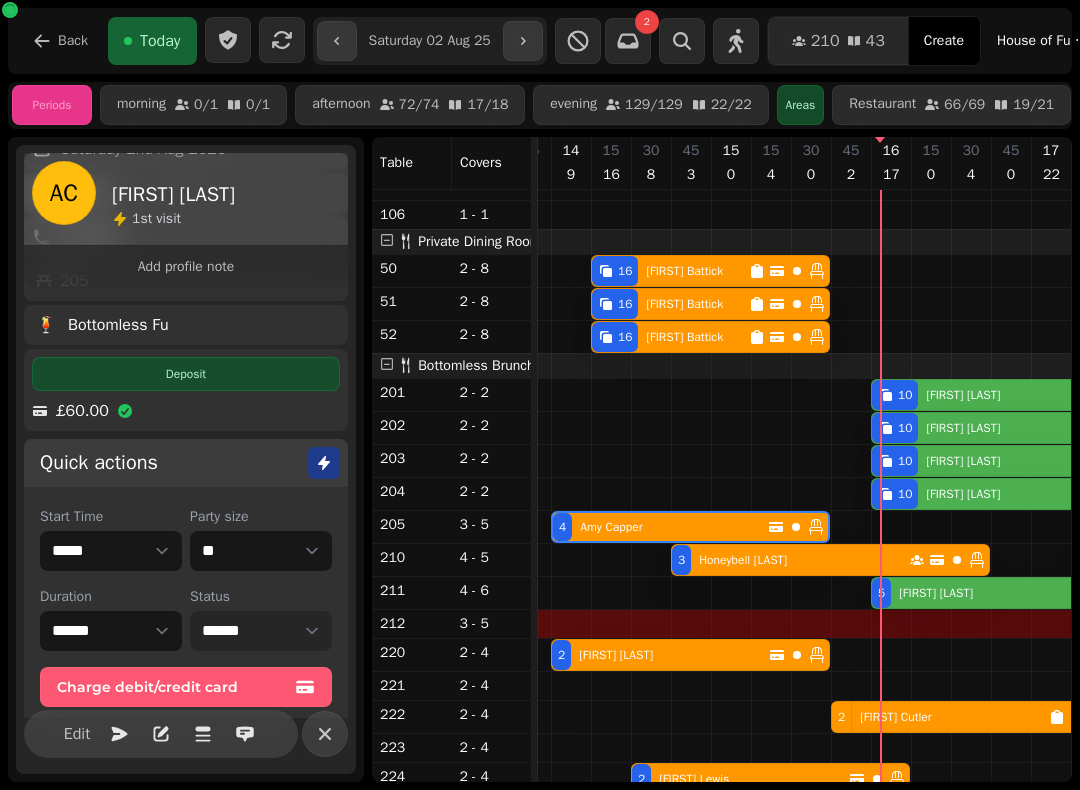 click on "**********" at bounding box center [261, 631] 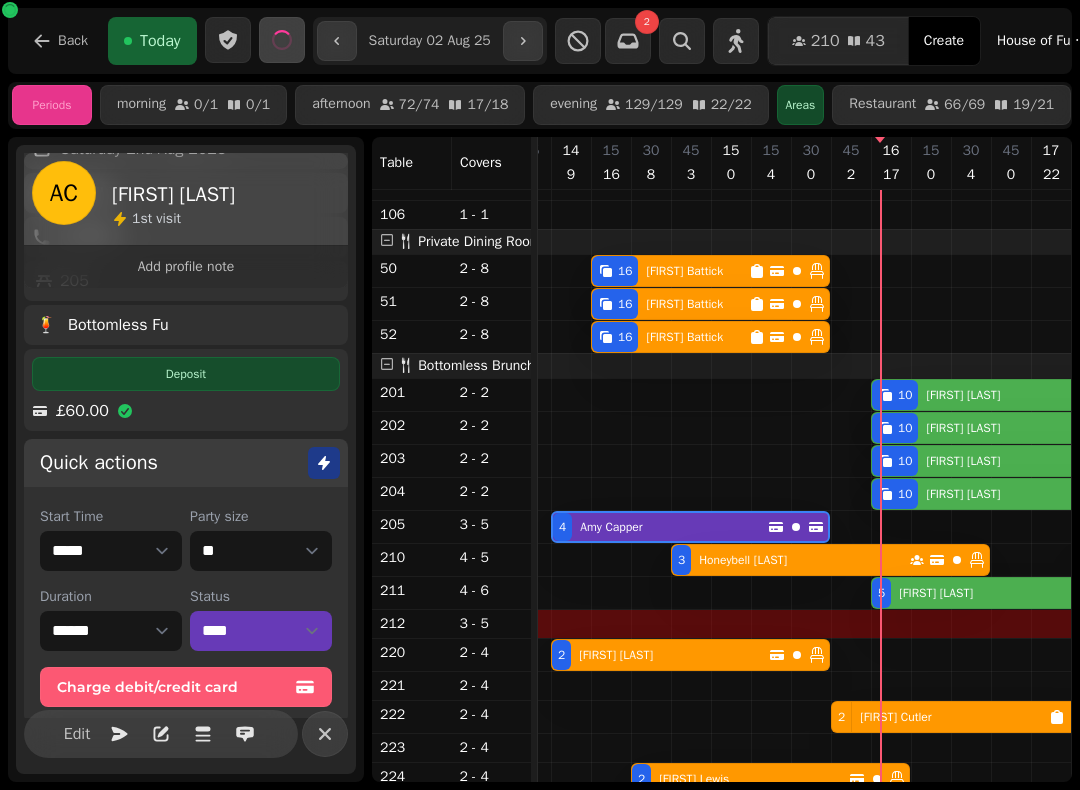 click on "Jess   Gunn" at bounding box center [616, 655] 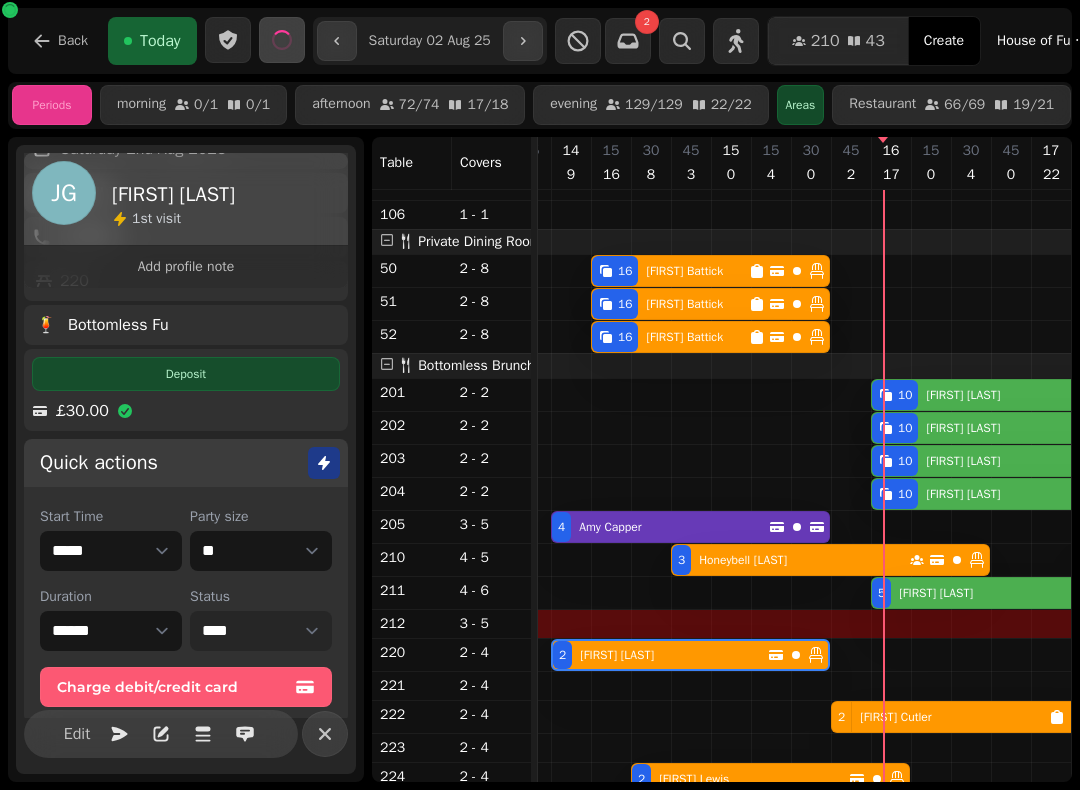 click on "**********" at bounding box center [261, 631] 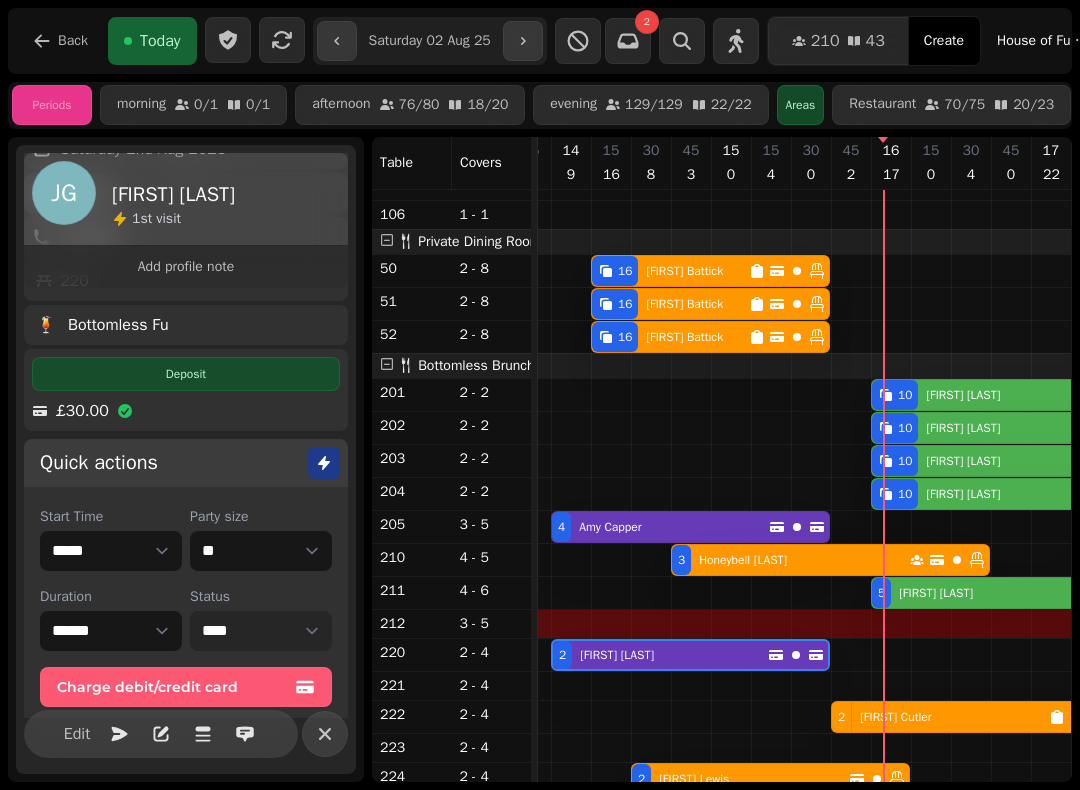 scroll, scrollTop: 1070, scrollLeft: 2245, axis: both 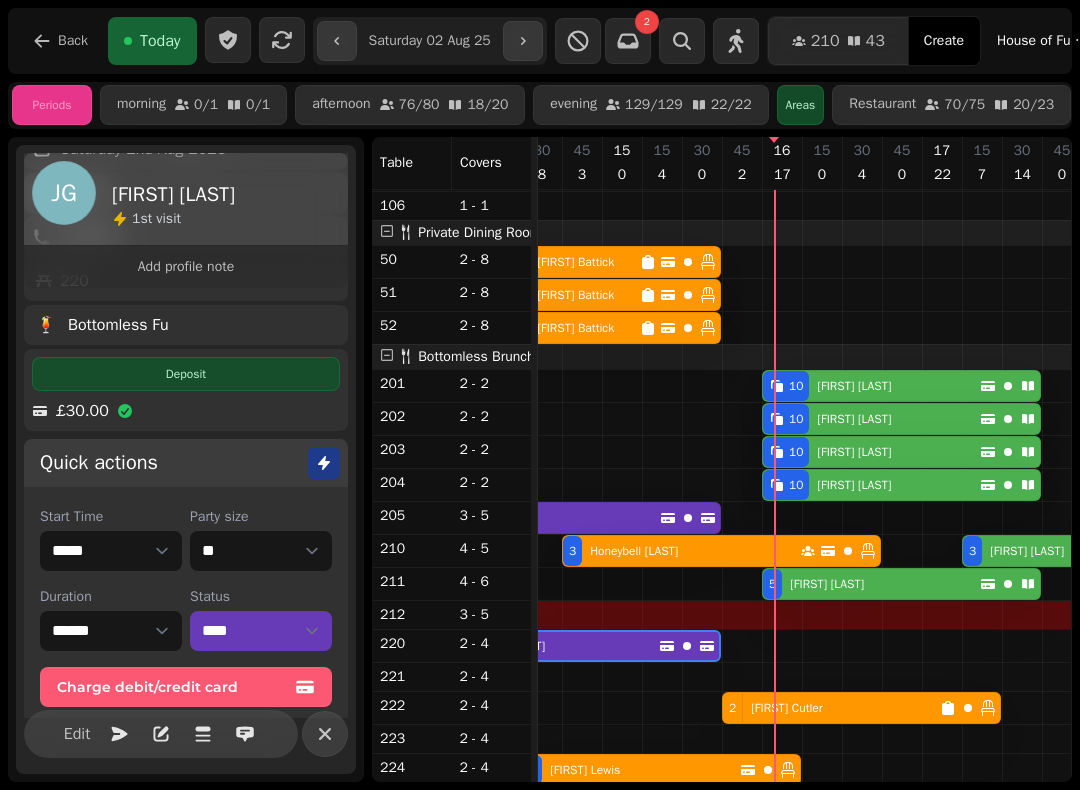 click on "Amelia   Coates" at bounding box center (823, 584) 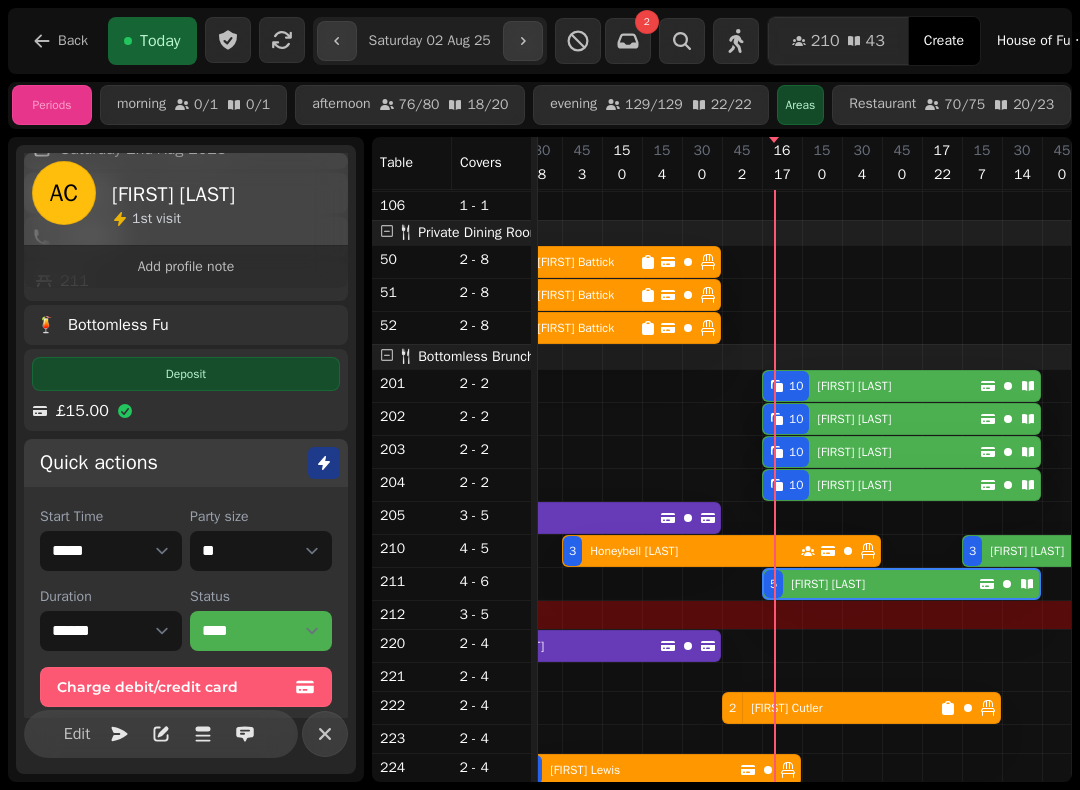 scroll, scrollTop: 0, scrollLeft: 2547, axis: horizontal 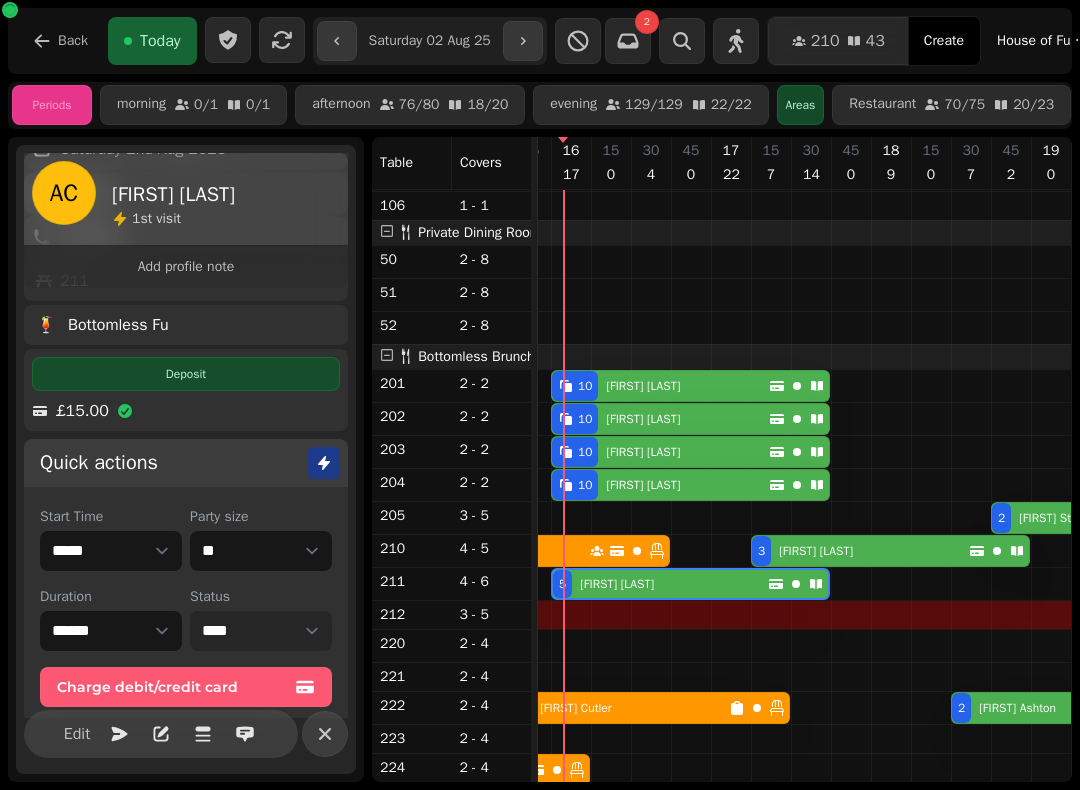 click on "**********" at bounding box center (261, 631) 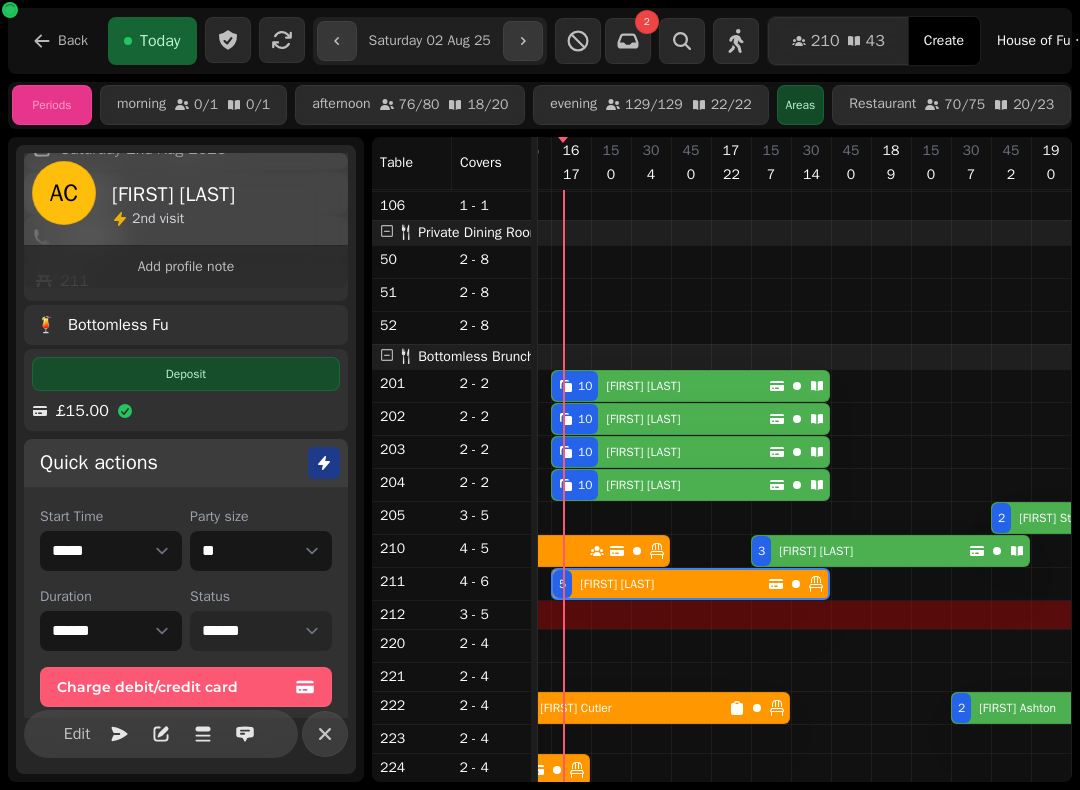 scroll, scrollTop: 1058, scrollLeft: 2465, axis: both 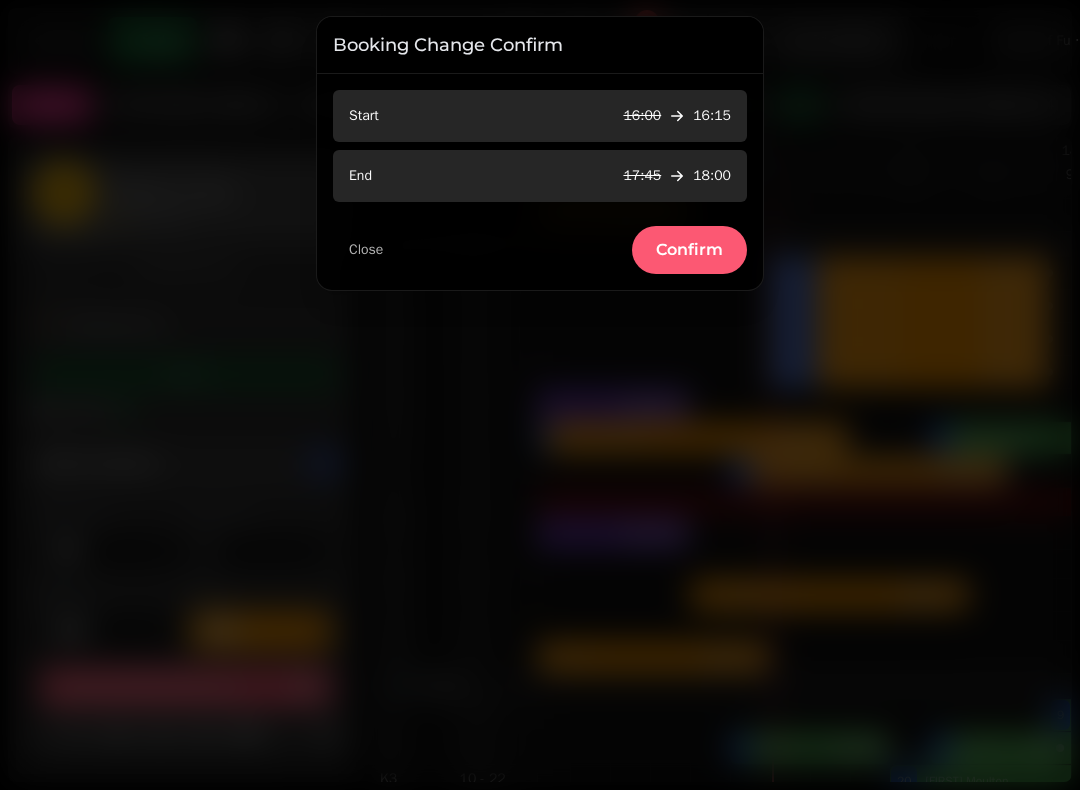 click on "Confirm" at bounding box center (689, 250) 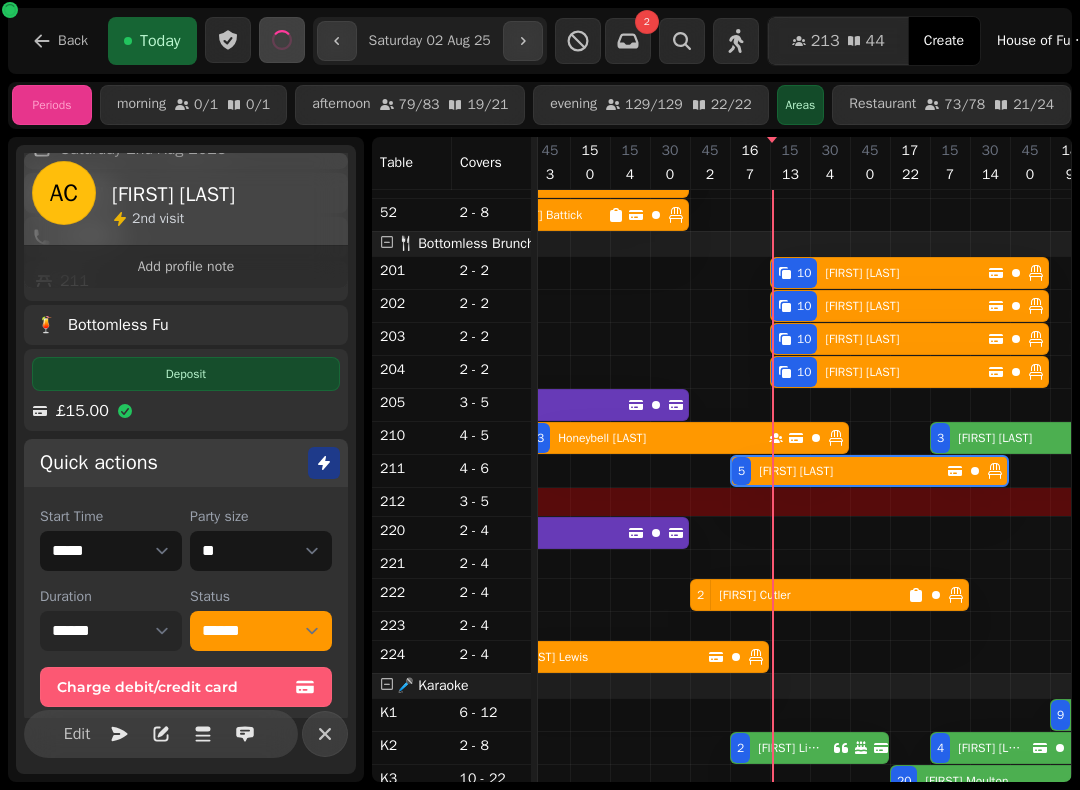 click on "****** ****** ****** ***** ****** ****** ****** ***** ****** ****** ****** ***** ****** ****** ****** ***** ****** ****** ****** ***** ****** ****** ****** ***** ****** ****** ****** ***** ****** ****** ****** ***** ****** ****** ****** ***** ****** ****** ****** ****** ******* ******* ******* ****** ******* ******* ******* ****** ******* ******* ******* ****** ******* ******* ******* ****** ******* ******* ******* ****** ******* ******* ******* ****** ******* ******* ******* ****** ******* ******* ******* ****** ******* ******* ******* ****** ******* ******* ******* ****** ******* ******* ******* ****** ******* ******* ******* ****** ******* ******* ******* ****** ******* ******* ******* ******" at bounding box center (111, 631) 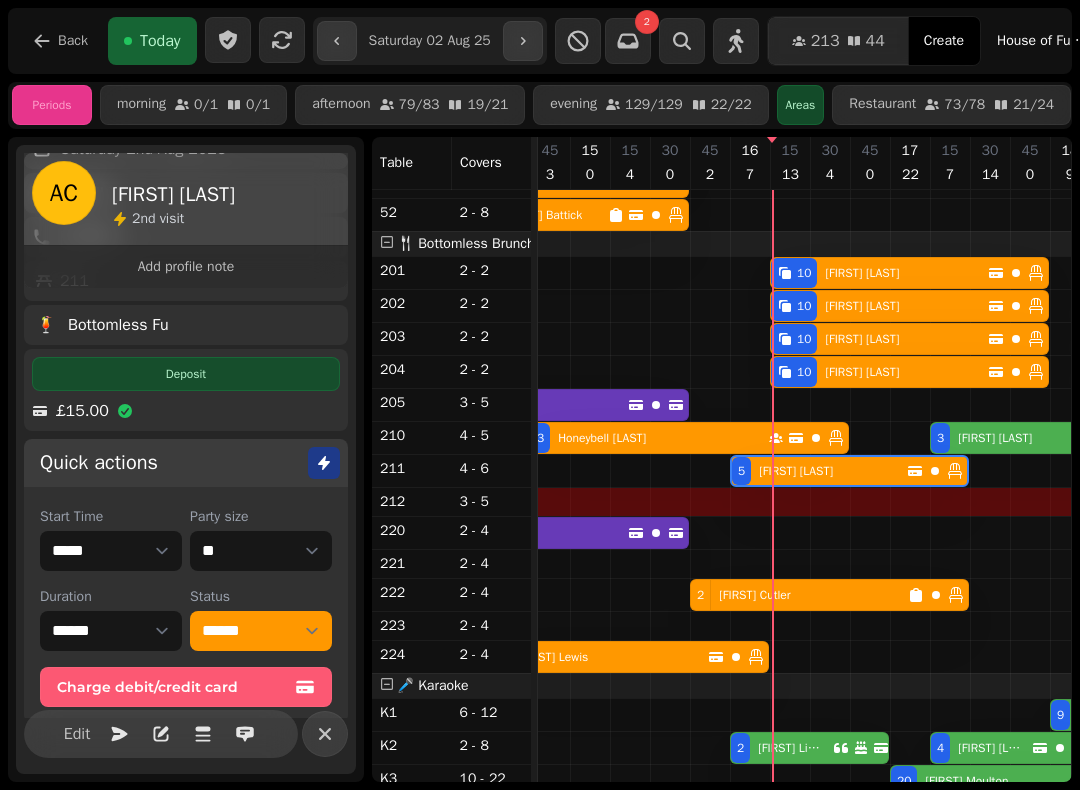 click on "10 Gabrielle   Neale" at bounding box center (879, 273) 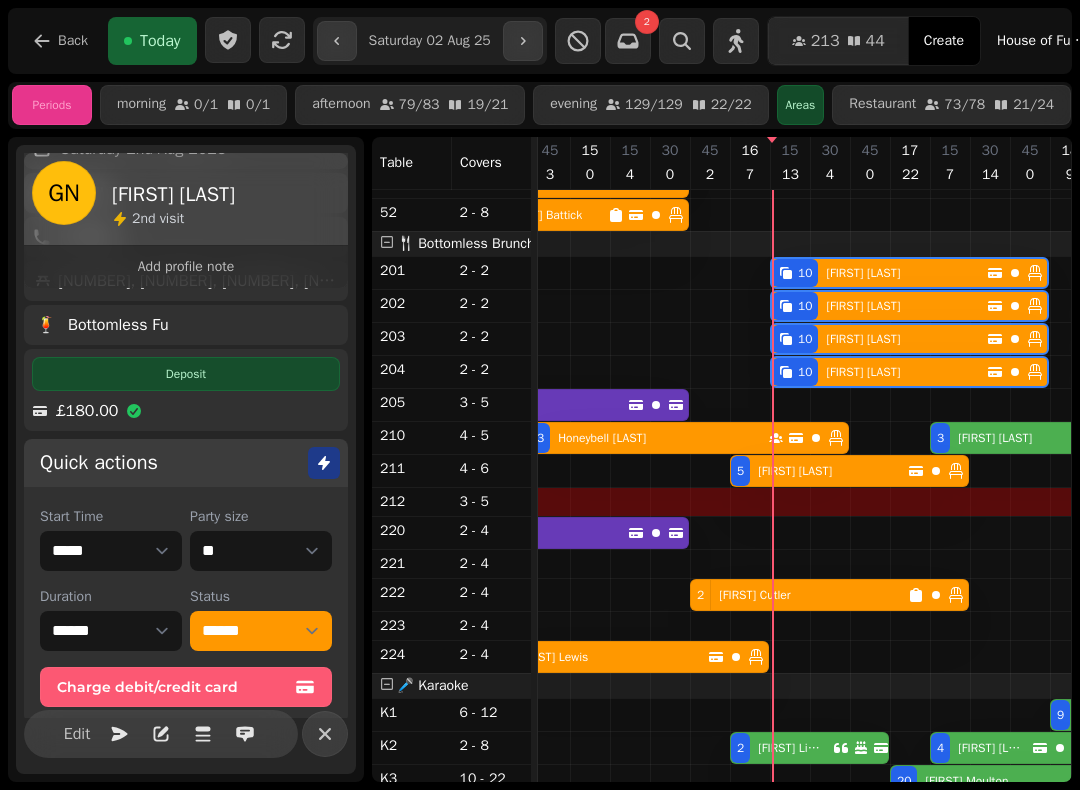scroll, scrollTop: 0, scrollLeft: 2547, axis: horizontal 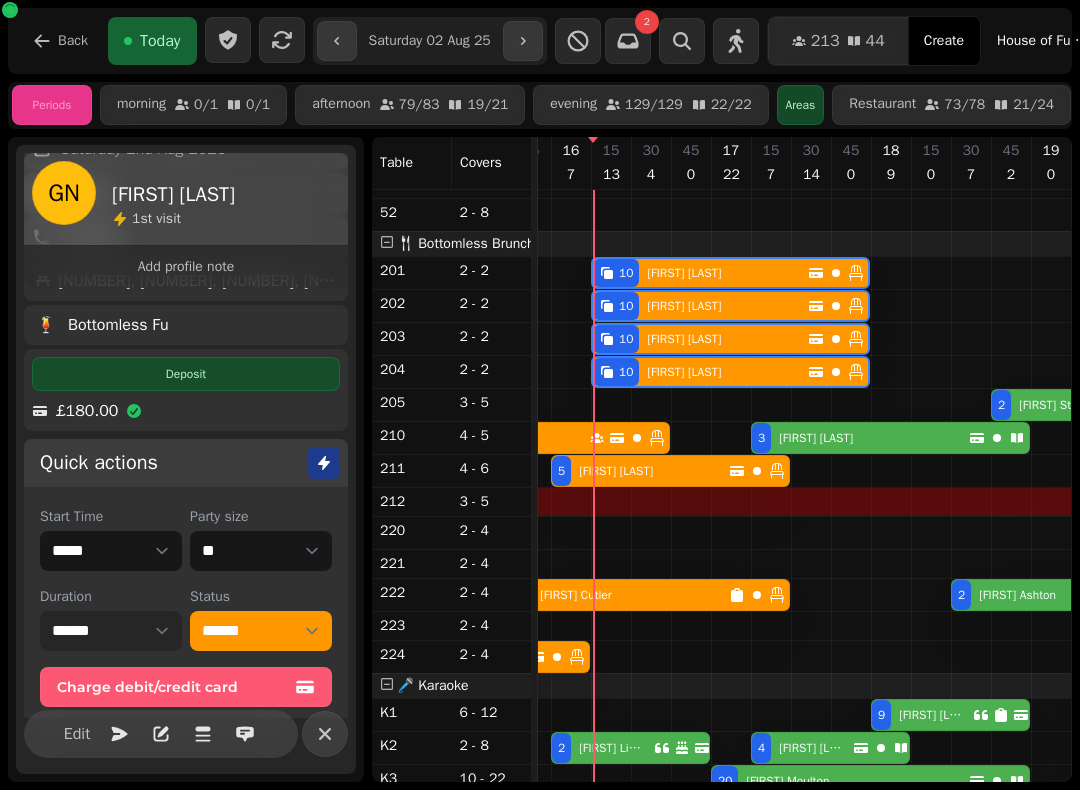 click on "****** ****** ****** ***** ****** ****** ****** ***** ****** ****** ****** ***** ****** ****** ****** ***** ****** ****** ****** ***** ****** ****** ****** ***** ****** ****** ****** ***** ****** ****** ****** ***** ****** ****** ****** ***** ****** ****** ****** ****** ******* ******* ******* ****** ******* ******* ******* ****** ******* ******* ******* ****** ******* ******* ******* ****** ******* ******* ******* ****** ******* ******* ******* ****** ******* ******* ******* ****** ******* ******* ******* ****** ******* ******* ******* ****** ******* ******* ******* ****** ******* ******* ******* ****** ******* ******* ******* ****** ******* ******* ******* ****** ******* ******* ******* ******" at bounding box center (111, 631) 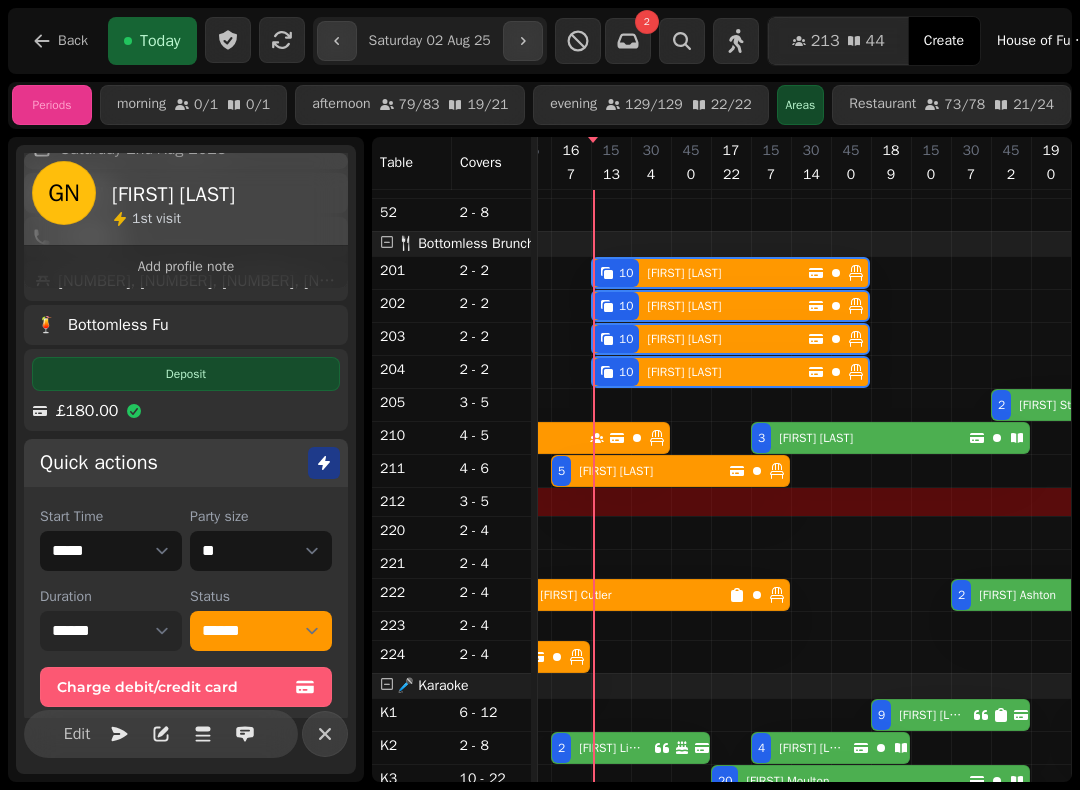select on "****" 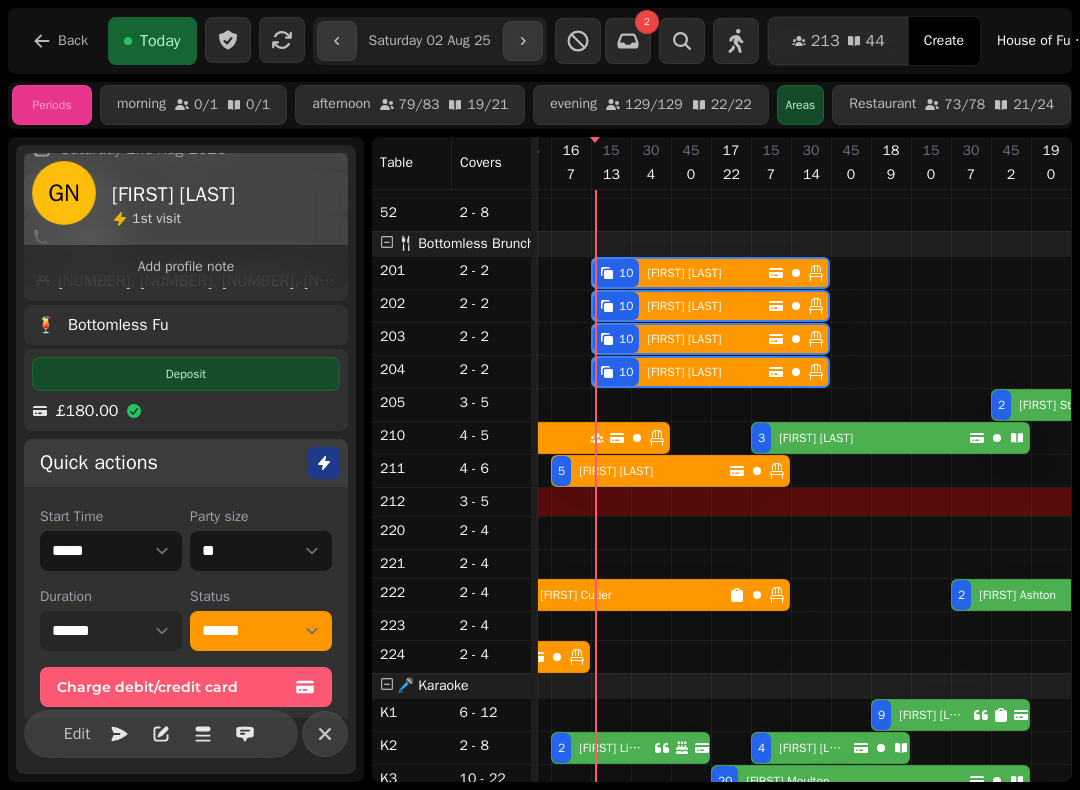 scroll, scrollTop: 1205, scrollLeft: 2375, axis: both 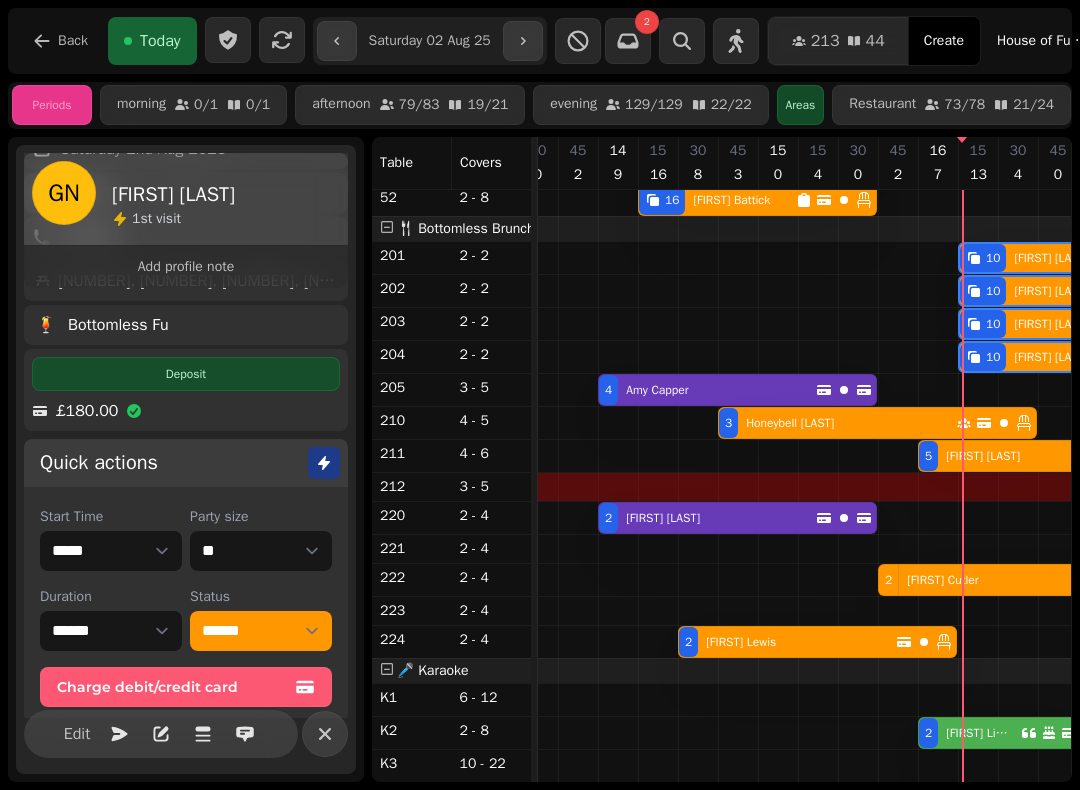 click on "Natasha   Lewis" at bounding box center [741, 642] 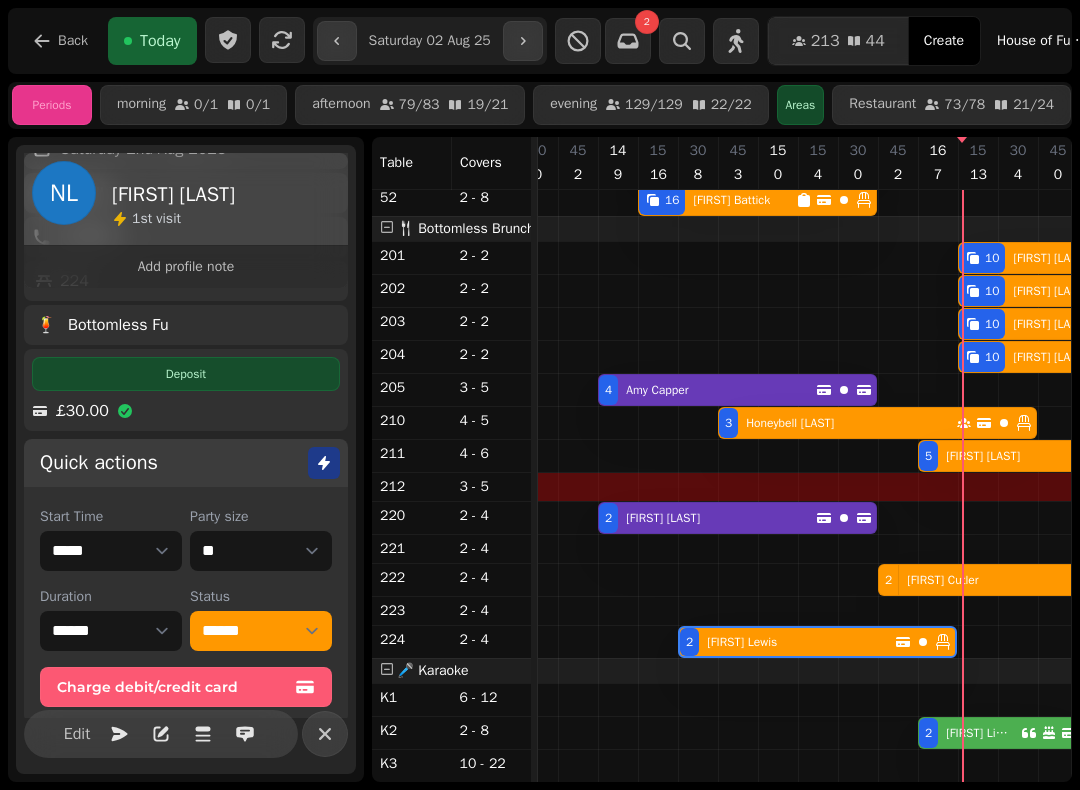 scroll, scrollTop: 0, scrollLeft: 2307, axis: horizontal 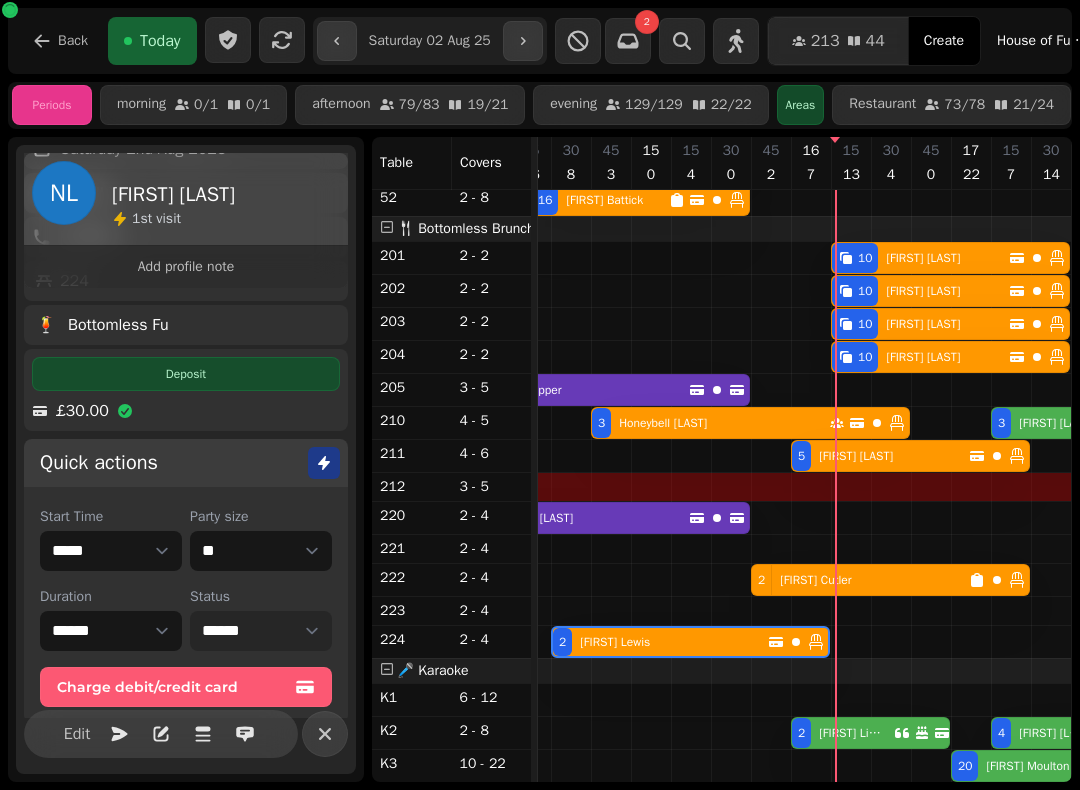 click on "**********" at bounding box center [261, 631] 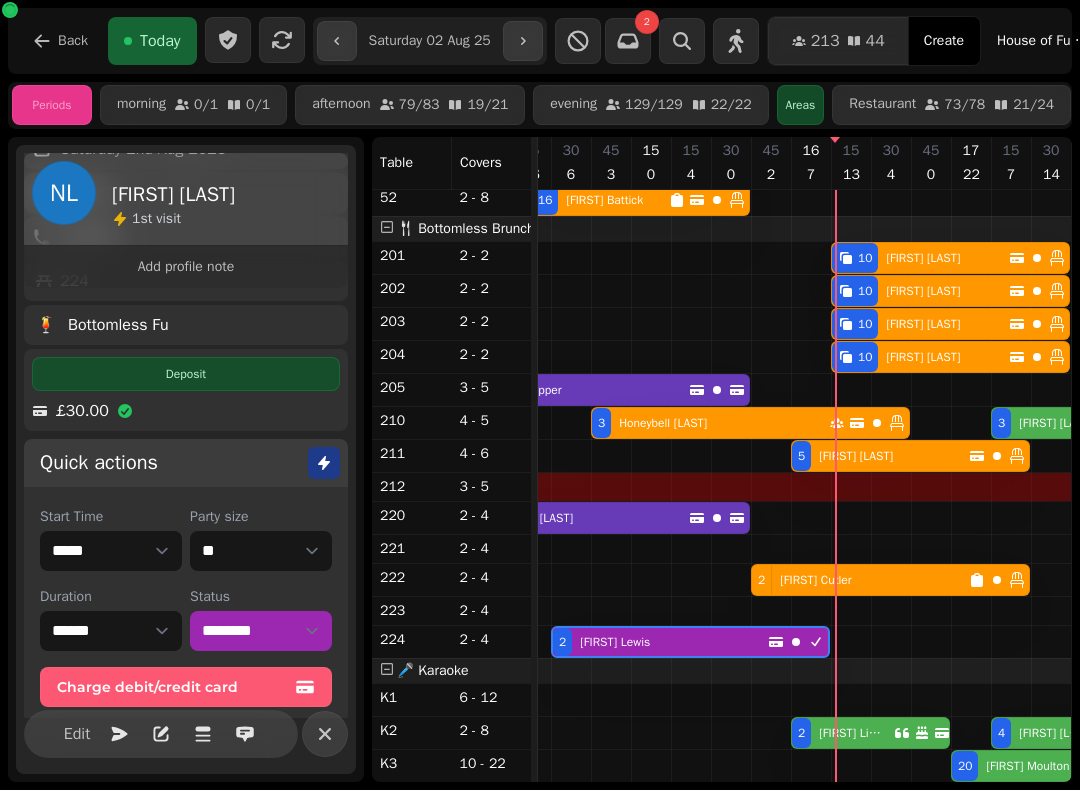 click on "Honeybell   Ukponu" at bounding box center (663, 423) 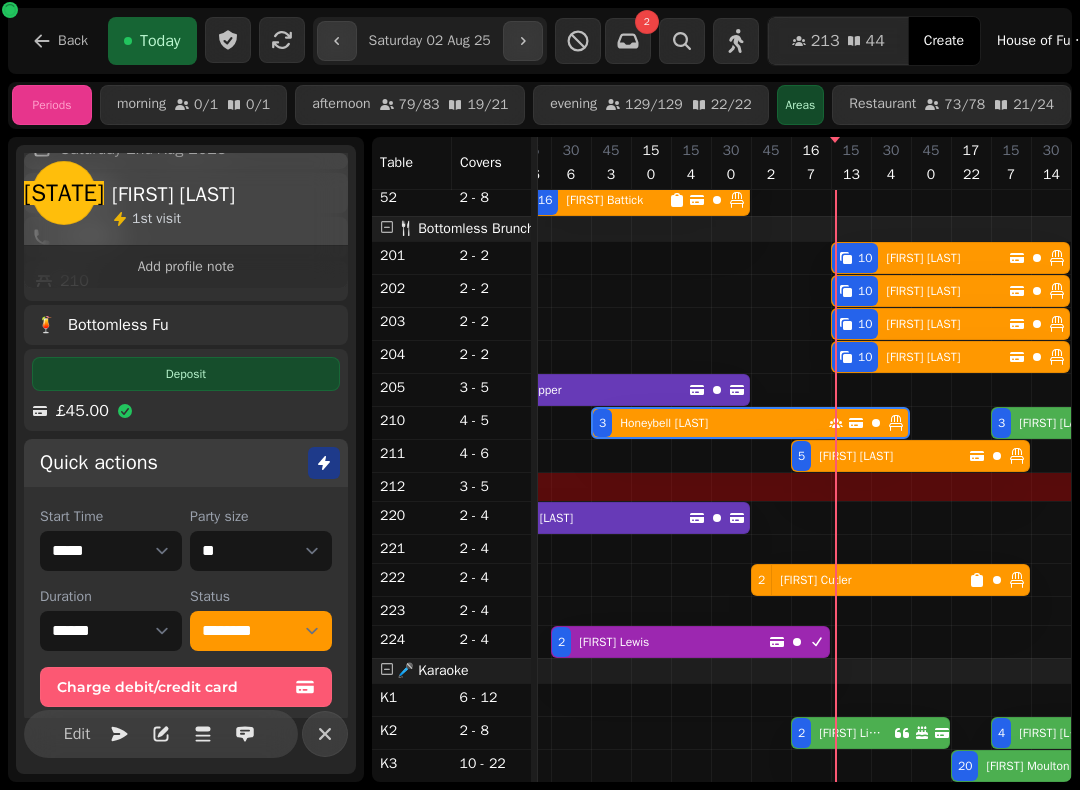 scroll, scrollTop: 0, scrollLeft: 2347, axis: horizontal 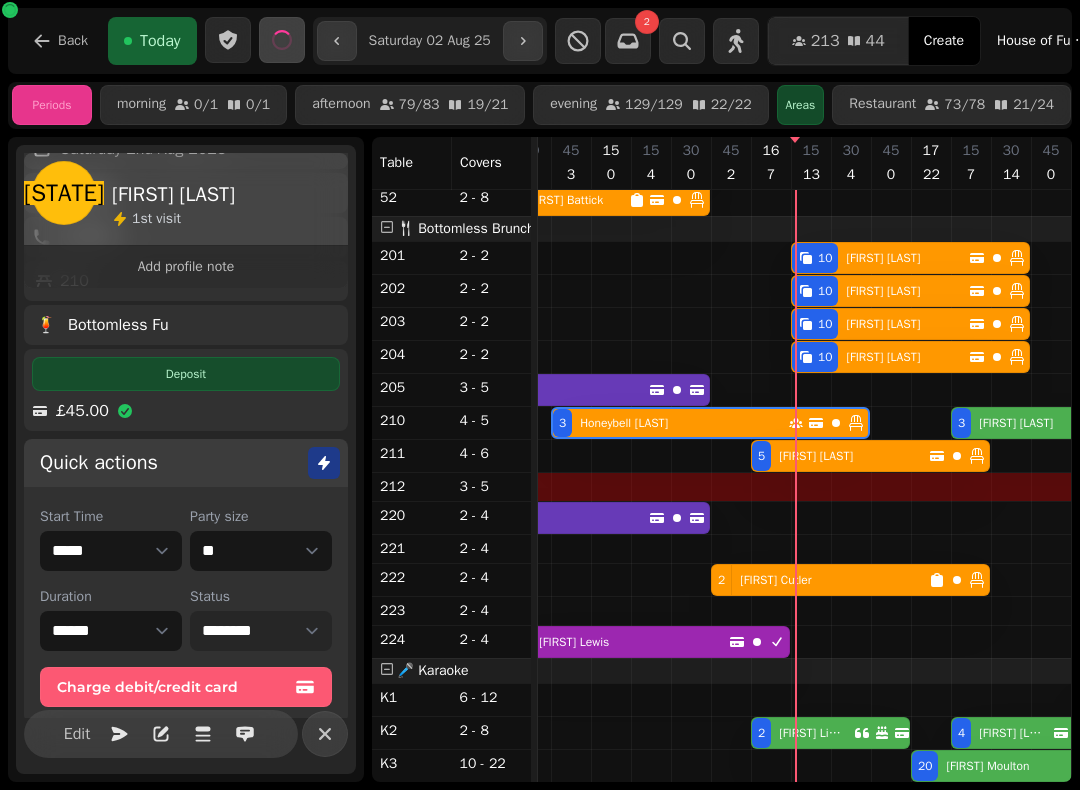 click on "**********" at bounding box center [261, 631] 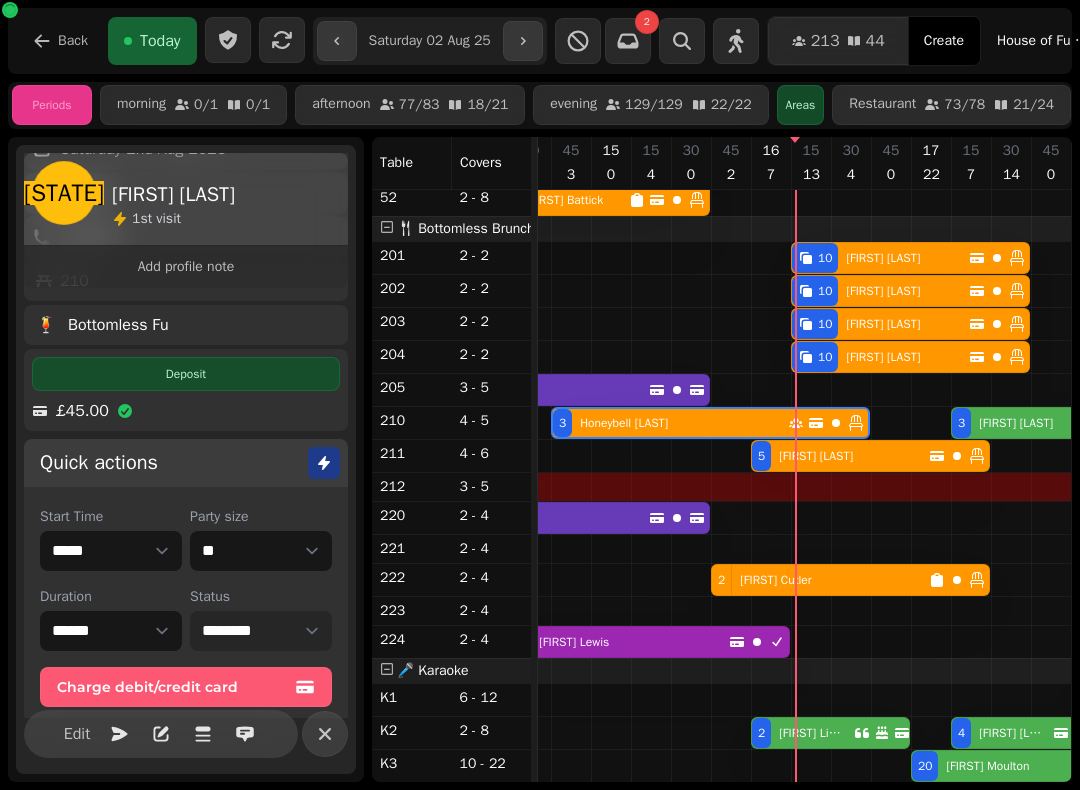 select on "********" 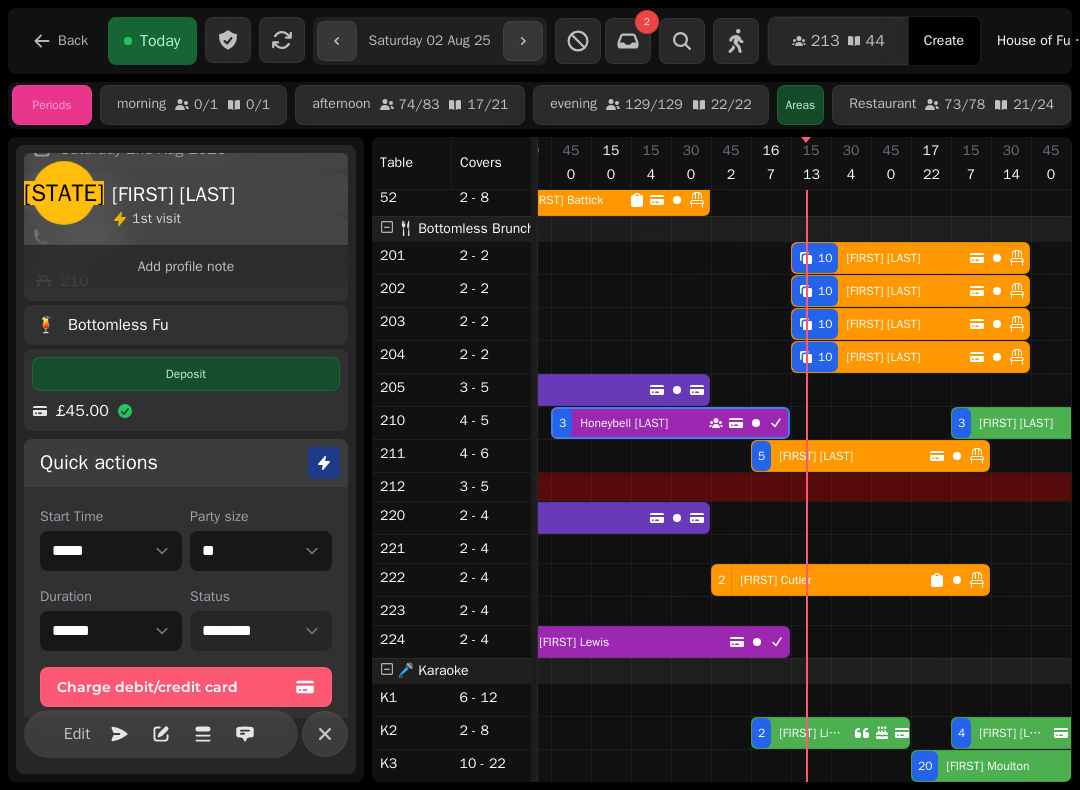 scroll, scrollTop: 1193, scrollLeft: 2321, axis: both 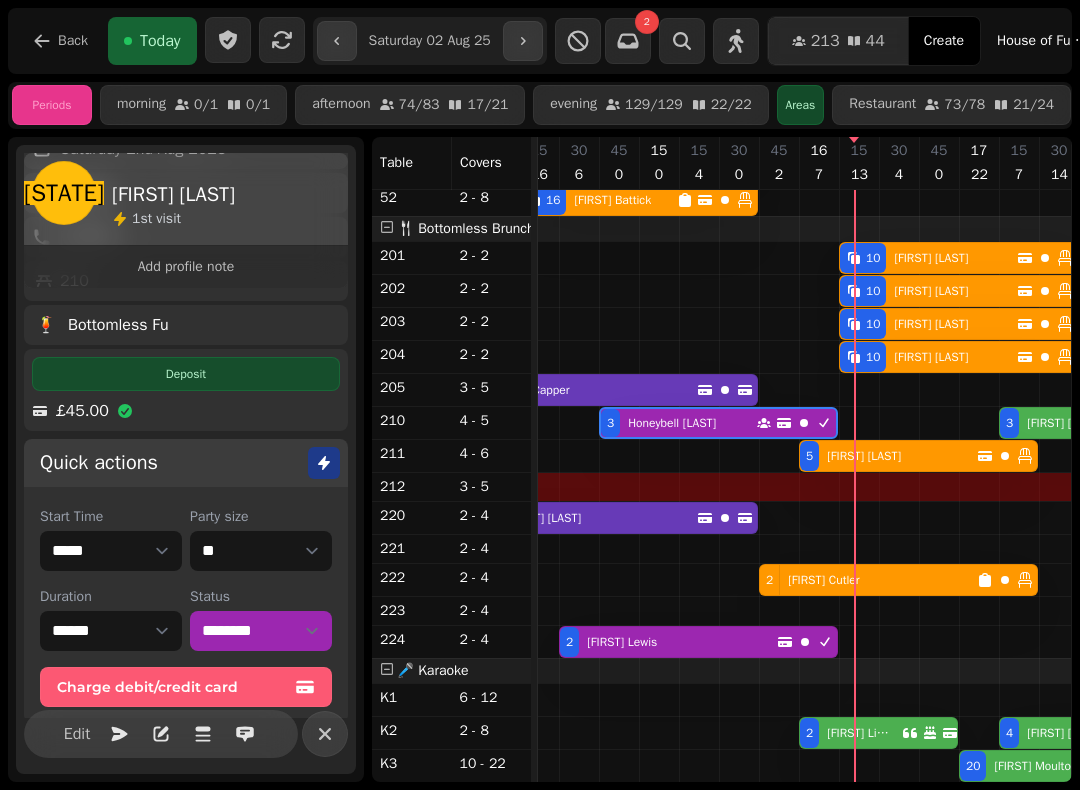 select on "**" 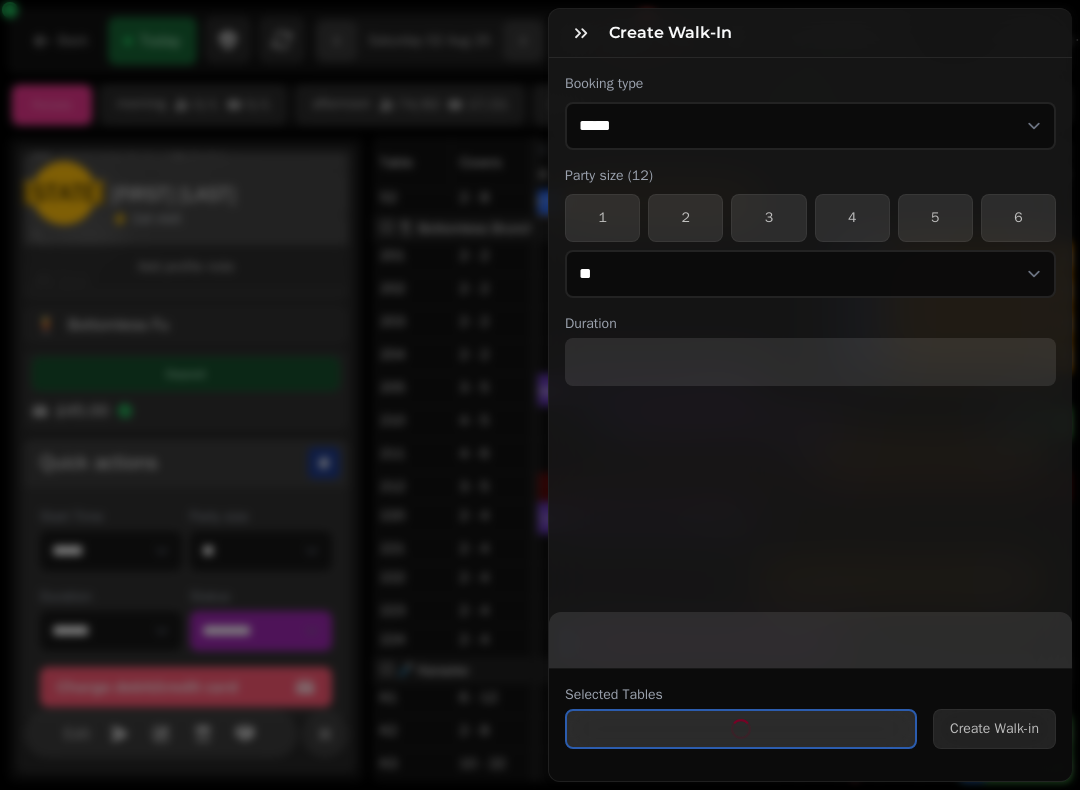 select on "****" 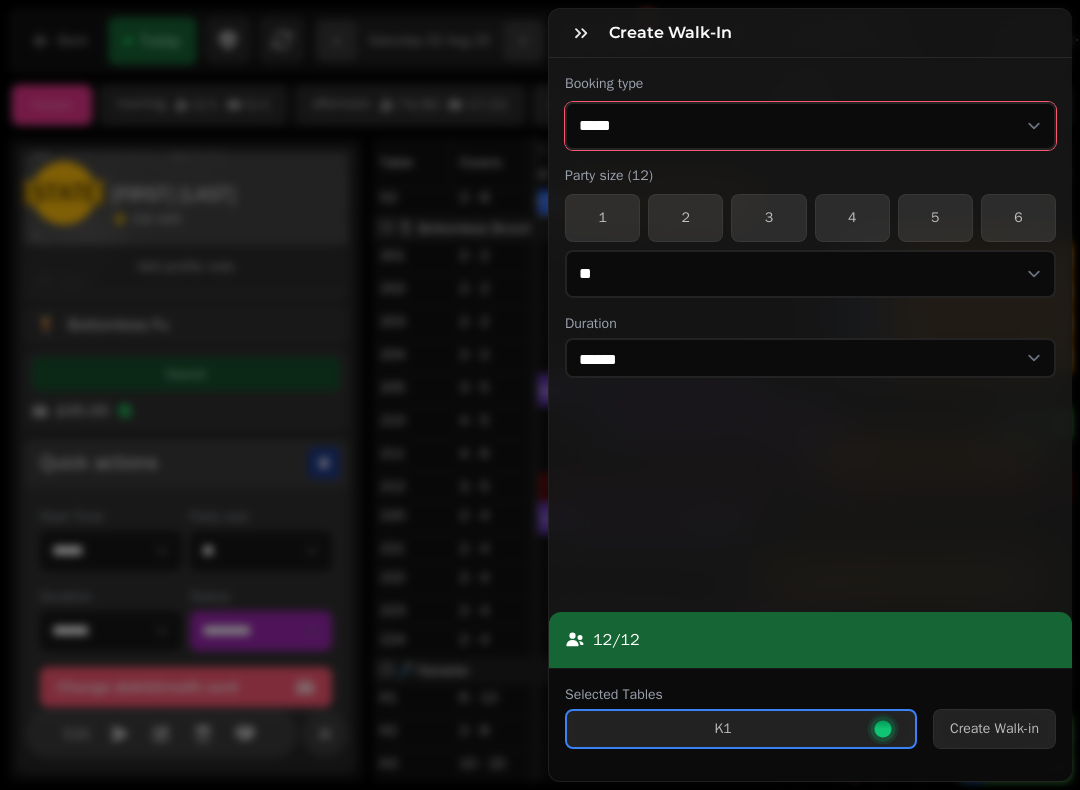 click on "**********" at bounding box center [810, 126] 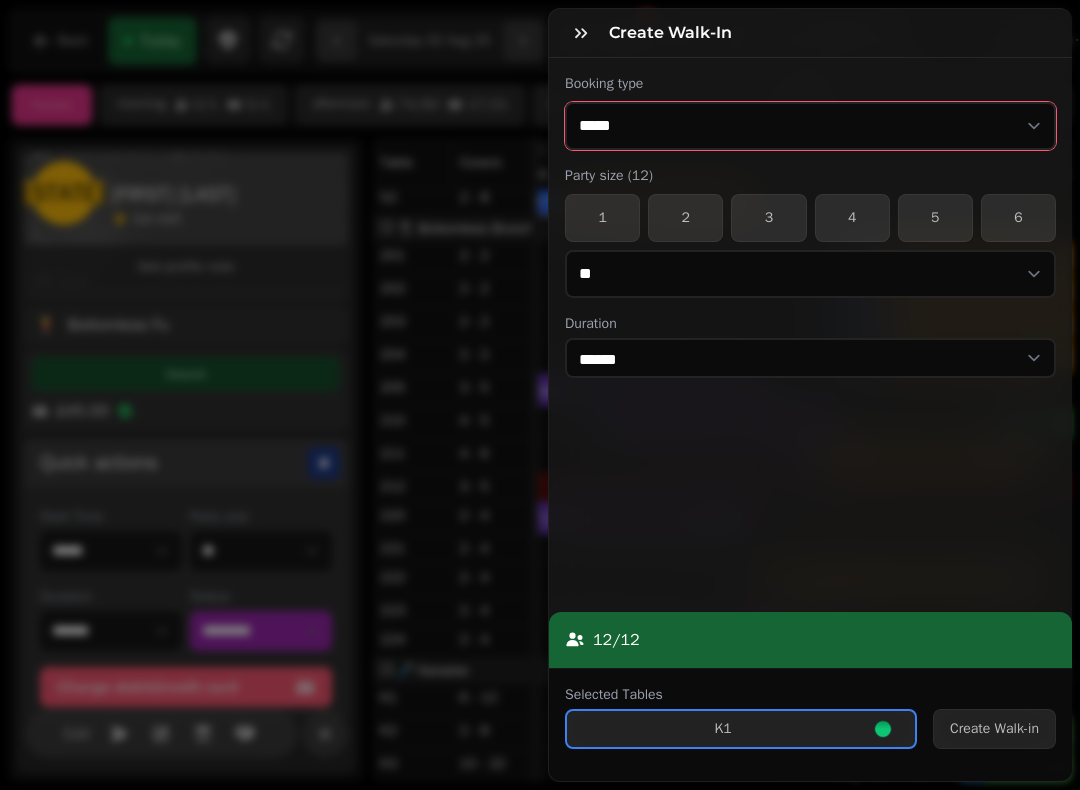 select on "**********" 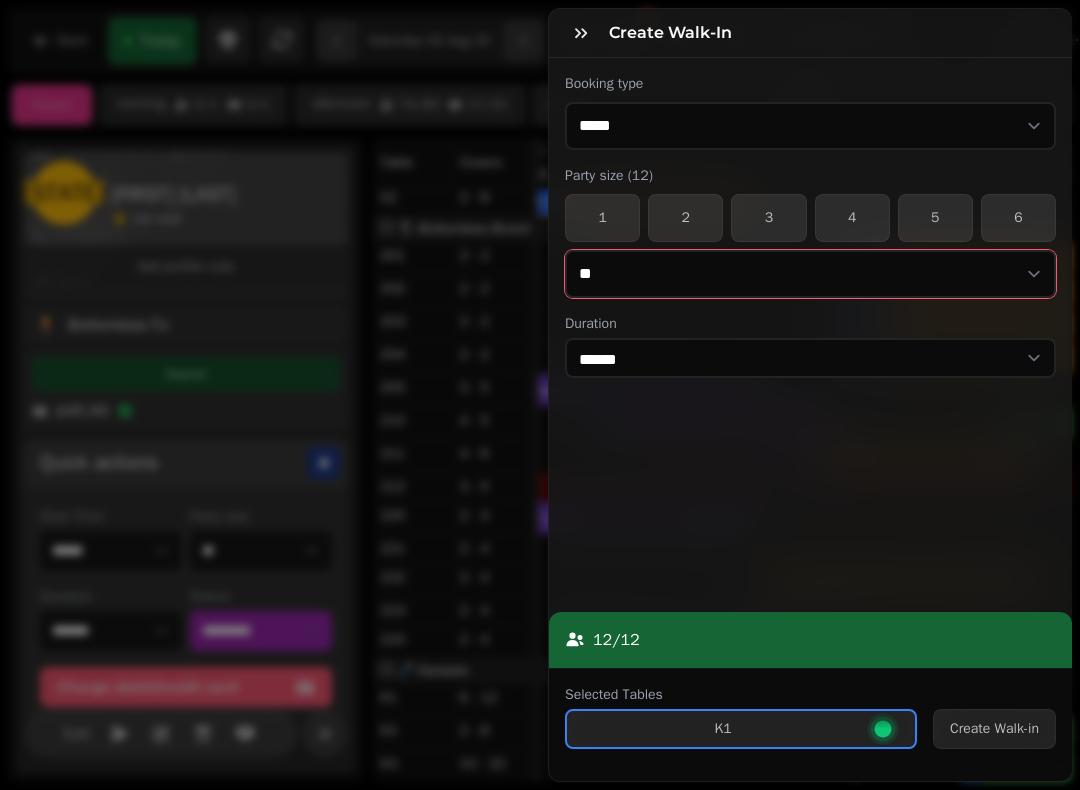 click on "* * * * * * * * * ** ** ** ** ** ** ** ** ** ** ** ** ** ** ** ** ** ** ** ** ** ** ** ** ** ** ** ** ** ** ** ** ** ** ** ** ** ** ** ** ** ** ** ** ** ** ** ** ** ** ** ** ** ** ** ** ** ** ** ** ** ** ** ** ** ** ** ** ** ** ** ** ** ** ** ** ** ** ** ** ** ** ** ** ** ** ** ** ** ** *** *** *** *** *** *** *** *** *** *** *** *** *** *** *** *** *** *** *** *** *** *** *** *** *** *** *** *** *** *** *** *** *** *** *** *** *** *** *** *** *** *** *** *** *** *** *** *** *** *** *** *** *** *** *** *** *** *** *** *** *** *** *** *** *** *** *** *** *** *** *** *** *** *** *** *** *** *** *** *** *** *** *** *** *** *** *** *** *** *** *** *** *** *** *** *** *** *** *** *** *** *** *** *** *** *** *** *** *** *** *** *** *** *** *** *** *** *** *** *** *** *** *** *** *** *** *** *** *** *** *** *** *** *** *** *** *** *** *** *** *** *** *** *** *** *** *** *** *** *** ***" at bounding box center [810, 274] 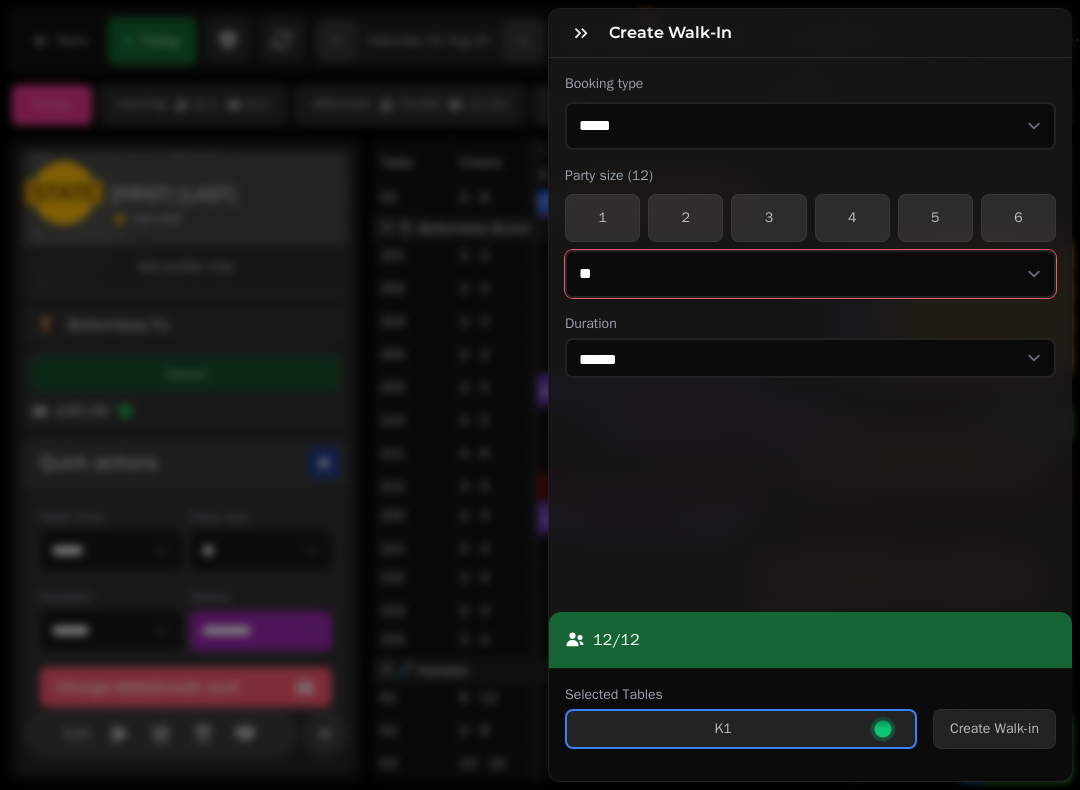 select on "*" 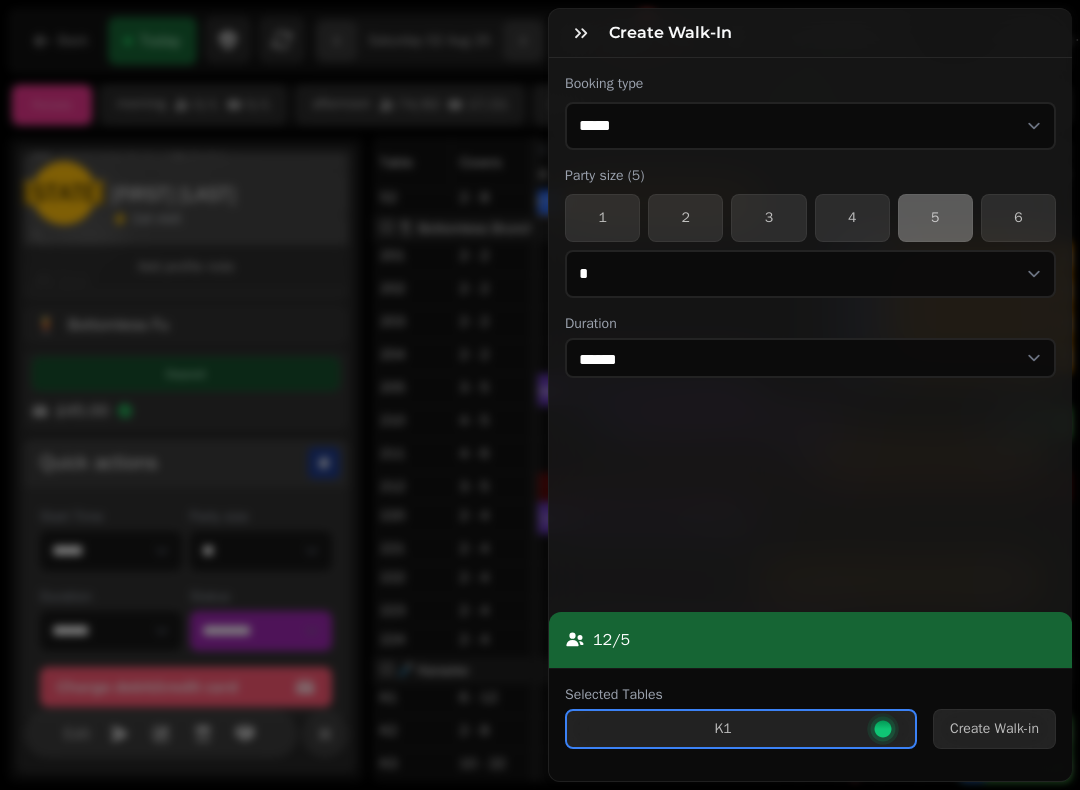click on "Create Walk-in" at bounding box center [994, 729] 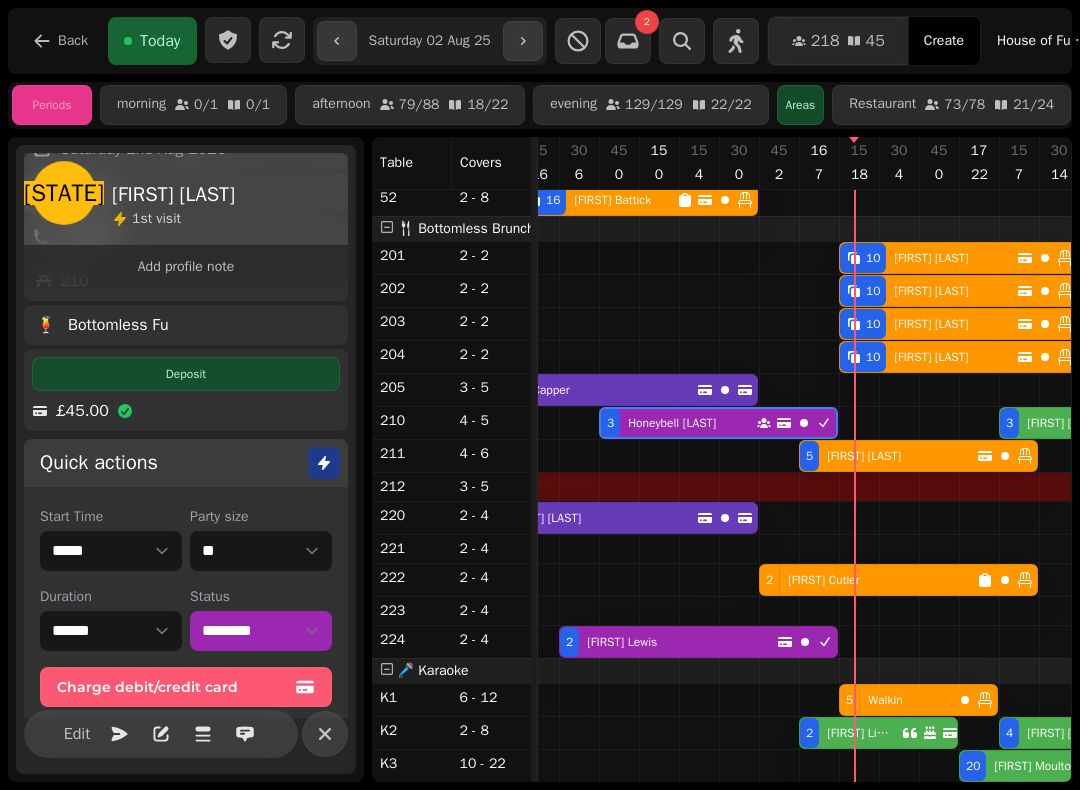 click on "2 Freya   Liberty" at bounding box center [878, 733] 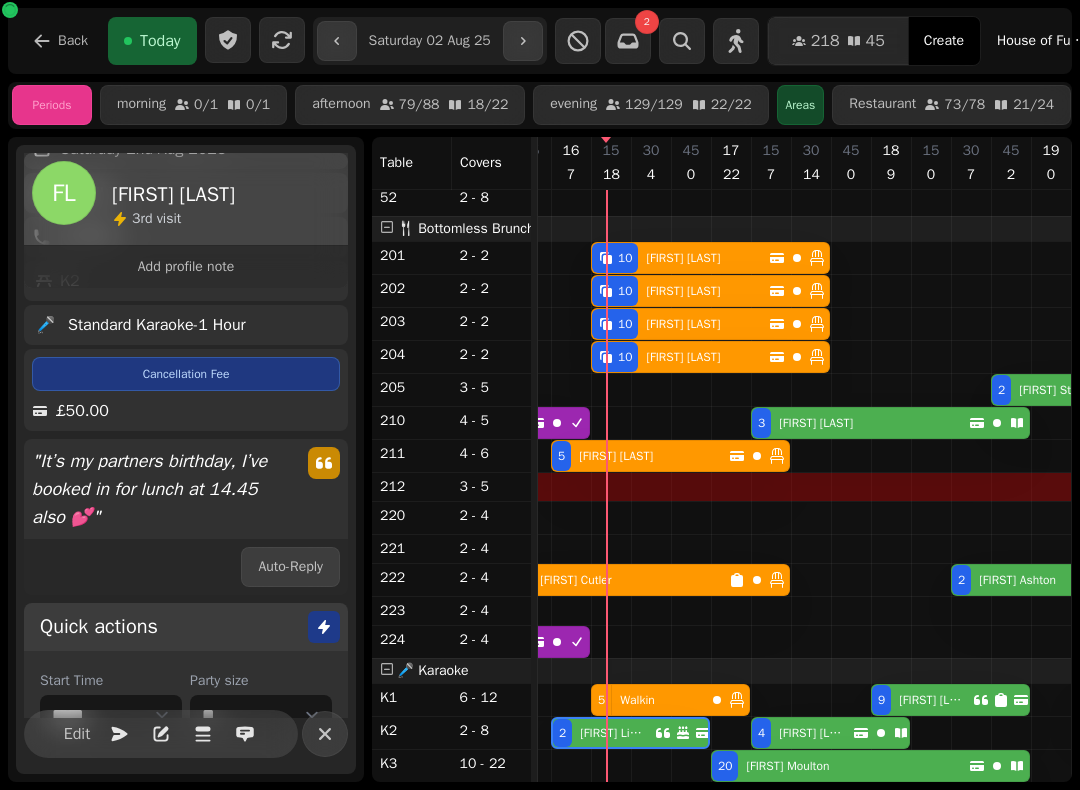 click on "Teri-Anne   Lawrence" at bounding box center (806, 733) 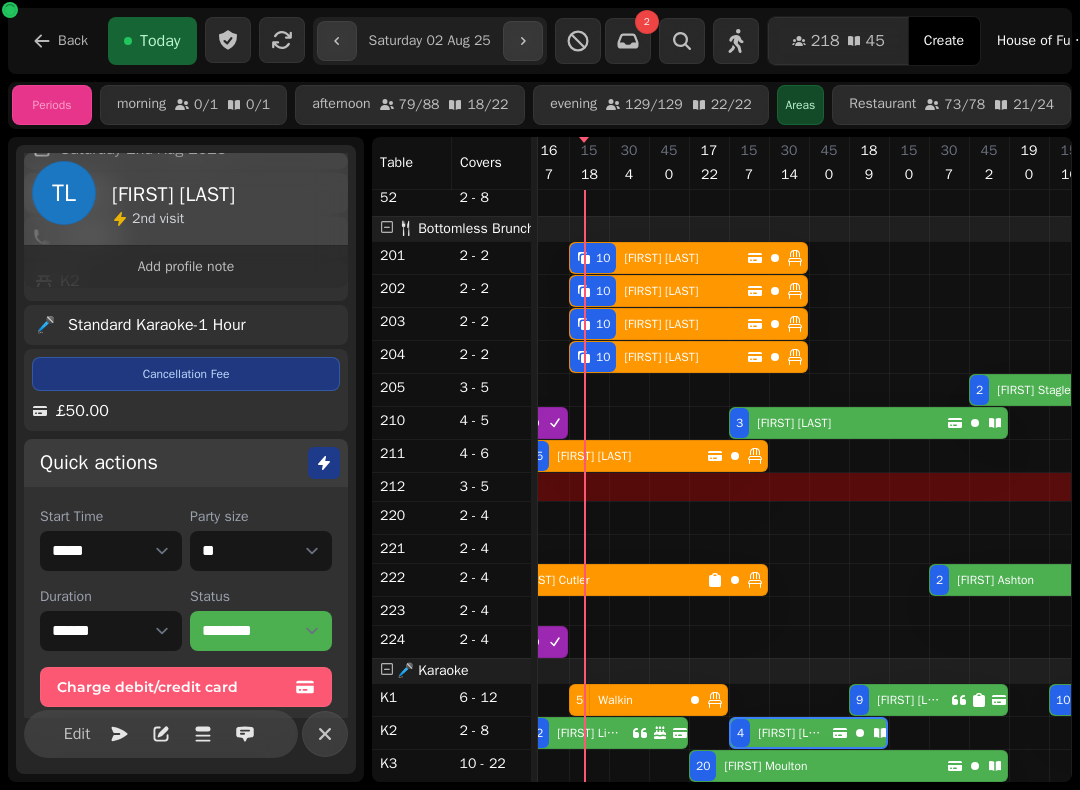 click on "2 Freya   Liberty" at bounding box center [581, 733] 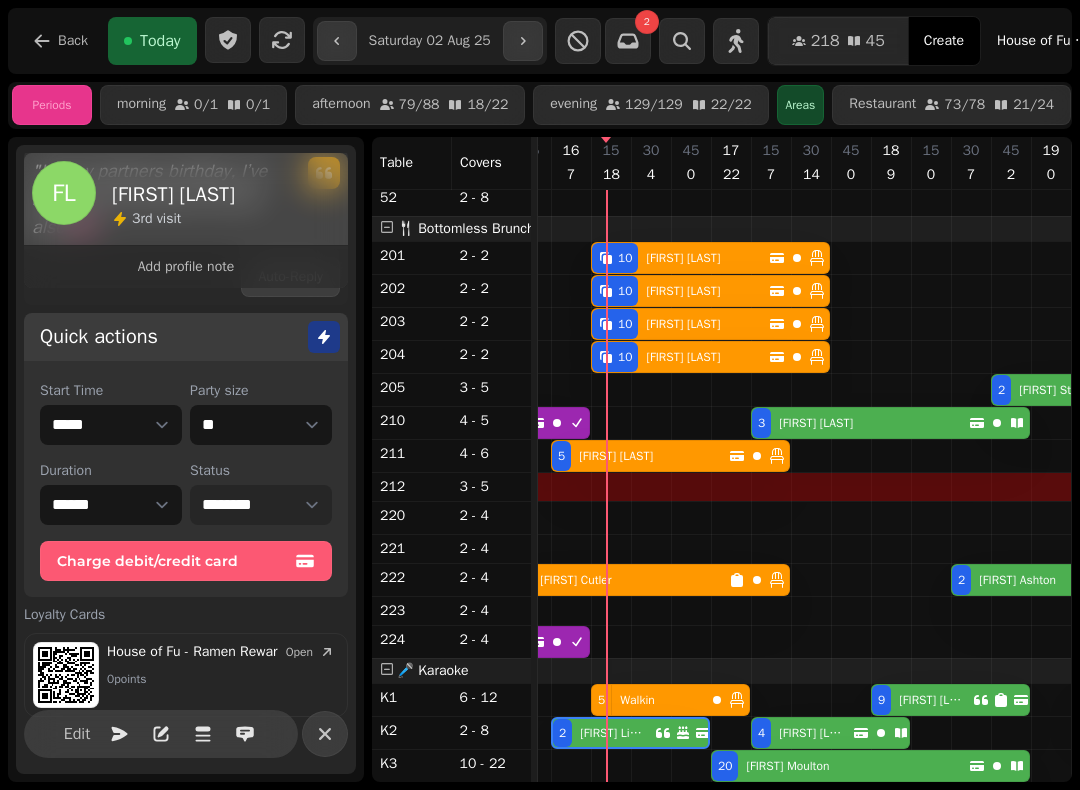 click on "**********" at bounding box center (261, 505) 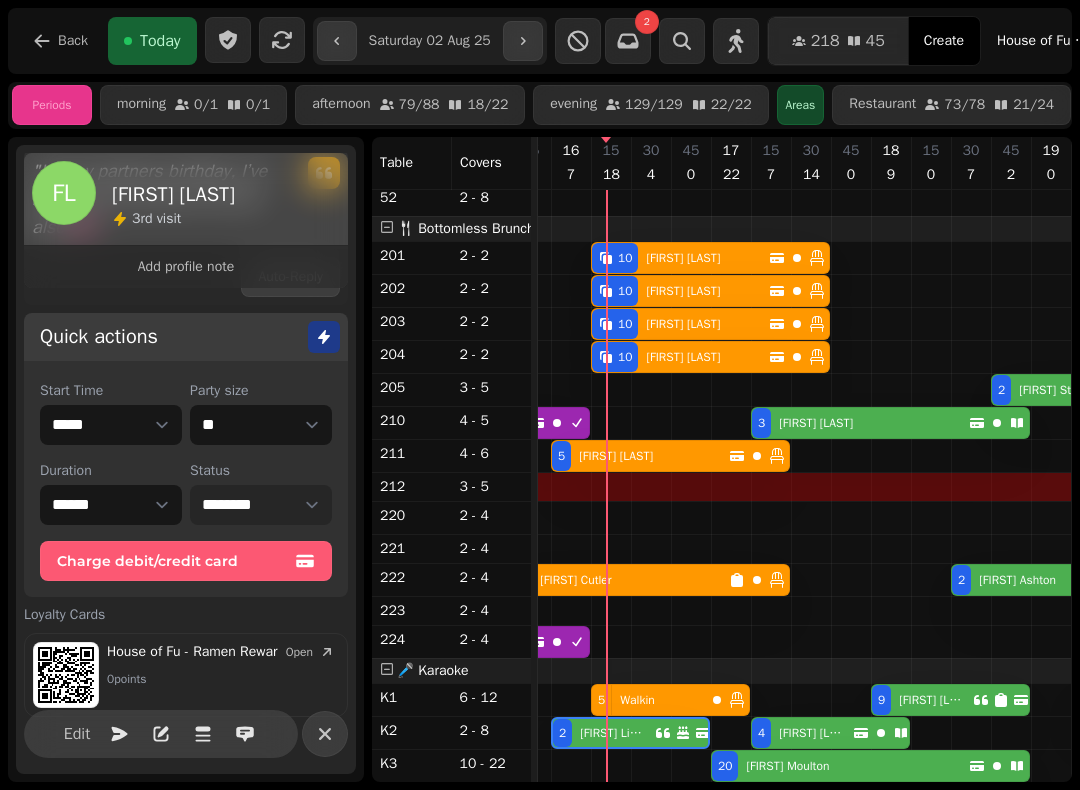select on "******" 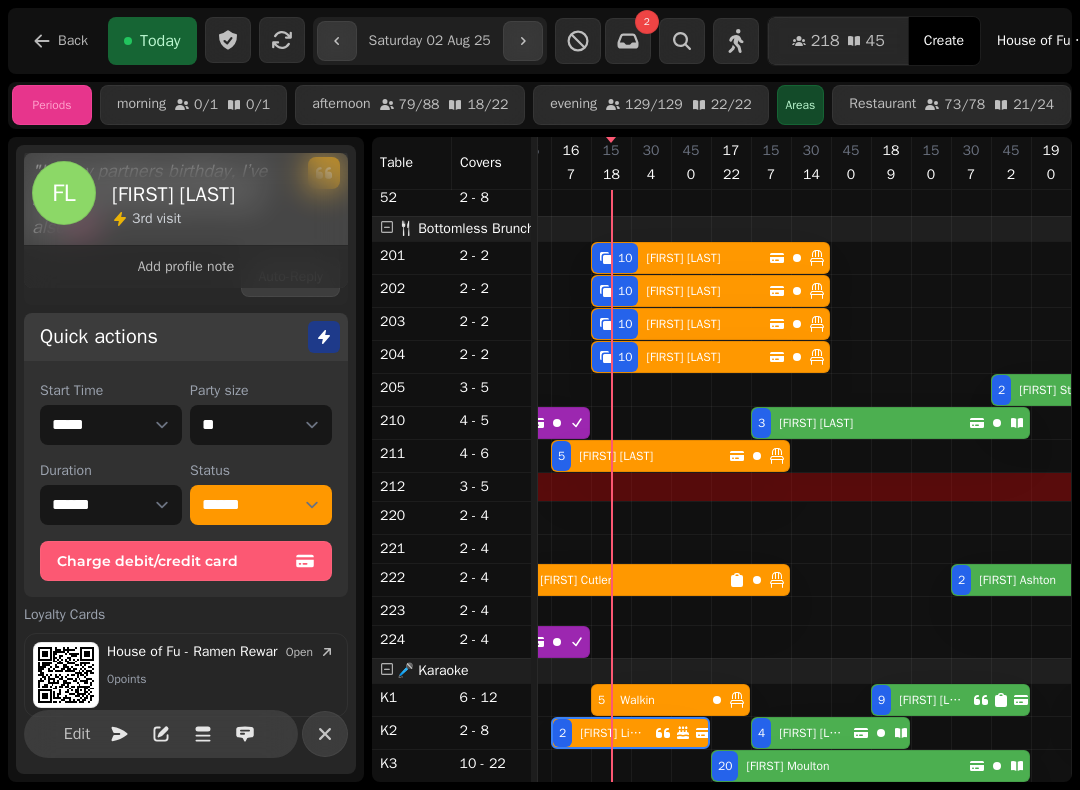 click on "5 Walkin" at bounding box center (648, 700) 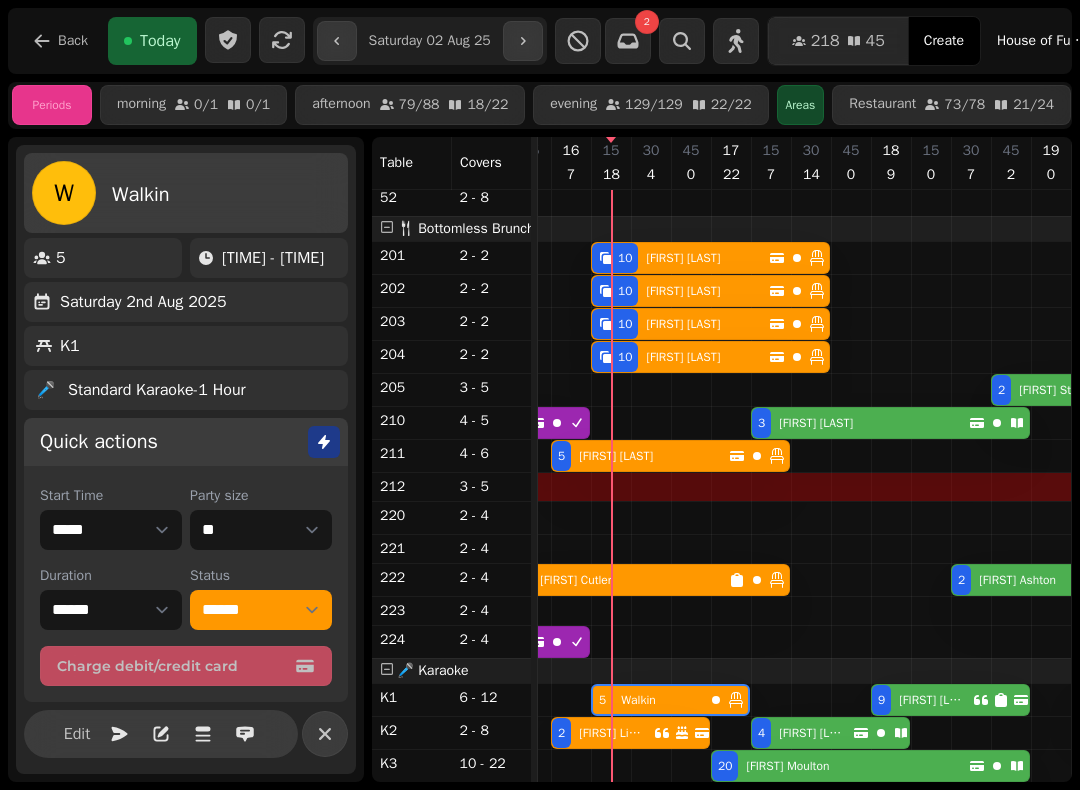 scroll, scrollTop: 3, scrollLeft: 0, axis: vertical 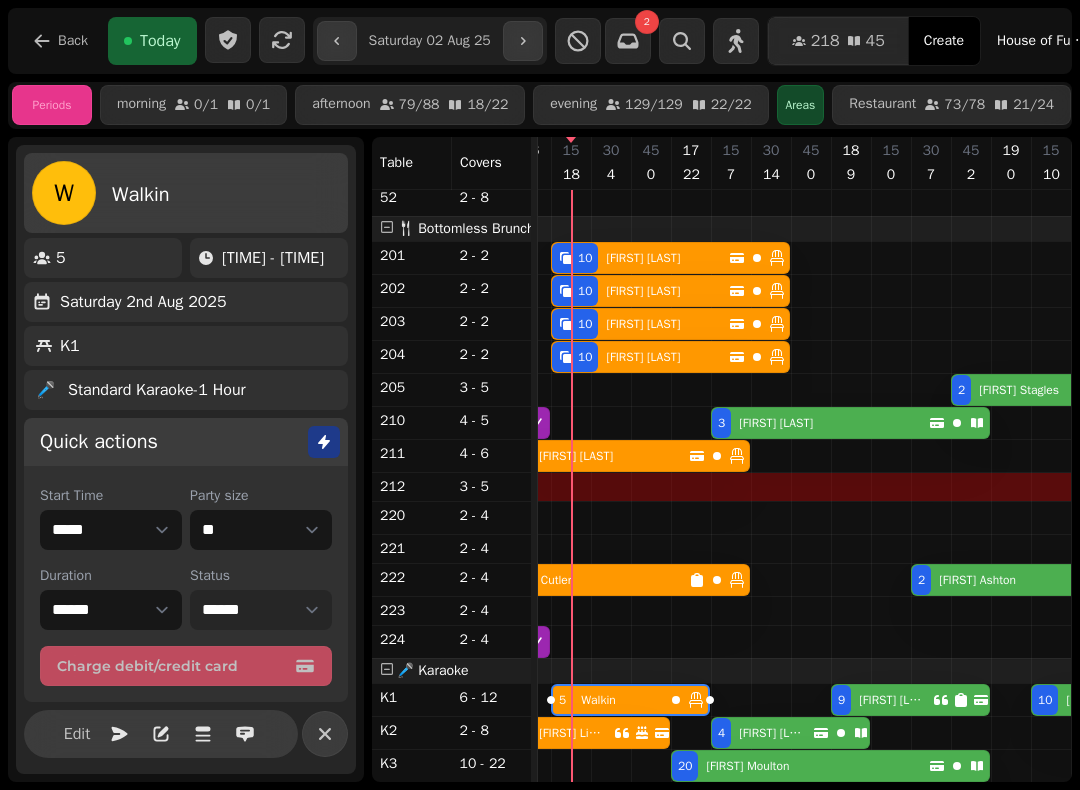 click on "**********" at bounding box center (261, 610) 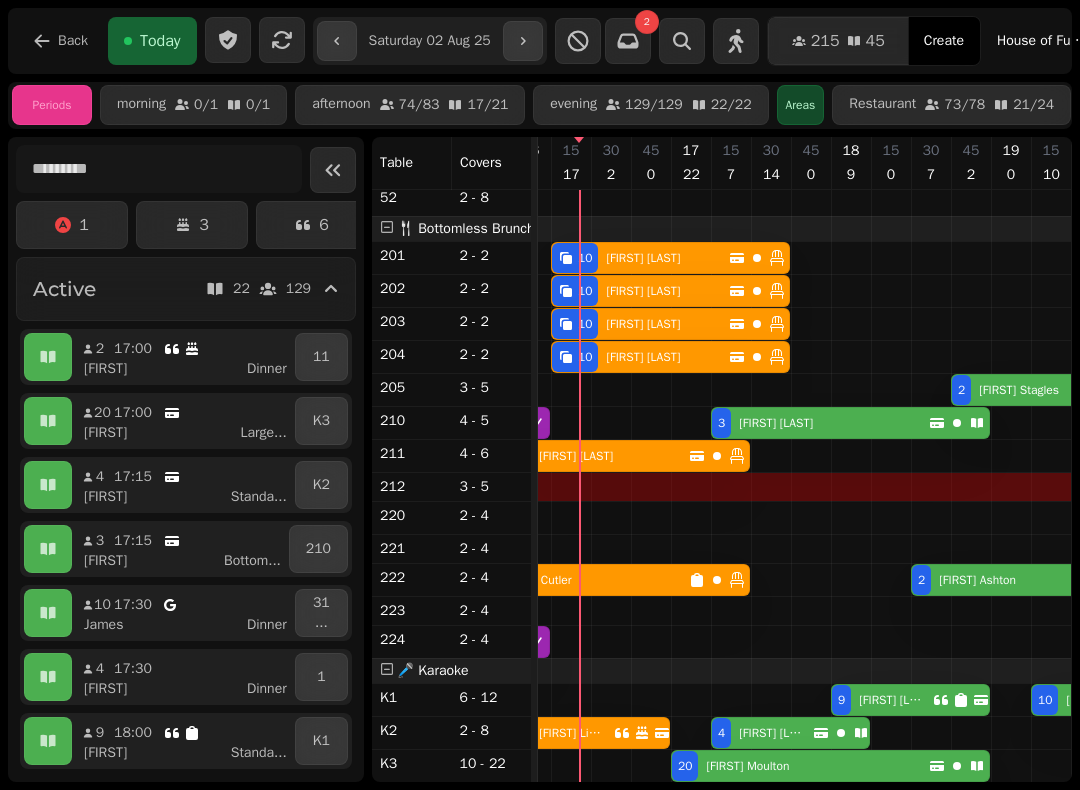 scroll, scrollTop: 1184, scrollLeft: 2716, axis: both 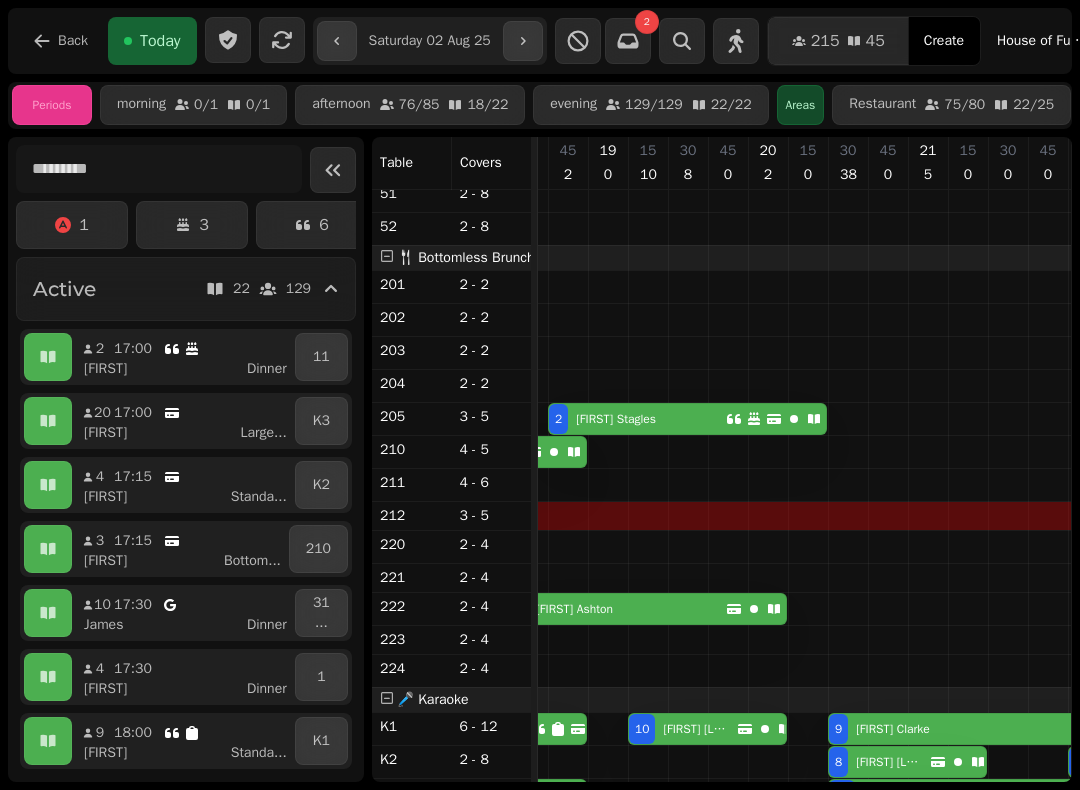 click on "2 Megan   Stagles" at bounding box center [637, 419] 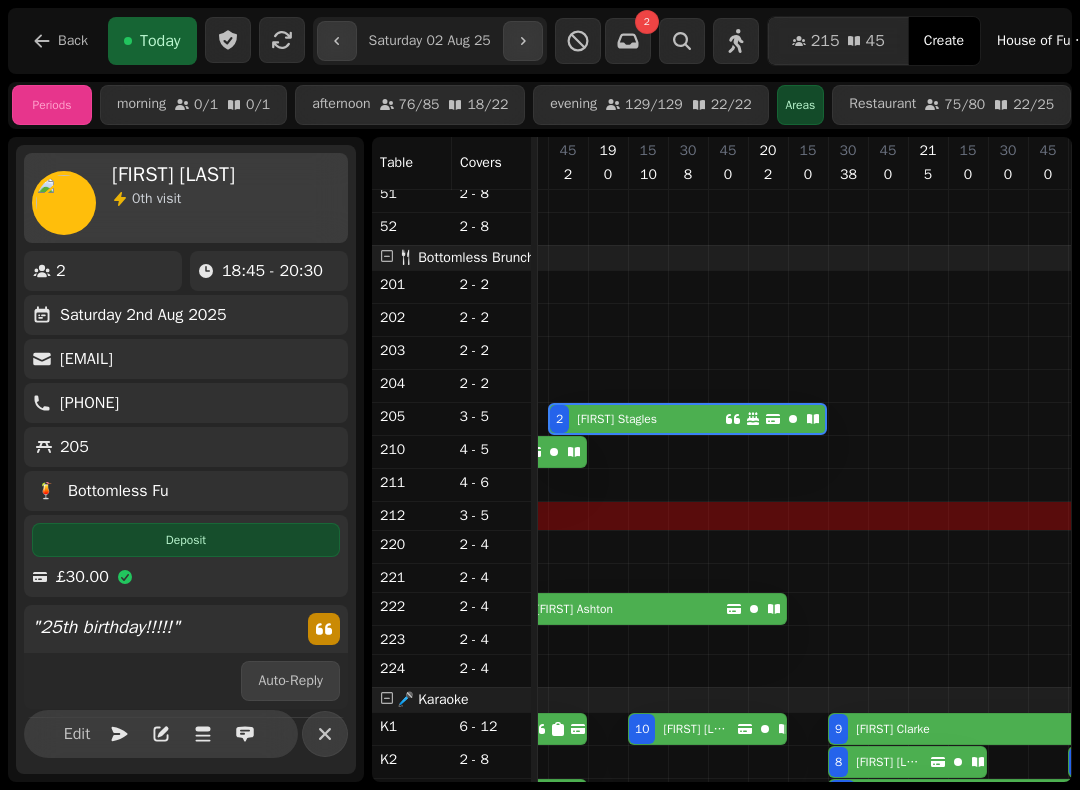 scroll, scrollTop: 0, scrollLeft: 2987, axis: horizontal 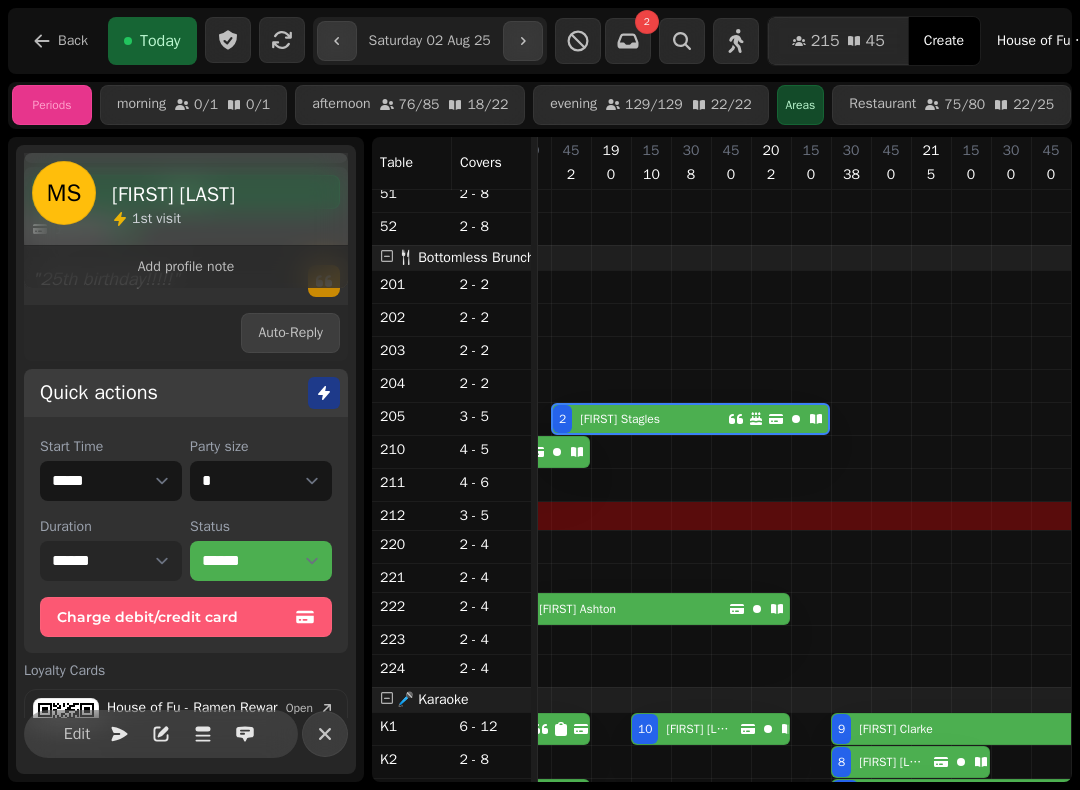 click on "****** ****** ****** ***** ****** ****** ****** ***** ****** ****** ****** ***** ****** ****** ****** ***** ****** ****** ****** ***** ****** ****** ****** ***** ****** ****** ****** ***** ****** ****** ****** ***** ****** ****** ****** ***** ****** ****** ****** ****** ******* ******* ******* ****** ******* ******* ******* ****** ******* ******* ******* ****** ******* ******* ******* ****** ******* ******* ******* ****** ******* ******* ******* ****** ******* ******* ******* ****** ******* ******* ******* ****** ******* ******* ******* ****** ******* ******* ******* ****** ******* ******* ******* ****** ******* ******* ******* ****** ******* ******* ******* ****** ******* ******* ******* ******" at bounding box center [111, 561] 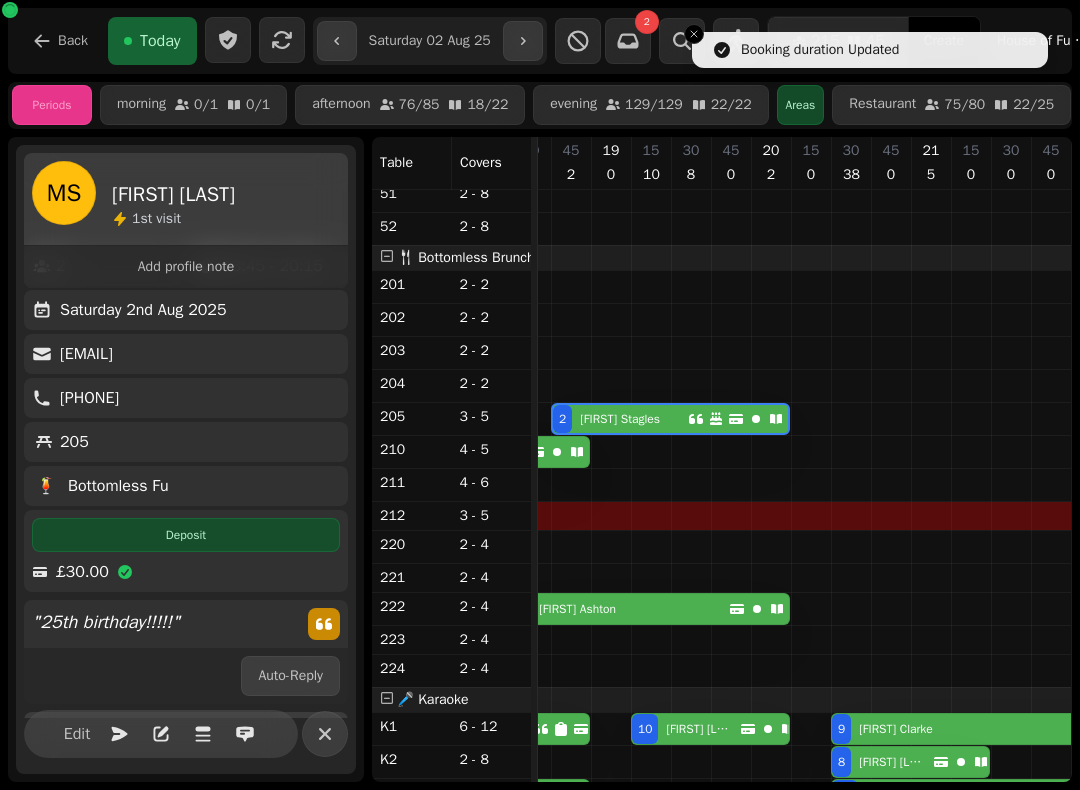 scroll, scrollTop: 0, scrollLeft: 0, axis: both 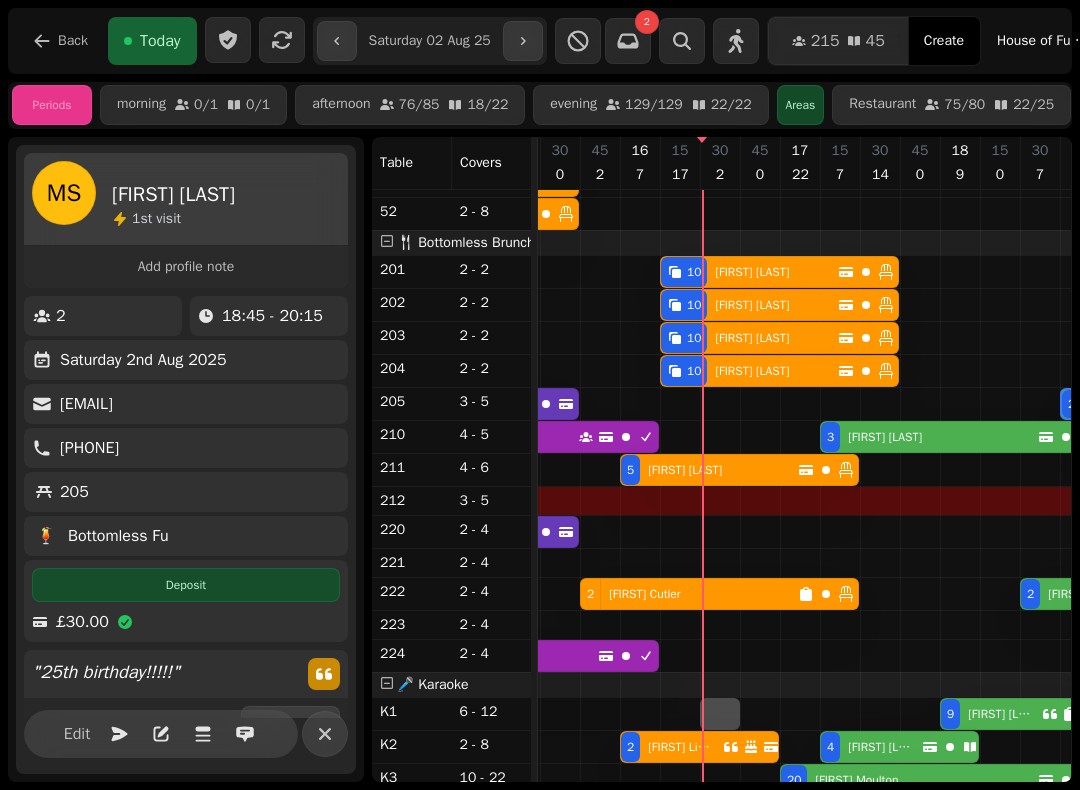select on "**" 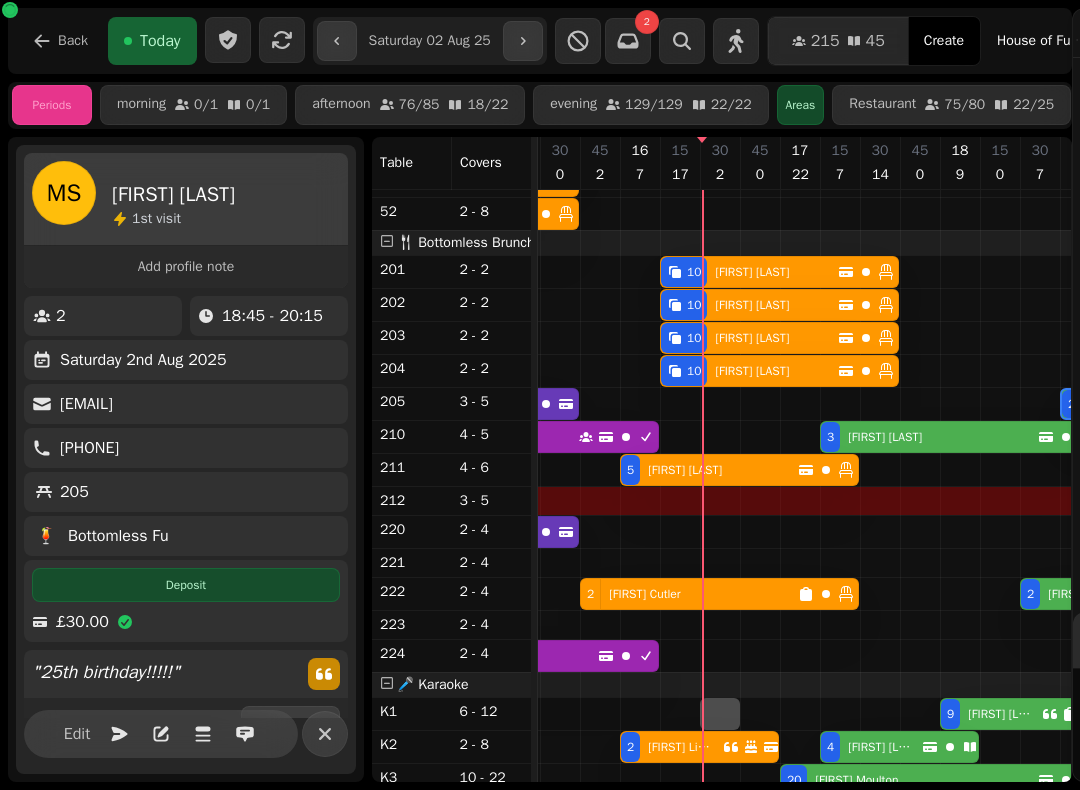 select on "****" 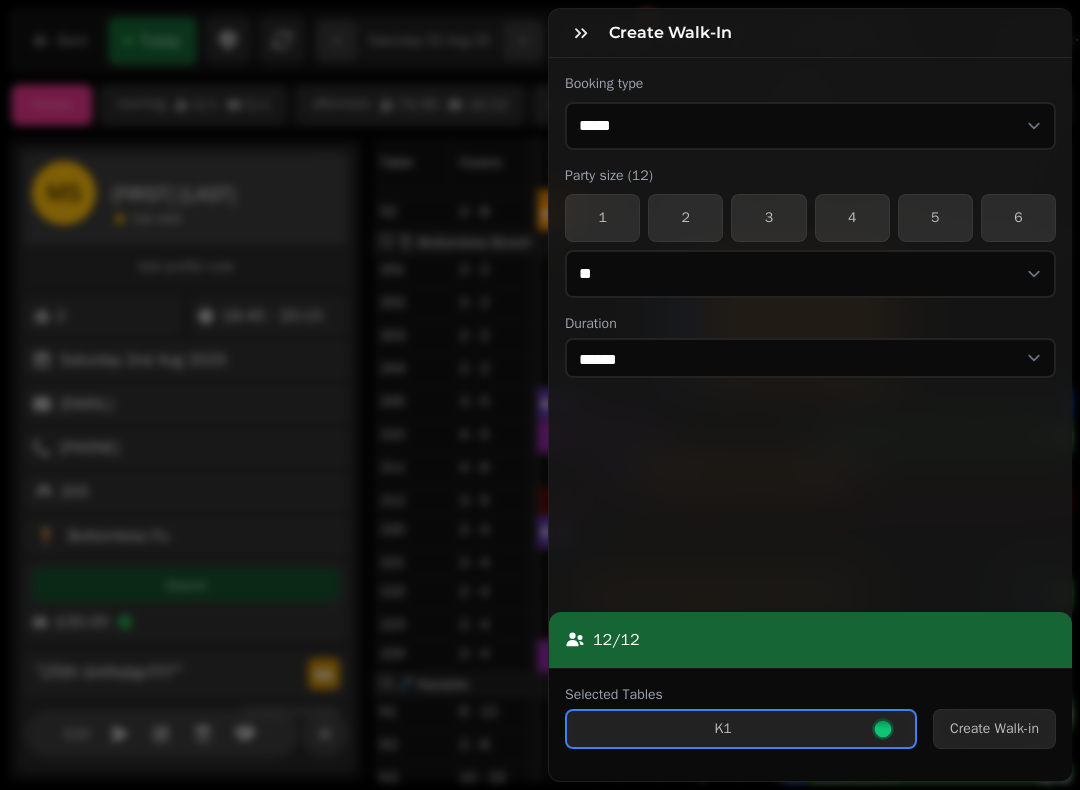 click on "Create Walk-in" at bounding box center [994, 729] 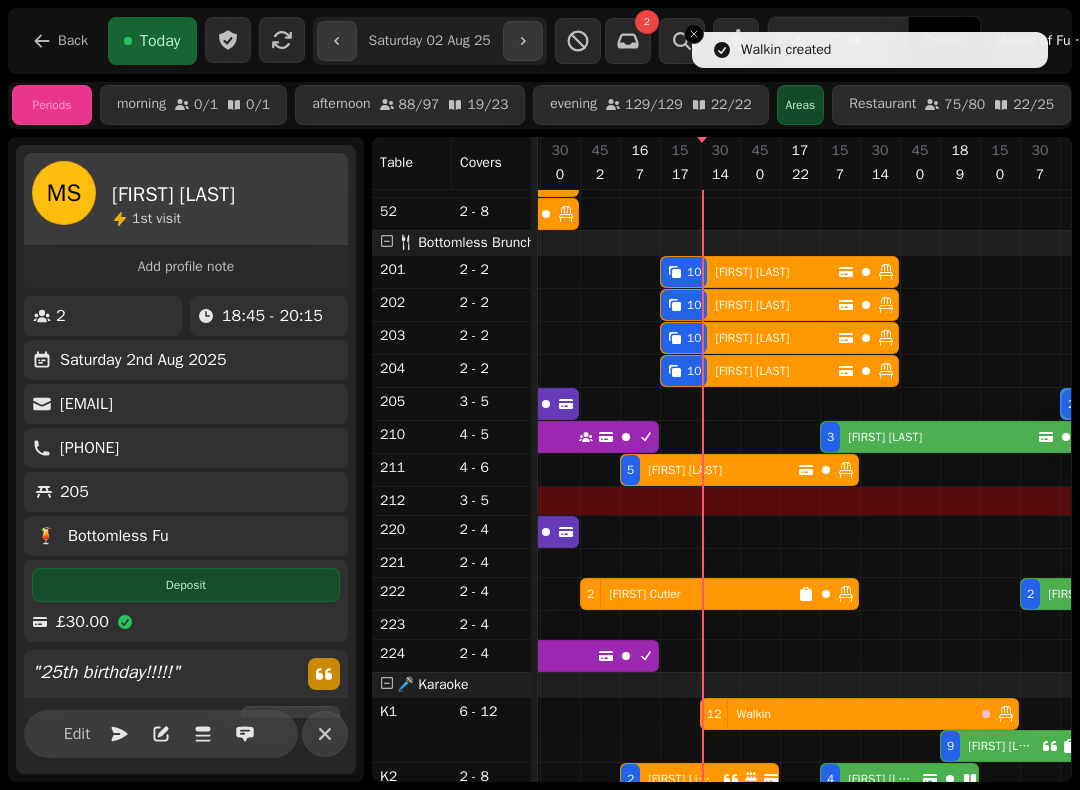 click on "12 Walkin" at bounding box center (837, 714) 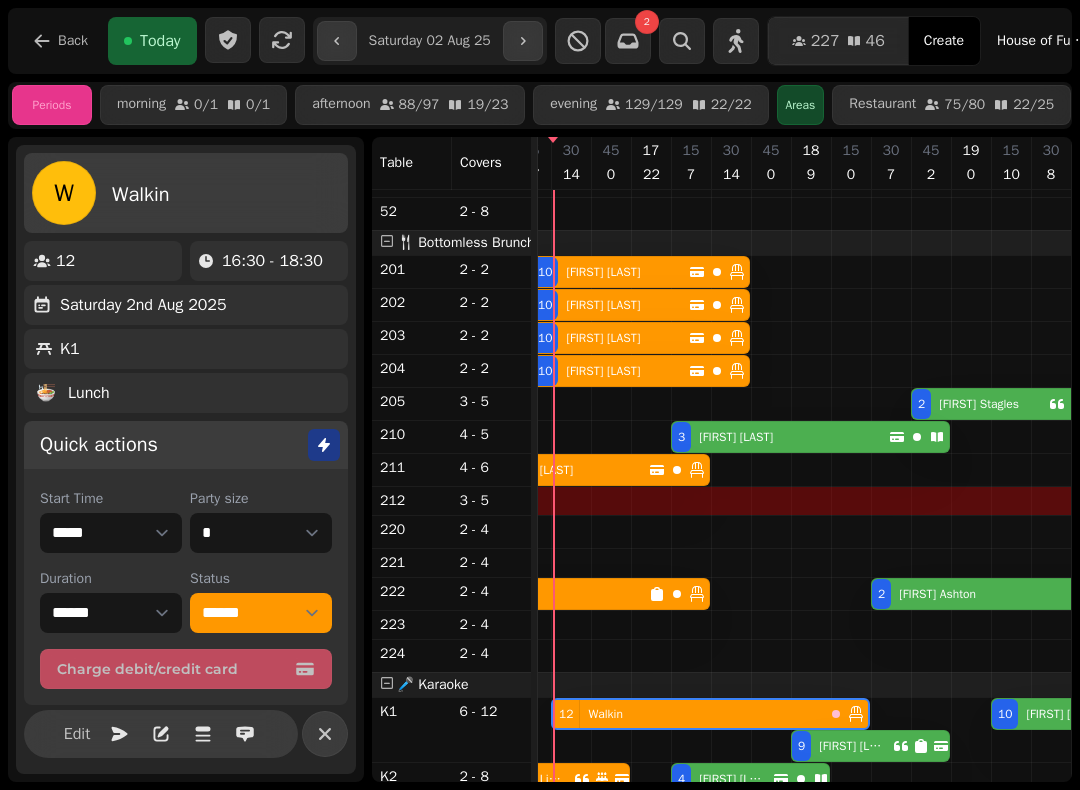 click on "Start Time ***** ***** ***** ***** ***** ***** ***** ***** ***** ***** ***** ***** ***** ***** ***** ***** ***** ***** ***** ***** ***** ***** ***** ***** ***** ***** ***** ***** ***** ***** ***** ***** ***** ***** ***** ***** ***** ***** ***** ***** ***** ***** ***** ***** ***** ***** ***** ***** ***** ***** ***** ***** ***** ***** ***** ***** ***** ***** ***** ***** ***** ***** ***** ***** ***** ***** ***** ***** ***** ***** ***** ***** ***** ***** ***** ***** ***** ***** ***** ***** ***** ***** ***** ***** ***** ***** ***** ***** ***** ***** ***** ***** ***** ***** ***** ***** Party size * * * * * * * * * ** ** ** ** ** ** ** ** ** ** ** ** ** ** ** ** ** ** ** ** ** ** ** ** ** ** ** ** ** ** ** ** ** ** ** ** ** ** ** ** ** ** ** ** ** ** ** ** ** ** ** ** ** ** ** ** ** ** ** ** ** ** ** ** ** ** ** ** ** ** ** ** ** ** ** ** ** ** ** ** ** ** ** ** ** ** ** ** ** ** *** *** *** *** *** *** *** *** *** *** *** *** *** *** *** *** *** *** *** *** *** *** *** *** *** *** *** *** *** *** *** *** *** ***" at bounding box center [186, 589] 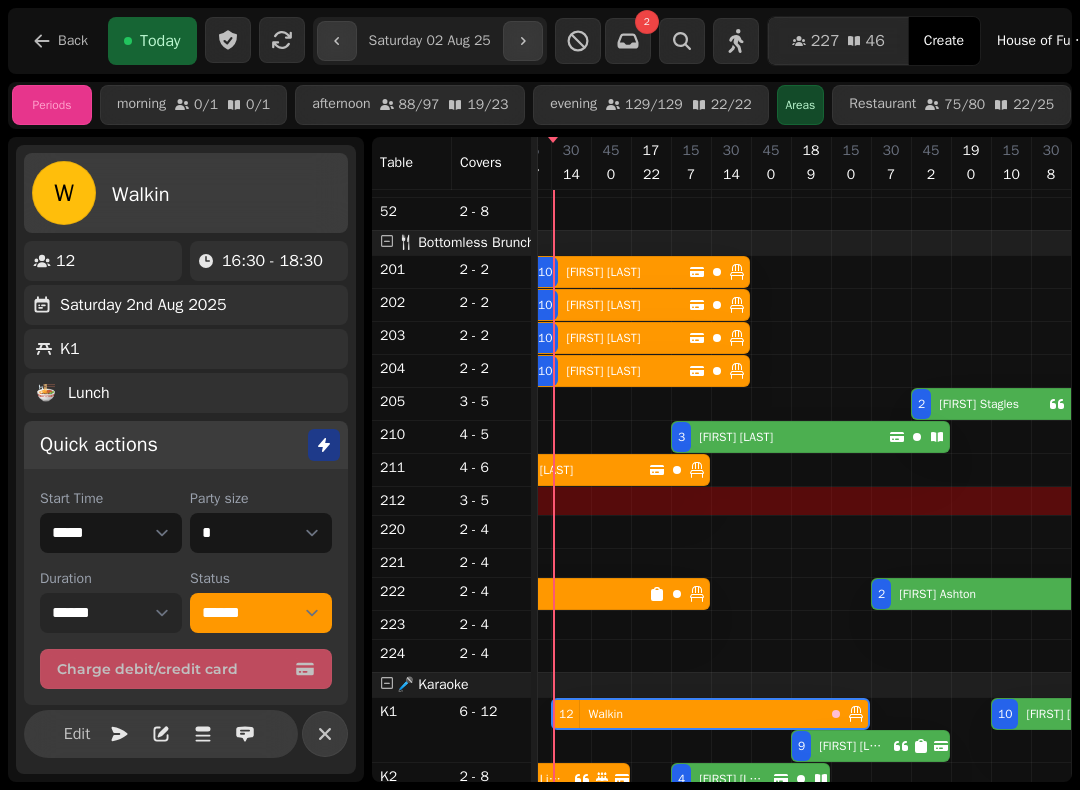 click on "****** ****** ****** ***** ****** ****** ****** ***** ****** ****** ****** ***** ****** ****** ****** ***** ****** ****** ****** ***** ****** ****** ****** ***** ****** ****** ****** ***** ****** ****** ****** ***** ****** ****** ****** ***** ****** ****** ****** ****** ******* ******* ******* ****** ******* ******* ******* ****** ******* ******* ******* ****** ******* ******* ******* ****** ******* ******* ******* ****** ******* ******* ******* ****** ******* ******* ******* ****** ******* ******* ******* ****** ******* ******* ******* ****** ******* ******* ******* ****** ******* ******* ******* ****** ******* ******* ******* ****** ******* ******* ******* ****** ******* ******* ******* ******" at bounding box center [111, 613] 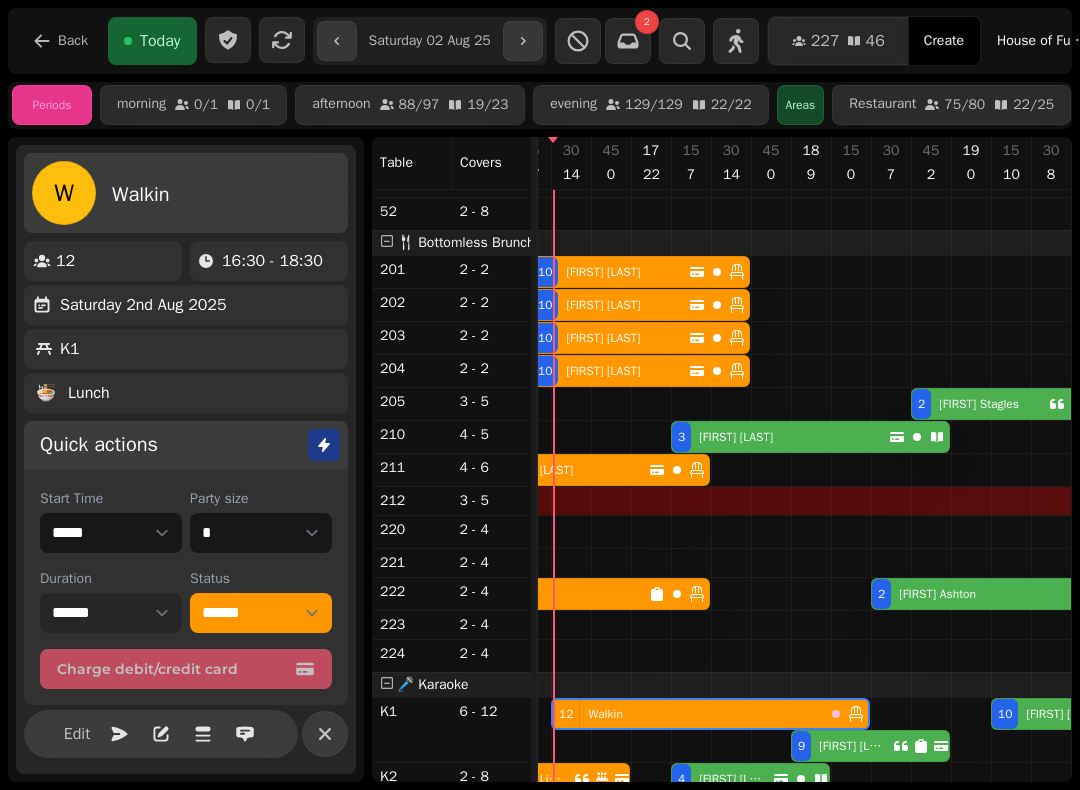 select on "****" 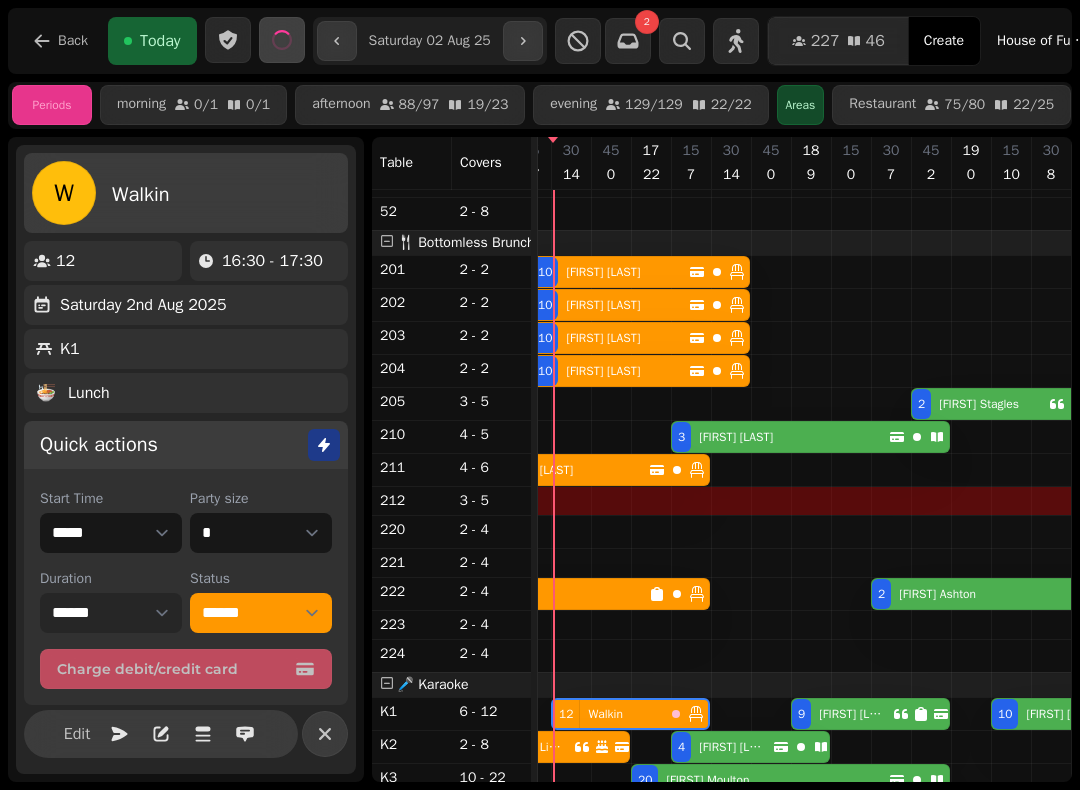 scroll, scrollTop: 1190, scrollLeft: 0, axis: vertical 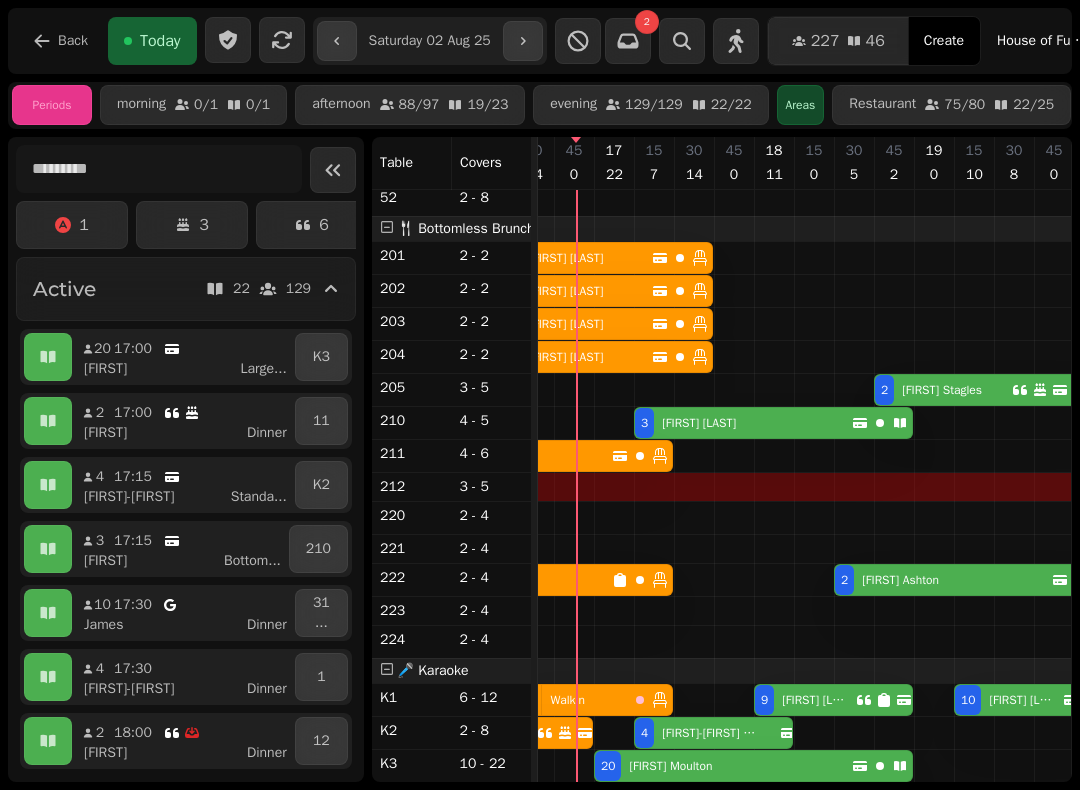 click on "[NUMBER] [FIRST] [LAST]" at bounding box center (723, 766) 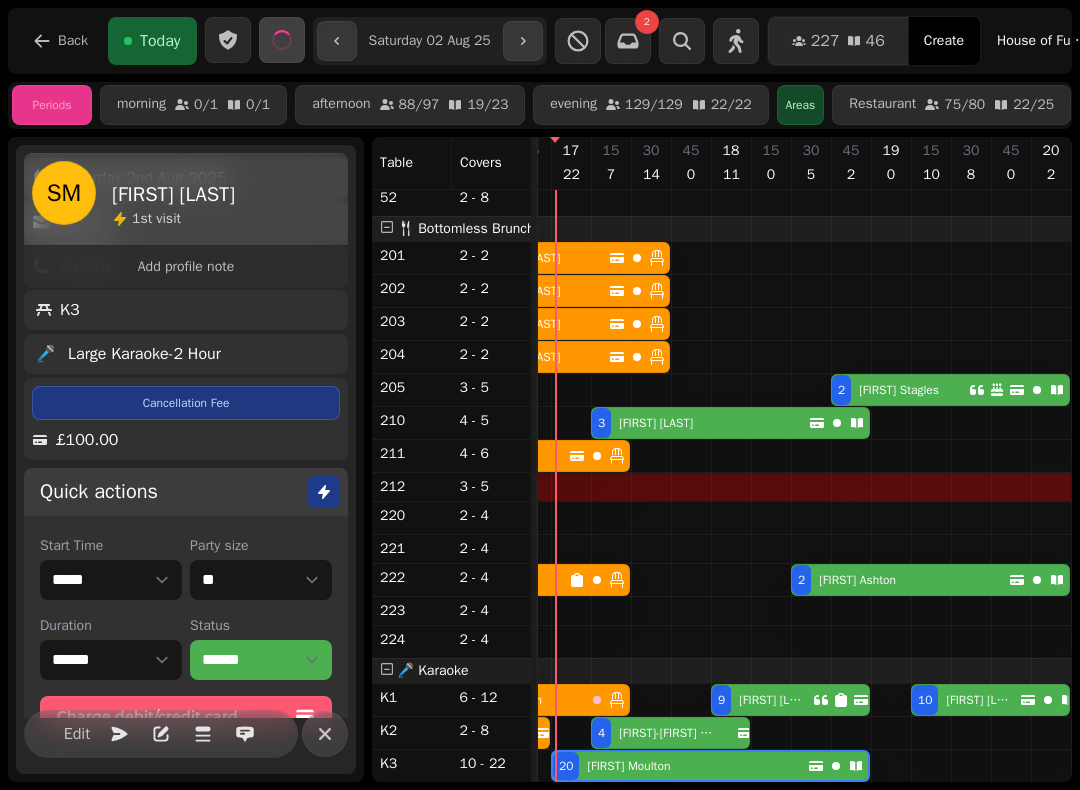 scroll, scrollTop: 1190, scrollLeft: 0, axis: vertical 